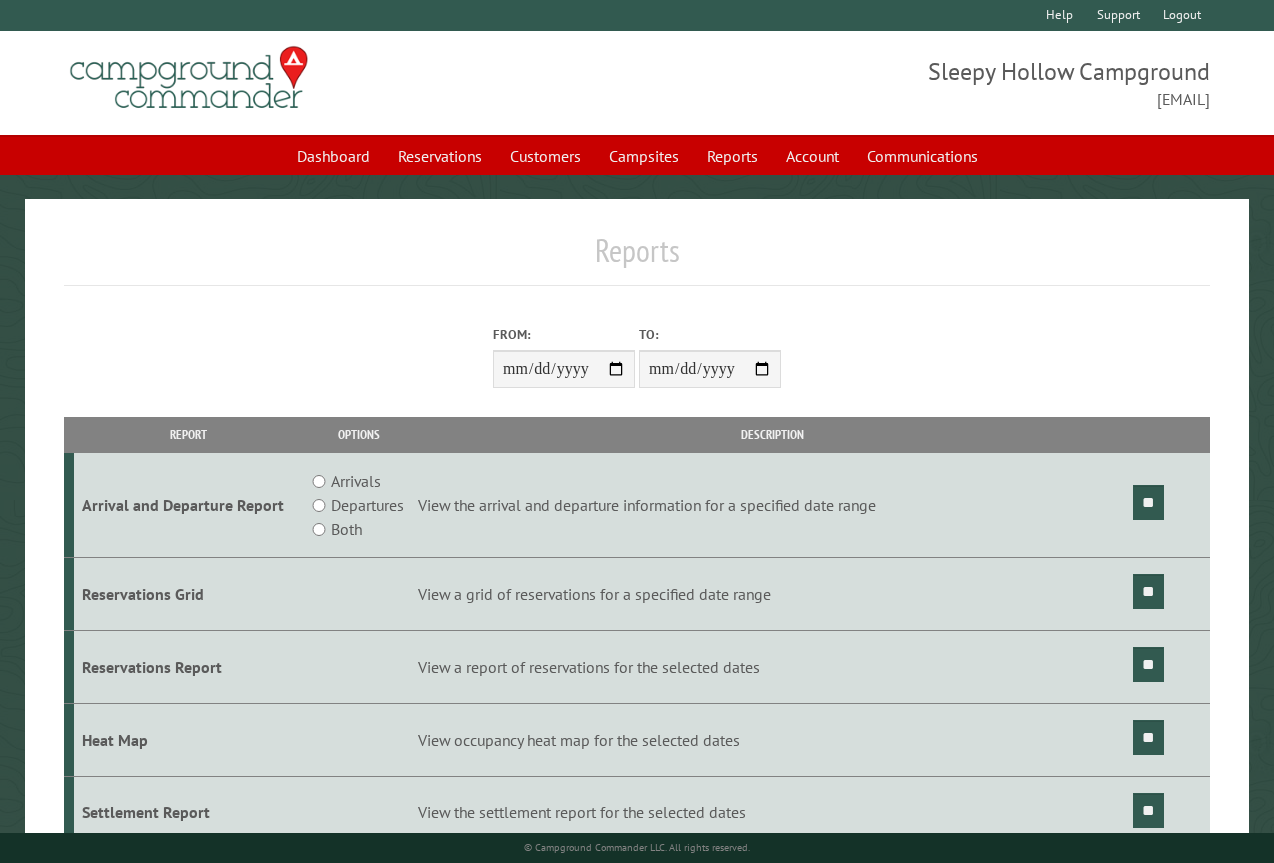 scroll, scrollTop: 0, scrollLeft: 0, axis: both 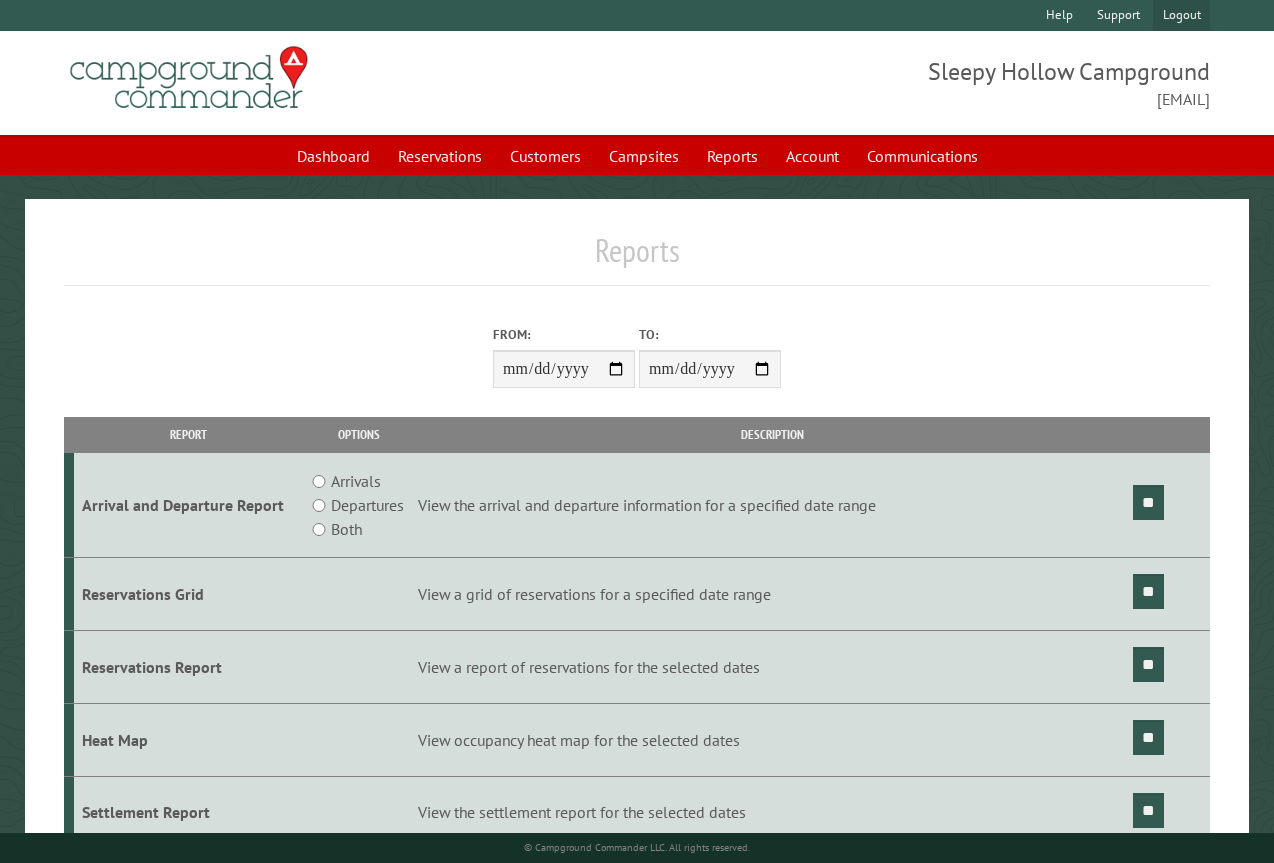 click on "Logout" at bounding box center (1181, 15) 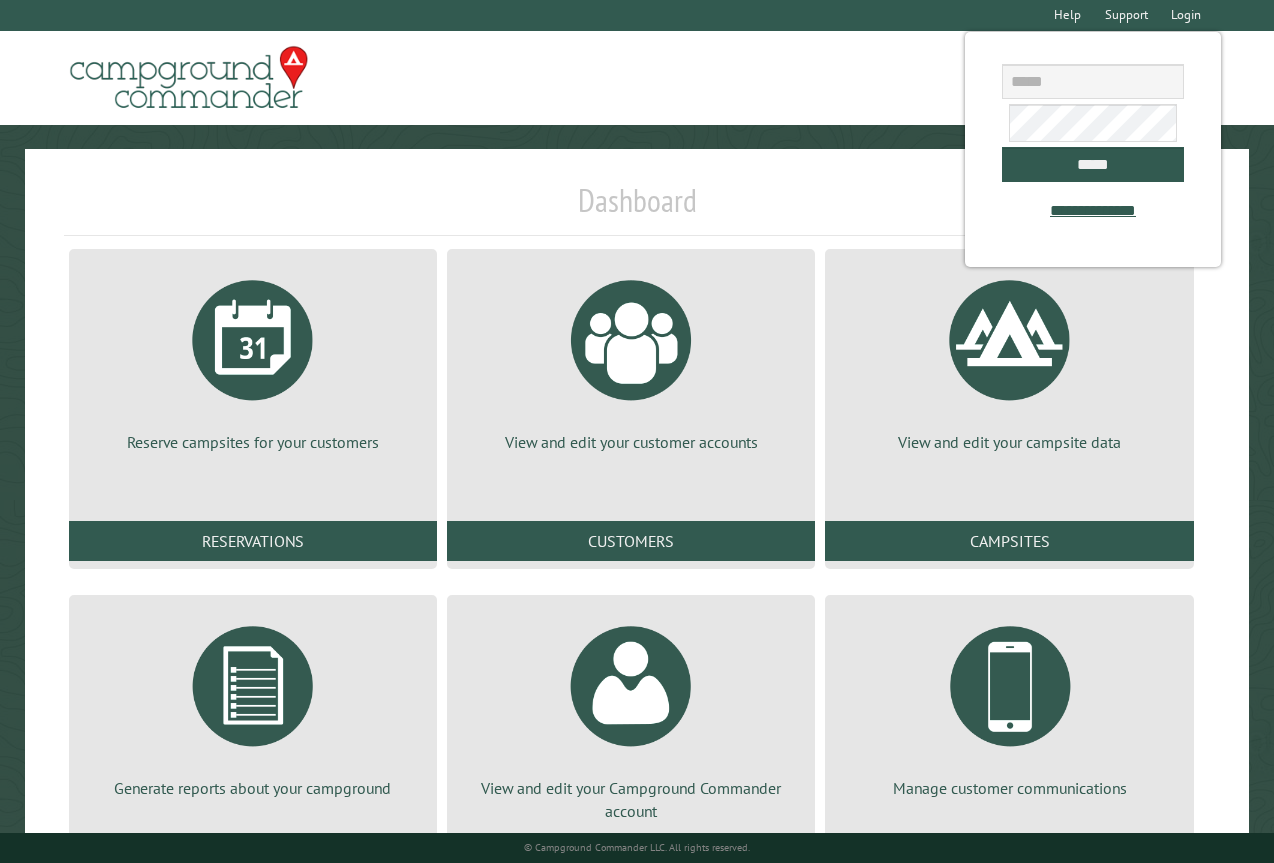 scroll, scrollTop: 0, scrollLeft: 0, axis: both 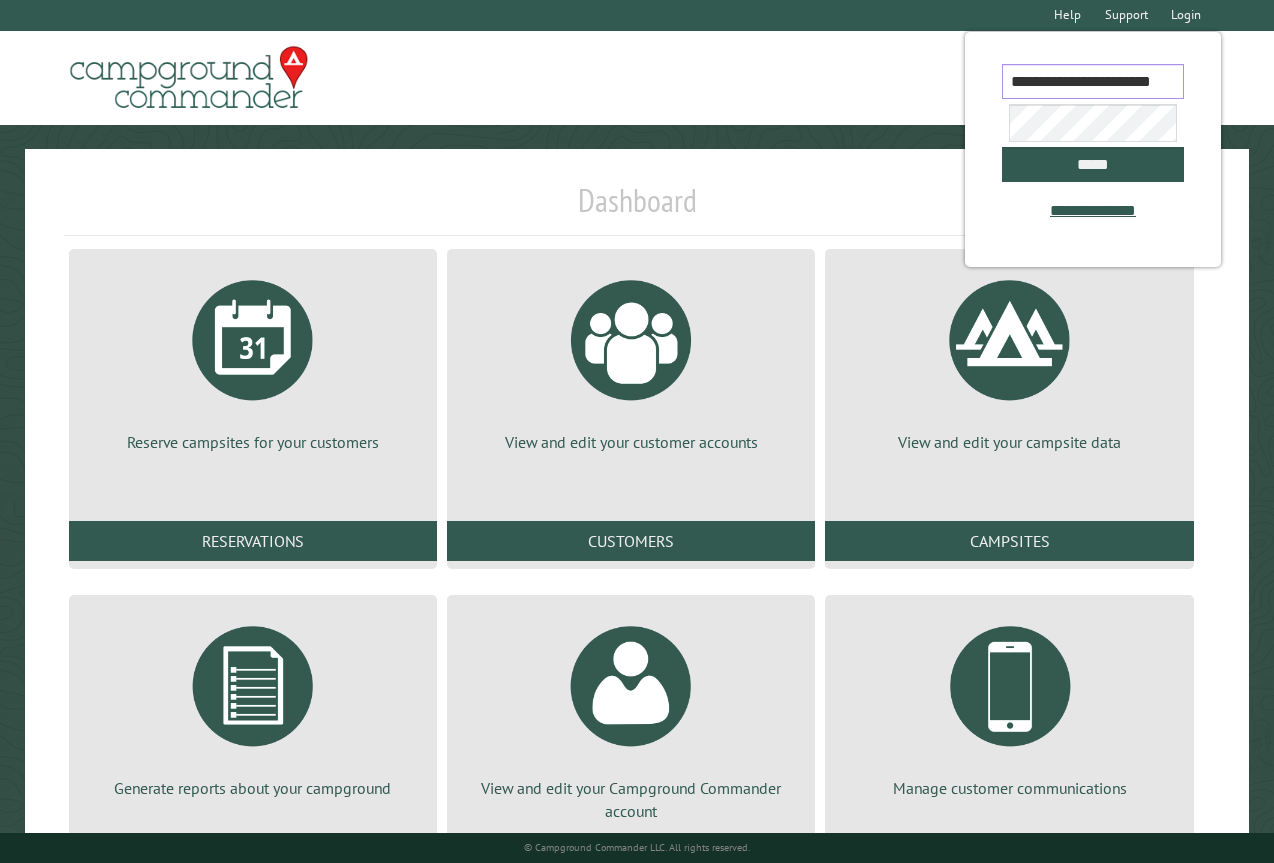 click on "**********" at bounding box center [1092, 81] 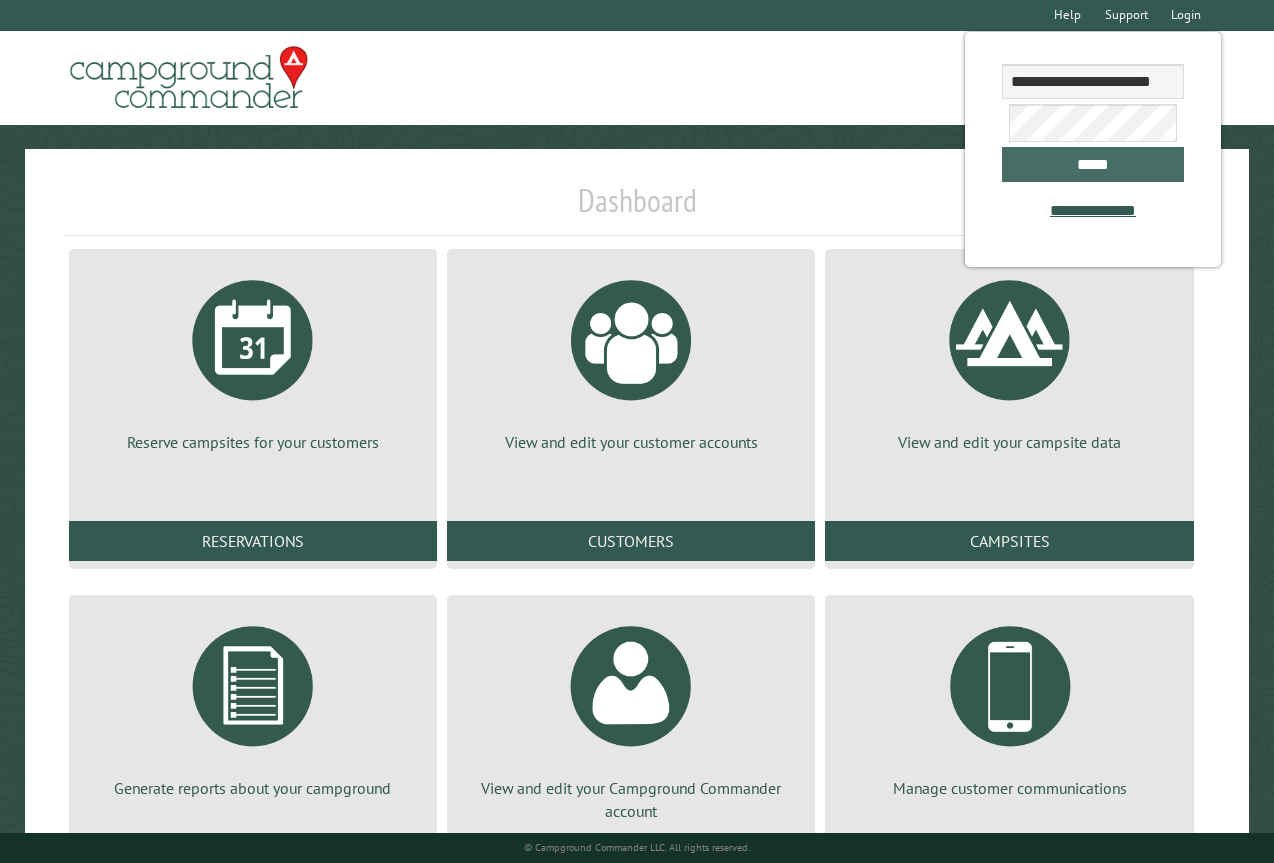 click on "*****" at bounding box center [1092, 164] 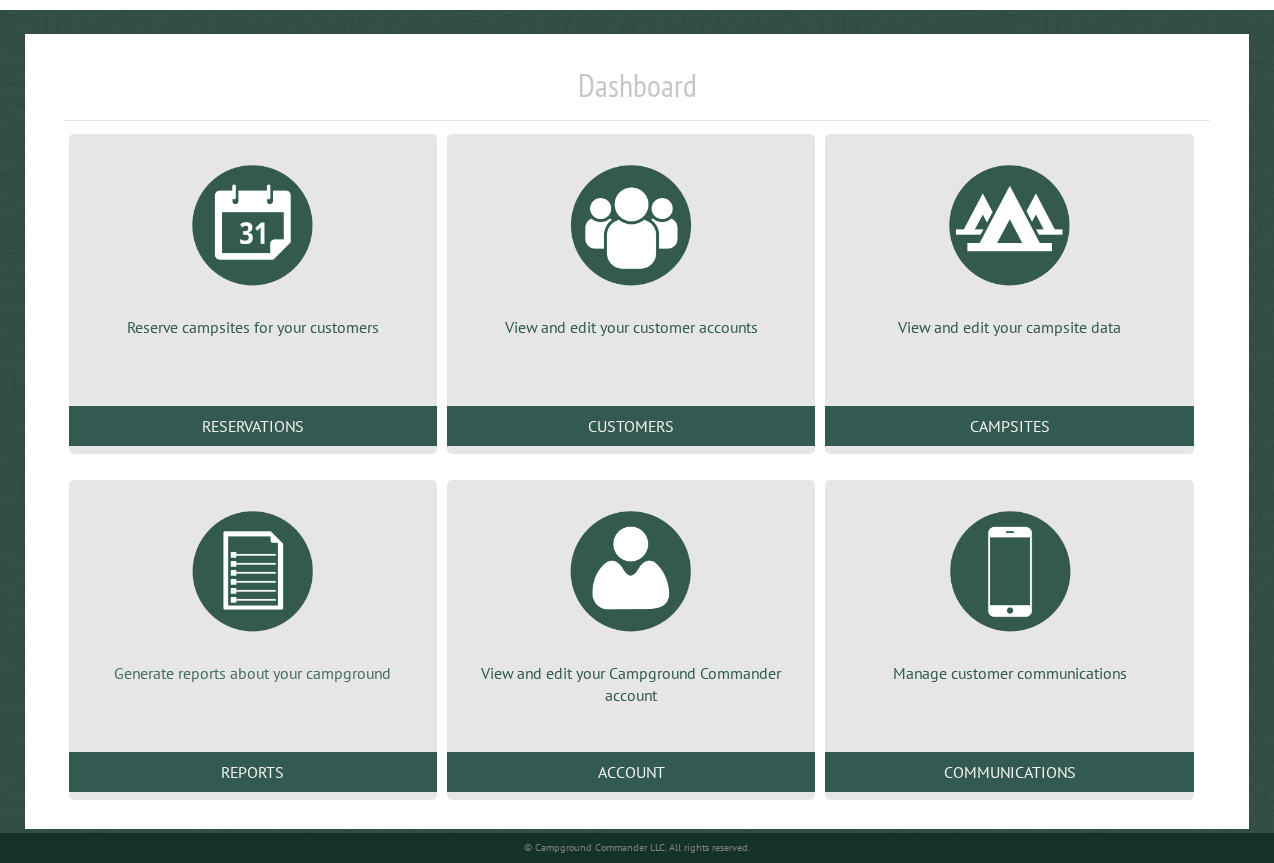 scroll, scrollTop: 139, scrollLeft: 0, axis: vertical 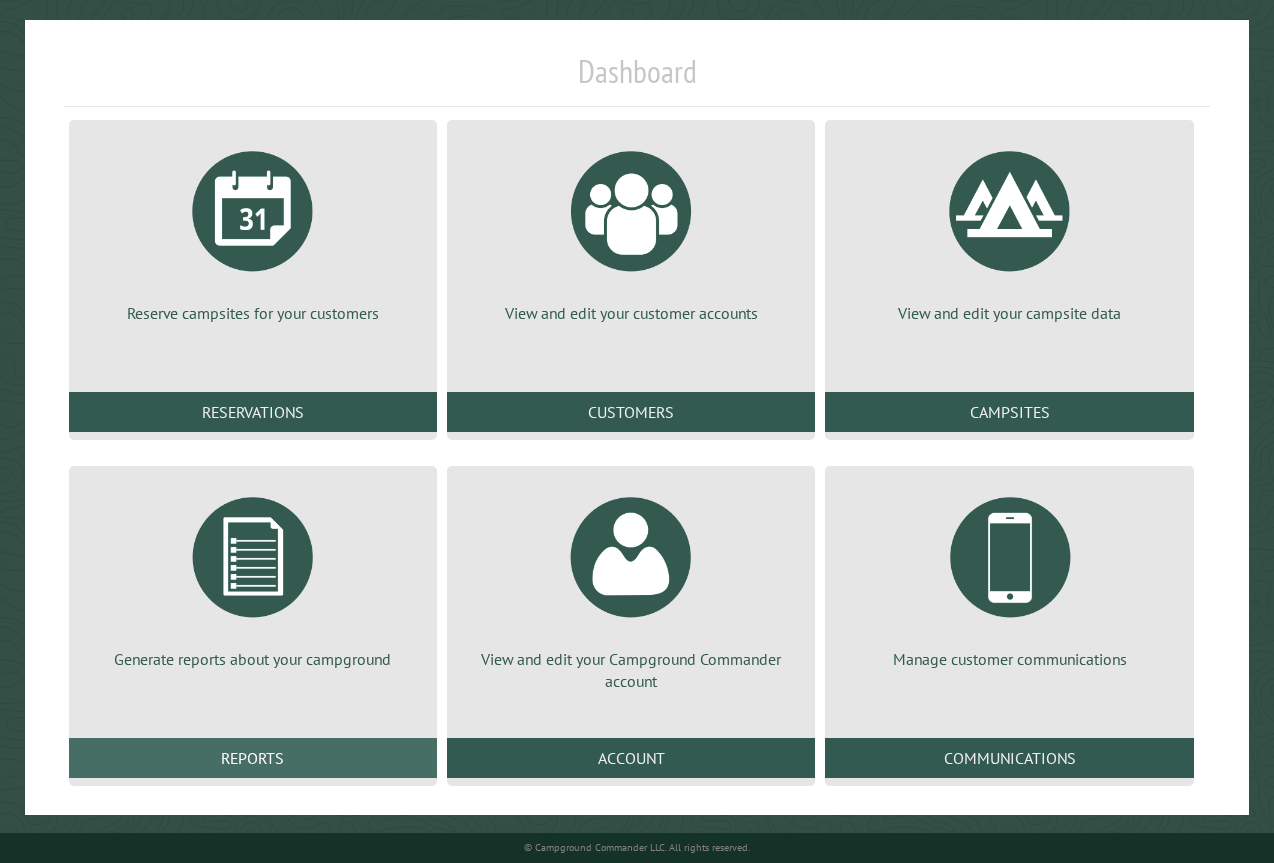 click on "Reports" at bounding box center (253, 758) 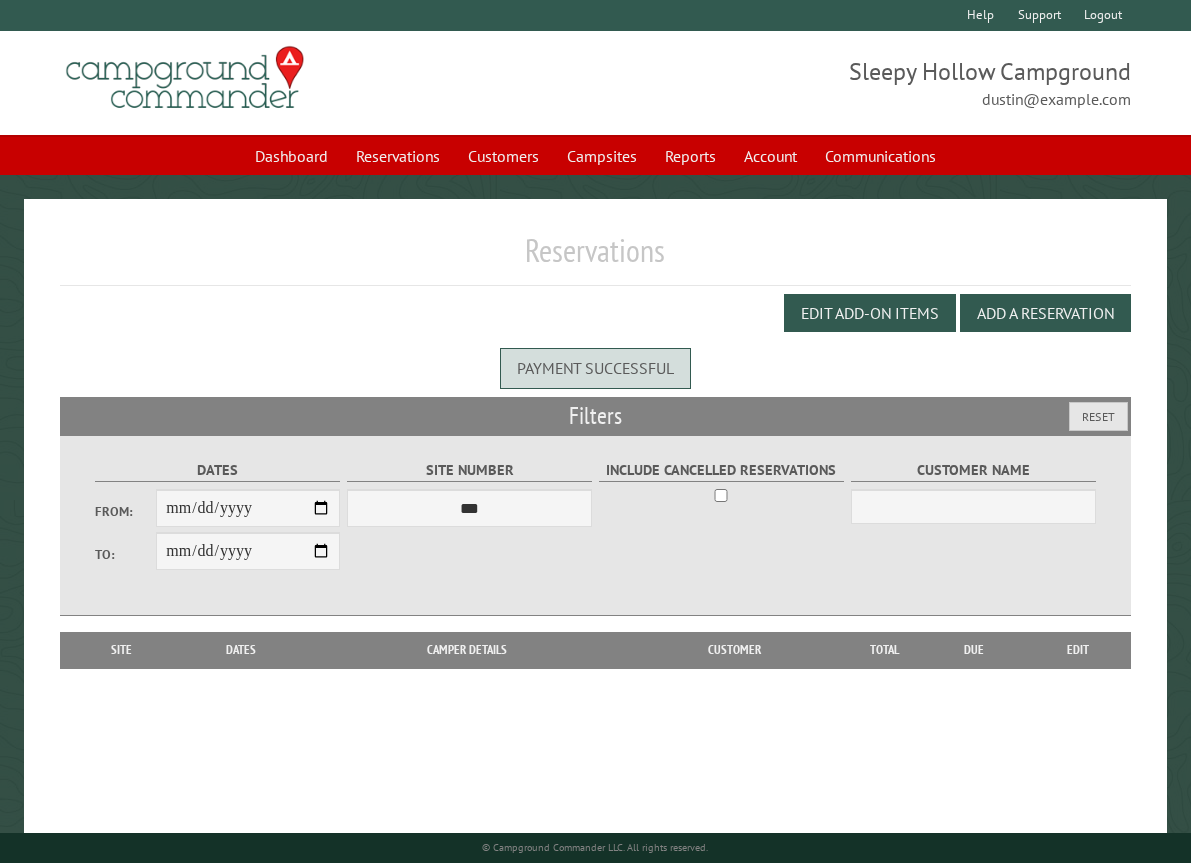 scroll, scrollTop: 0, scrollLeft: 0, axis: both 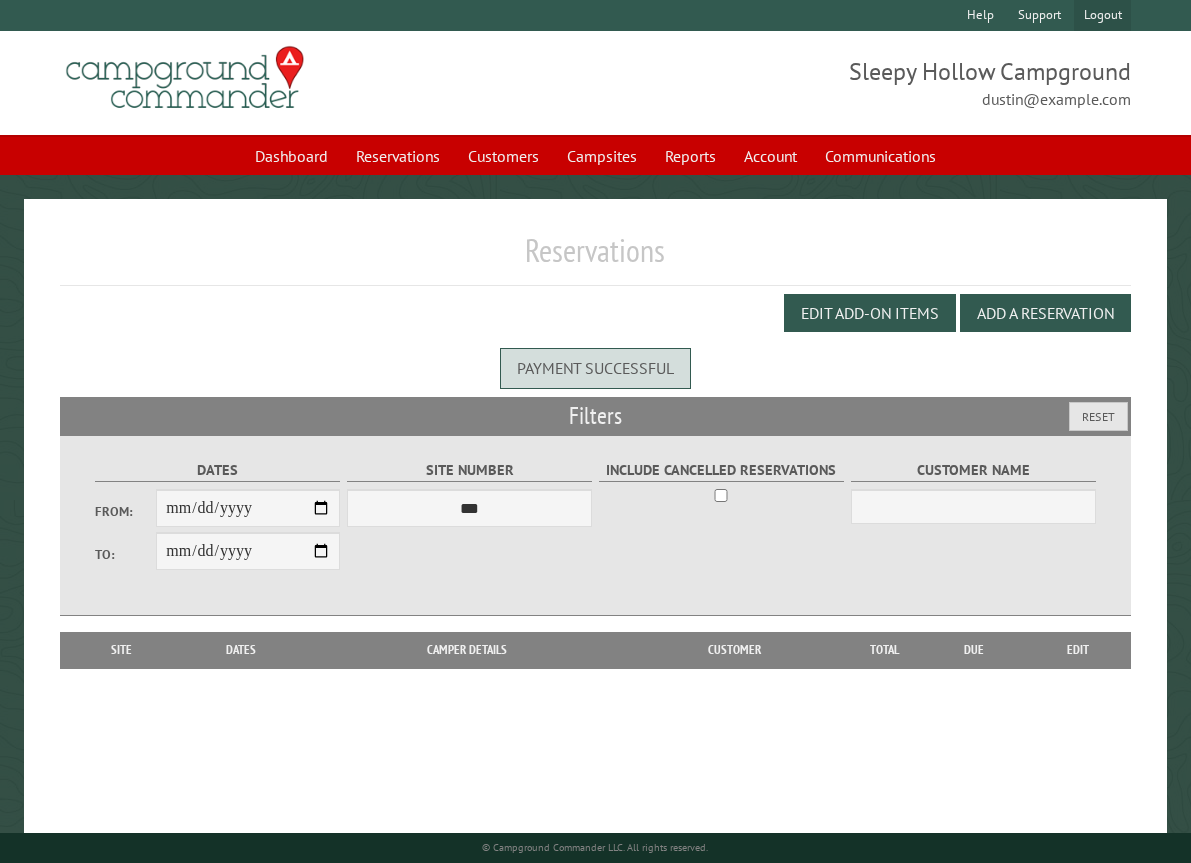 click on "Logout" at bounding box center (1102, 15) 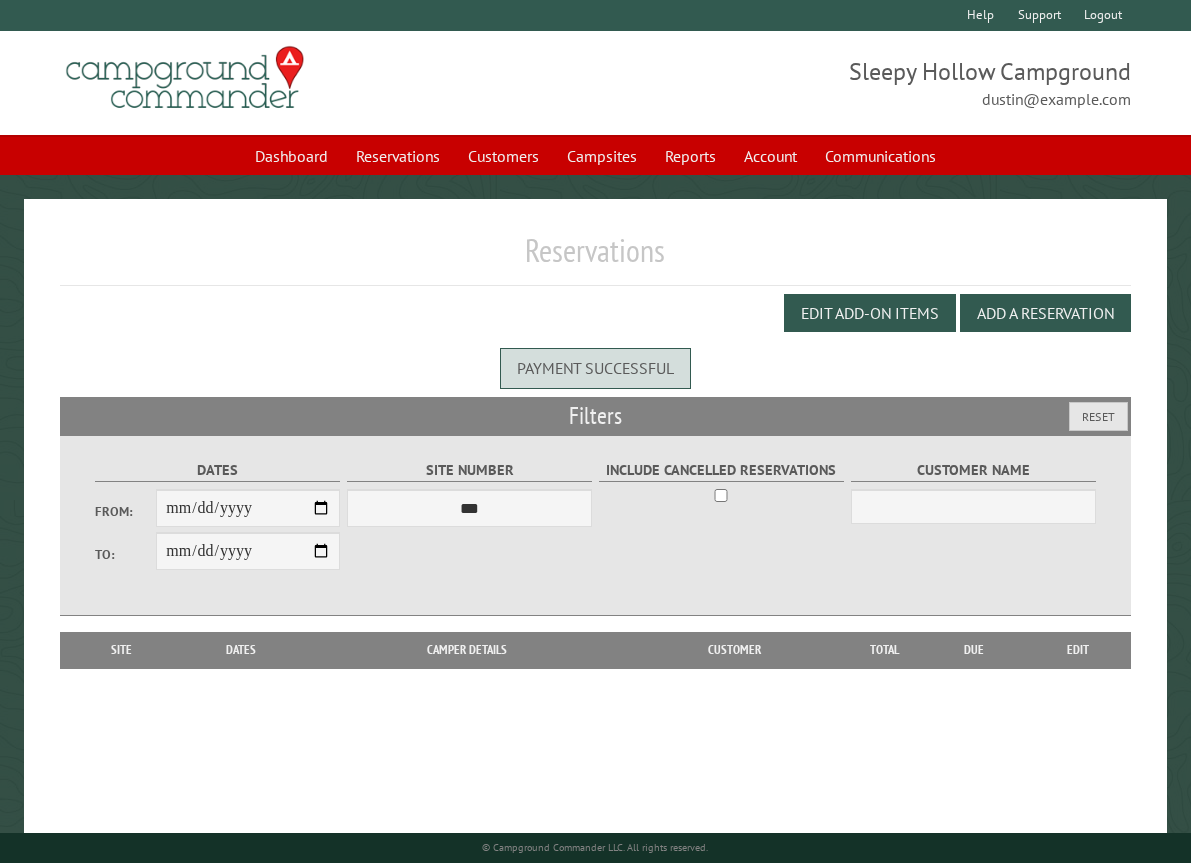 select on "**********" 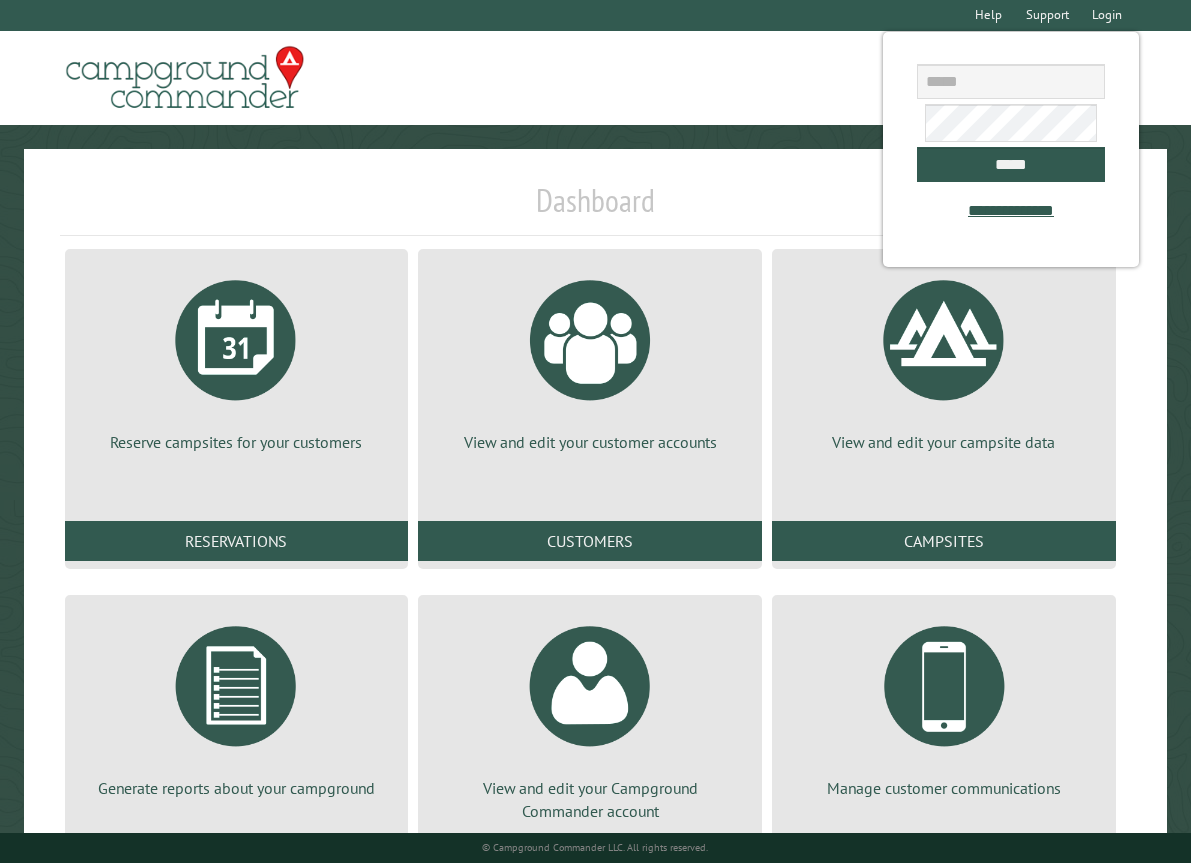 scroll, scrollTop: 0, scrollLeft: 0, axis: both 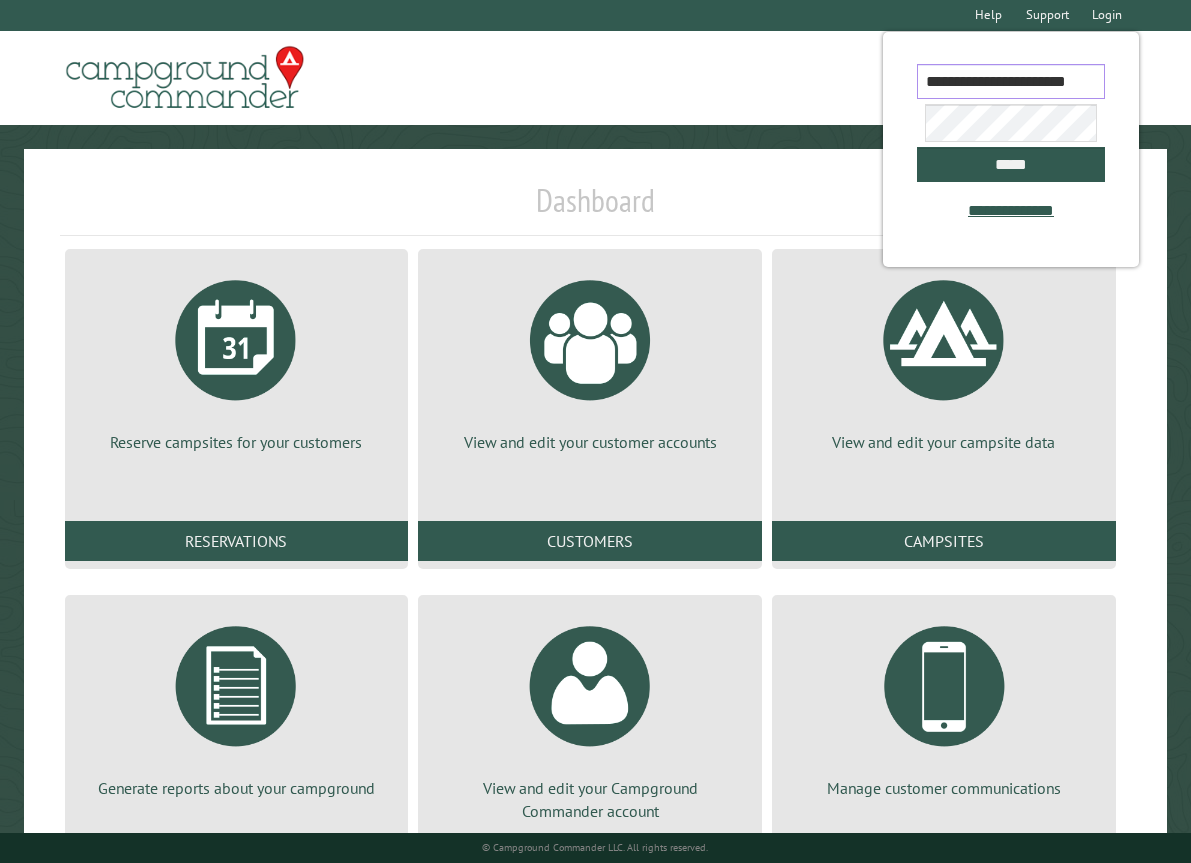 click on "**********" at bounding box center [1010, 81] 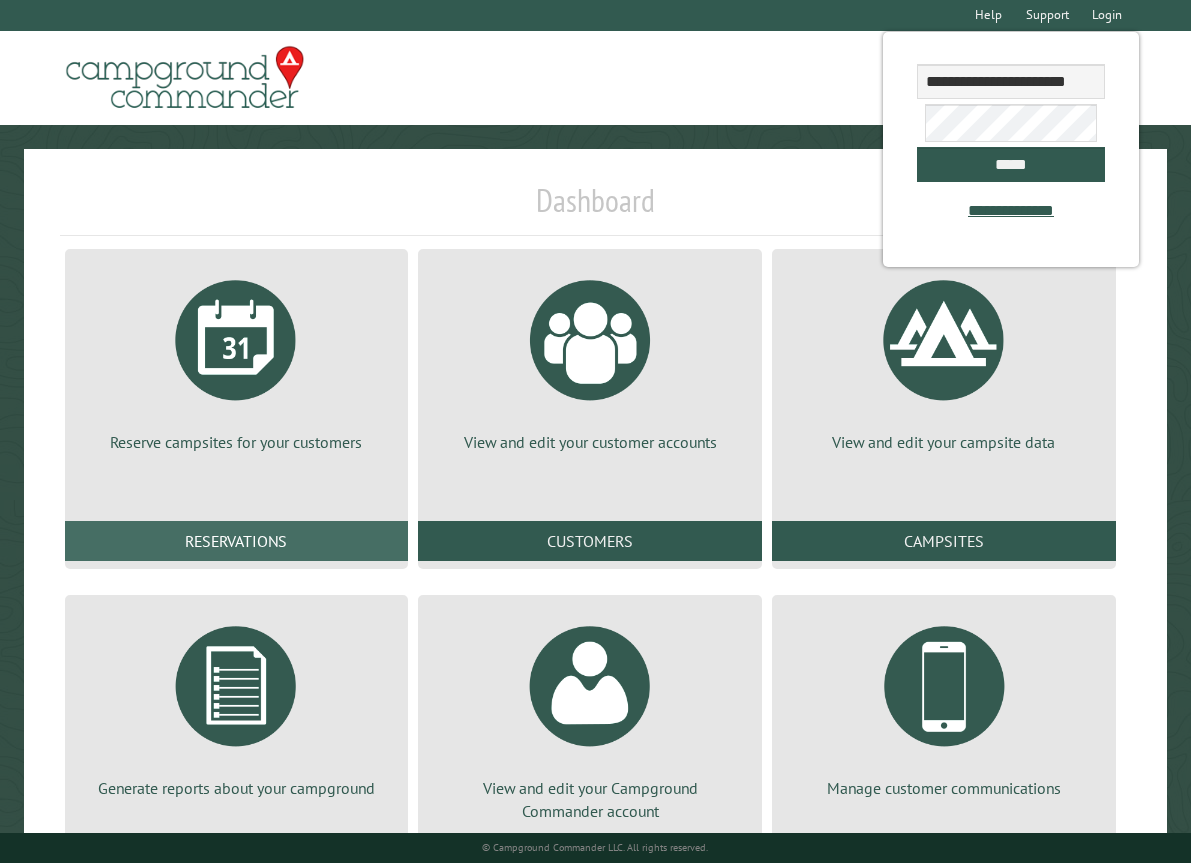 click on "Reservations" at bounding box center (237, 541) 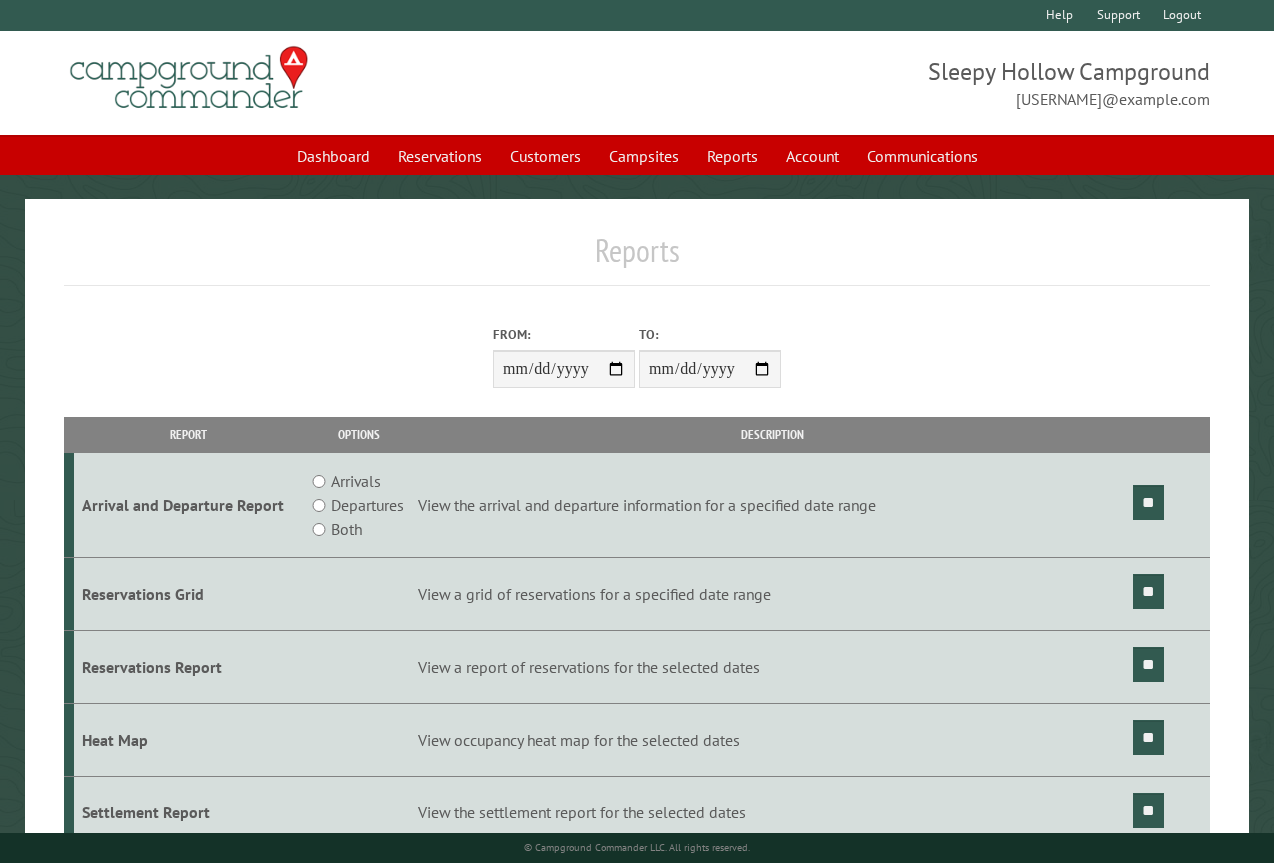scroll, scrollTop: 0, scrollLeft: 0, axis: both 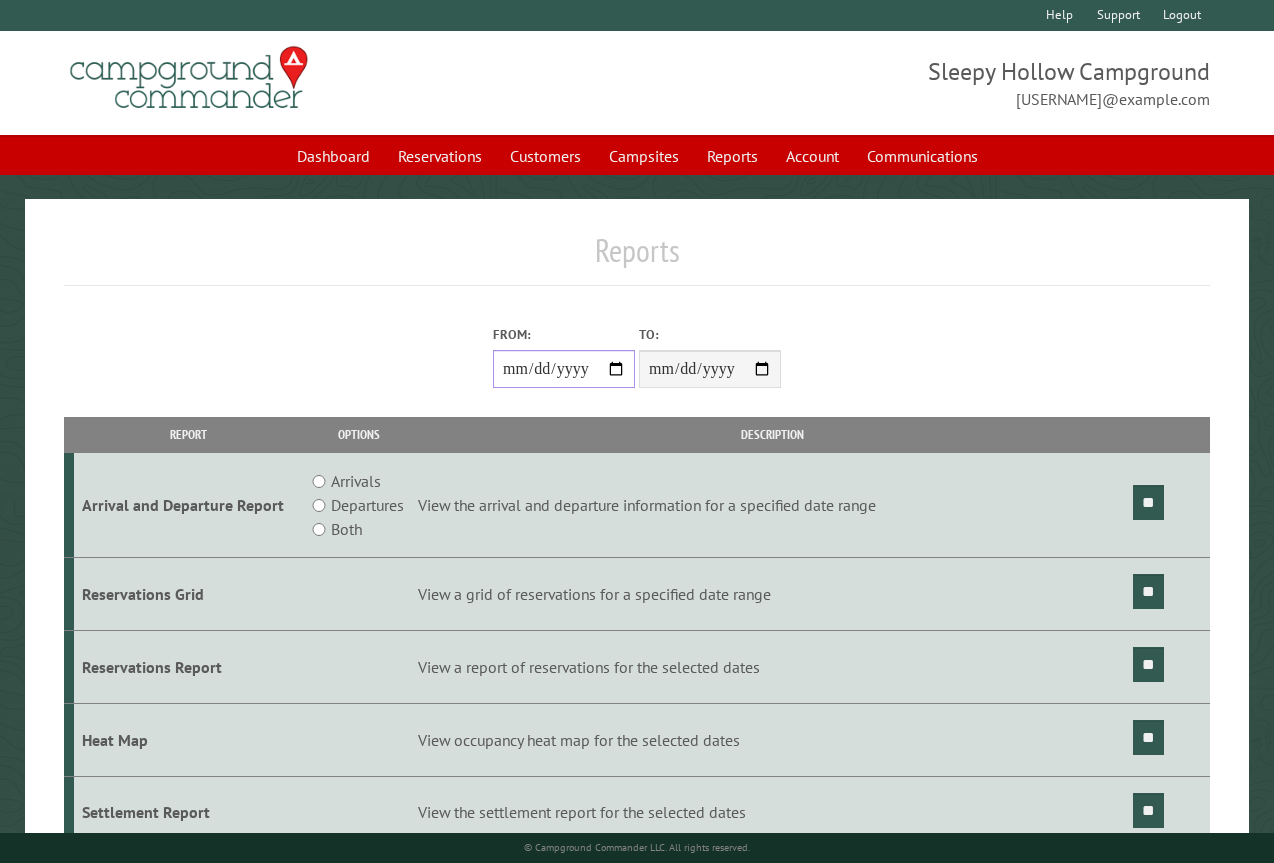 click on "From:" at bounding box center [564, 369] 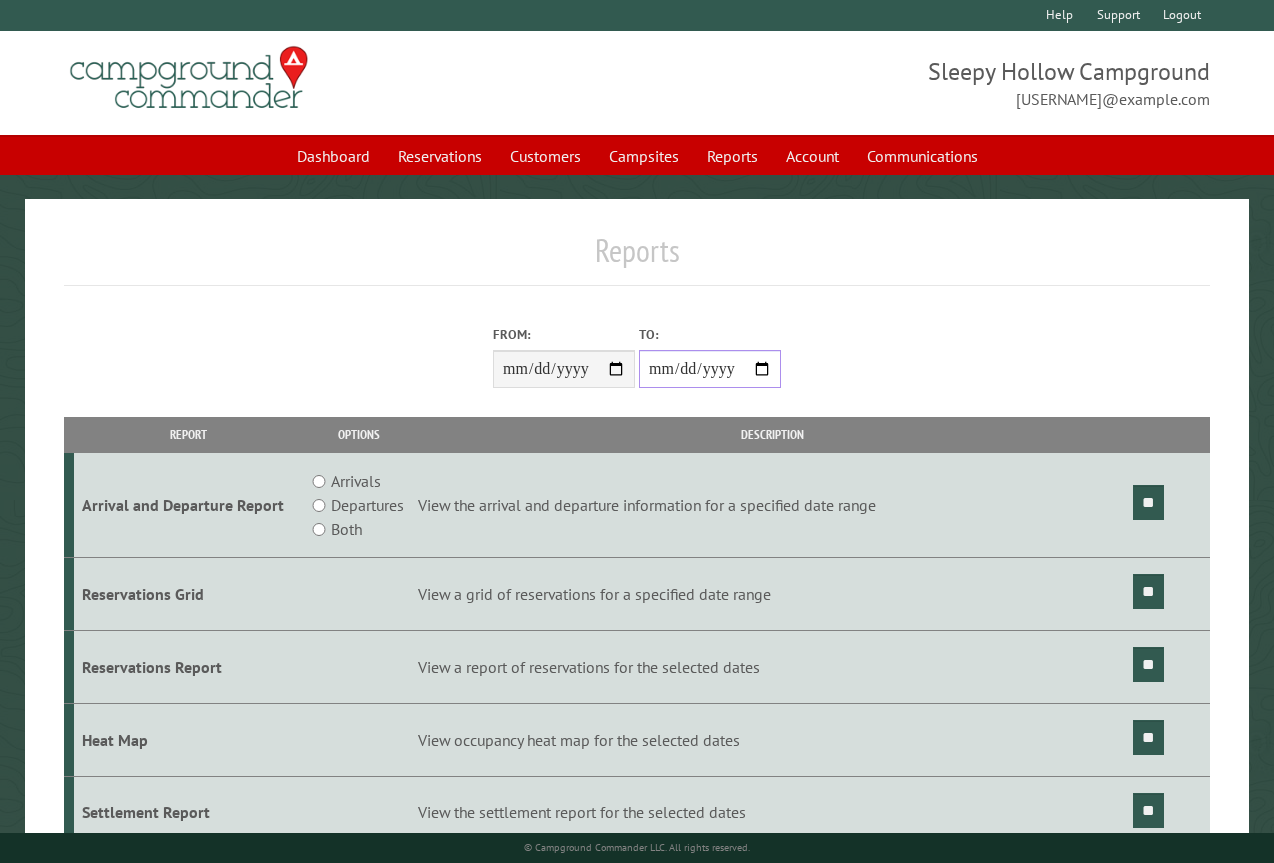 click on "**********" at bounding box center (710, 369) 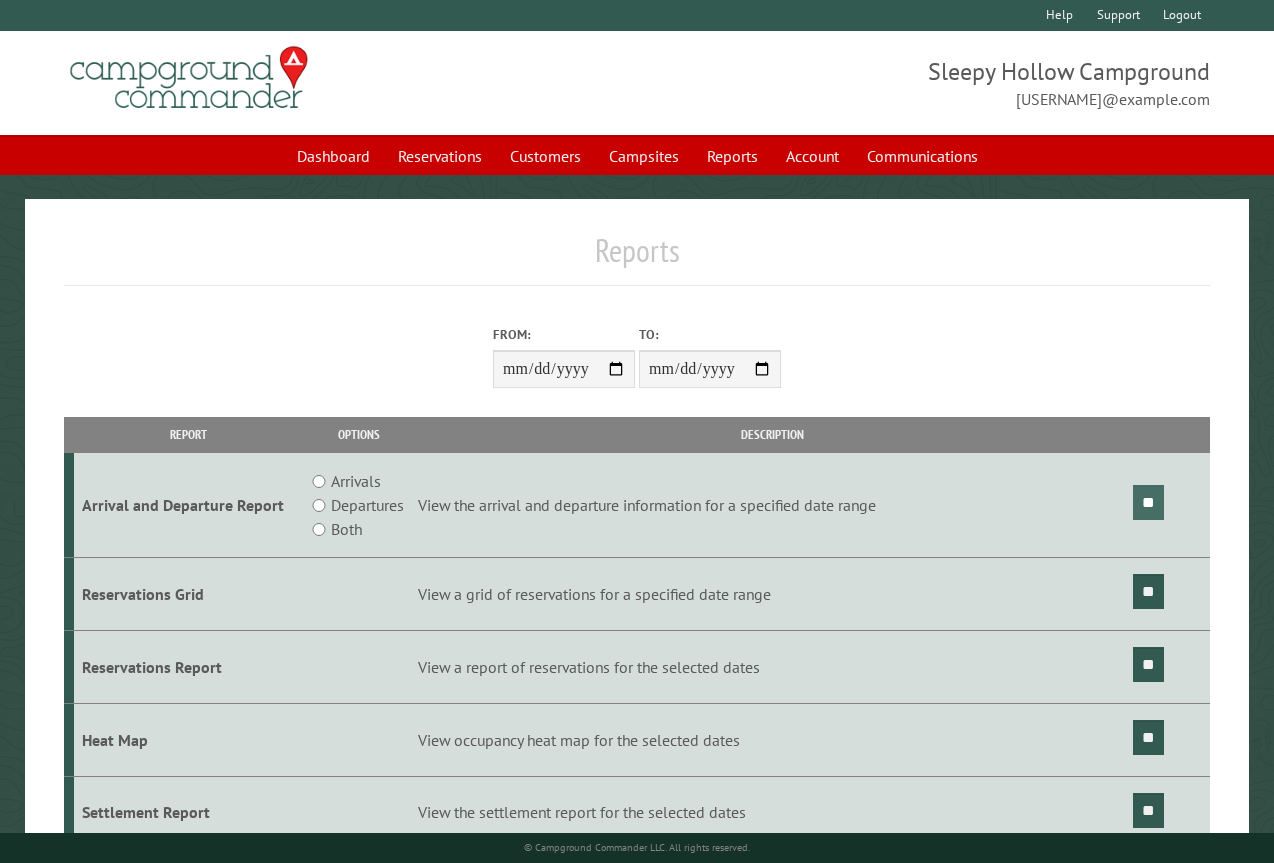 click on "**" at bounding box center [1148, 502] 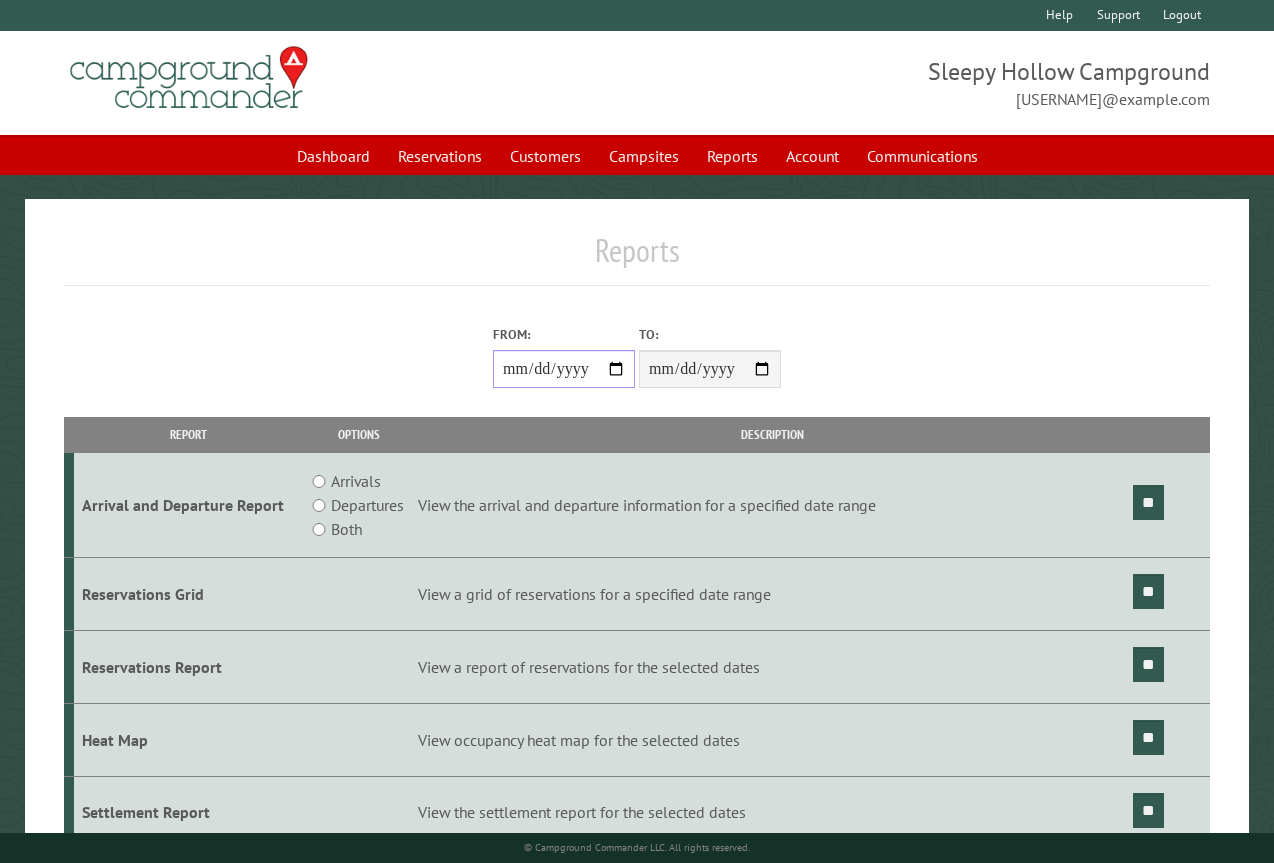 click on "**********" at bounding box center (564, 369) 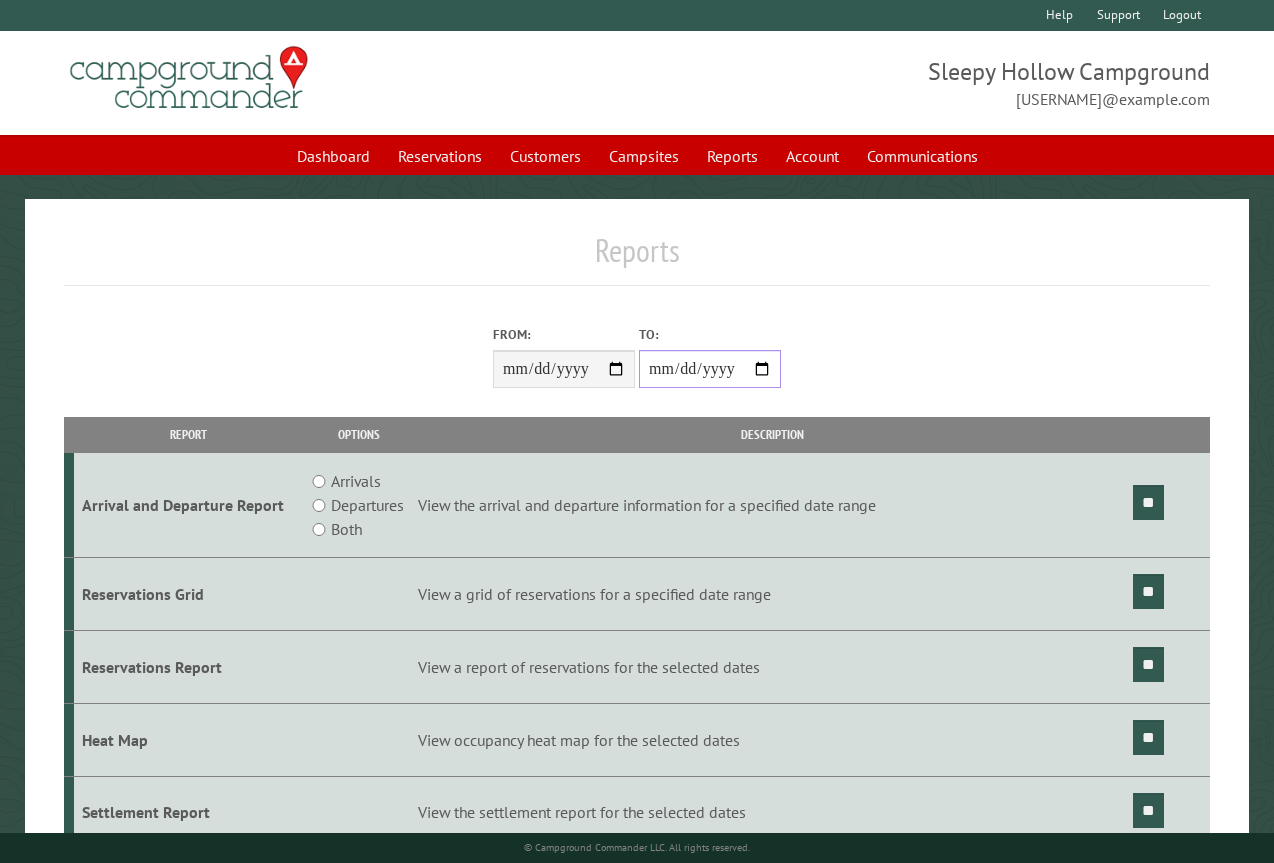 click on "**********" at bounding box center (710, 369) 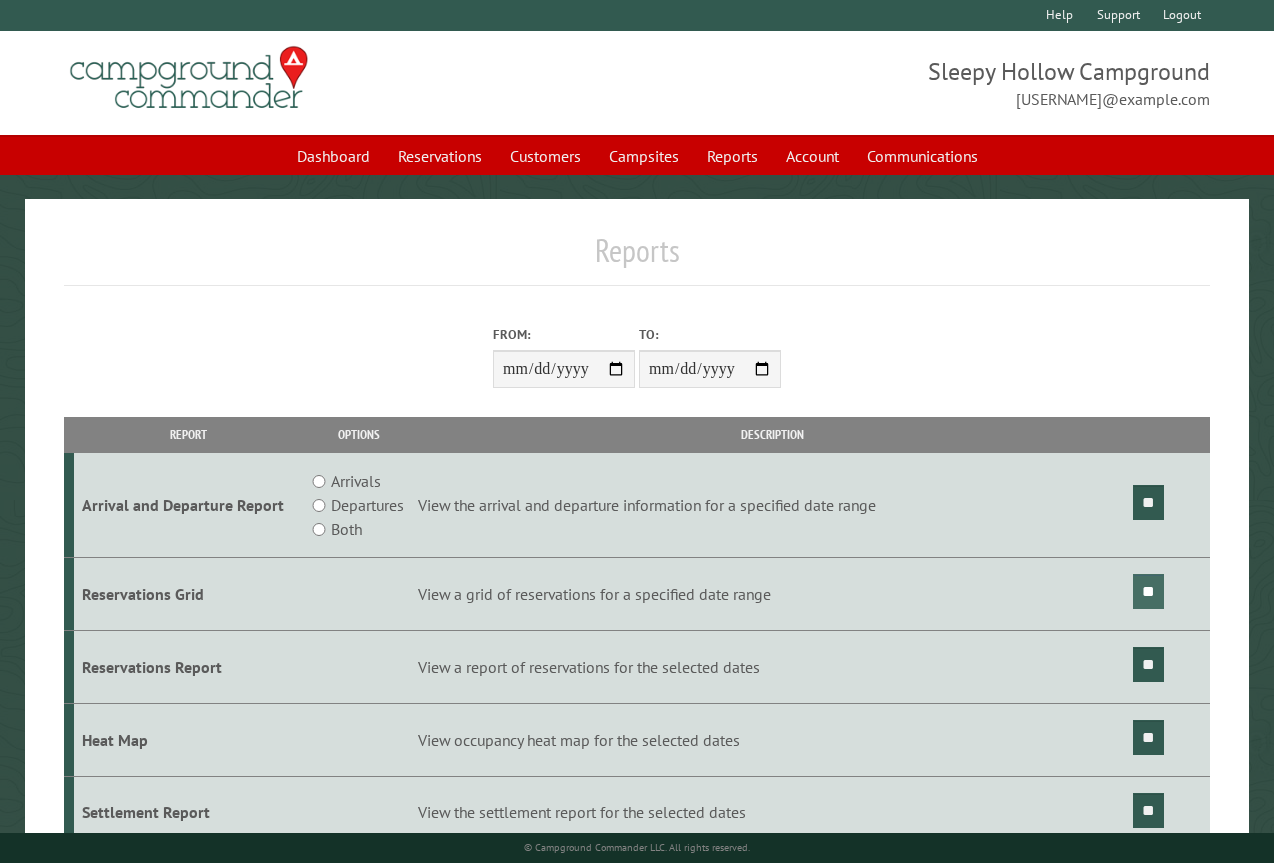 click on "**" at bounding box center [1148, 591] 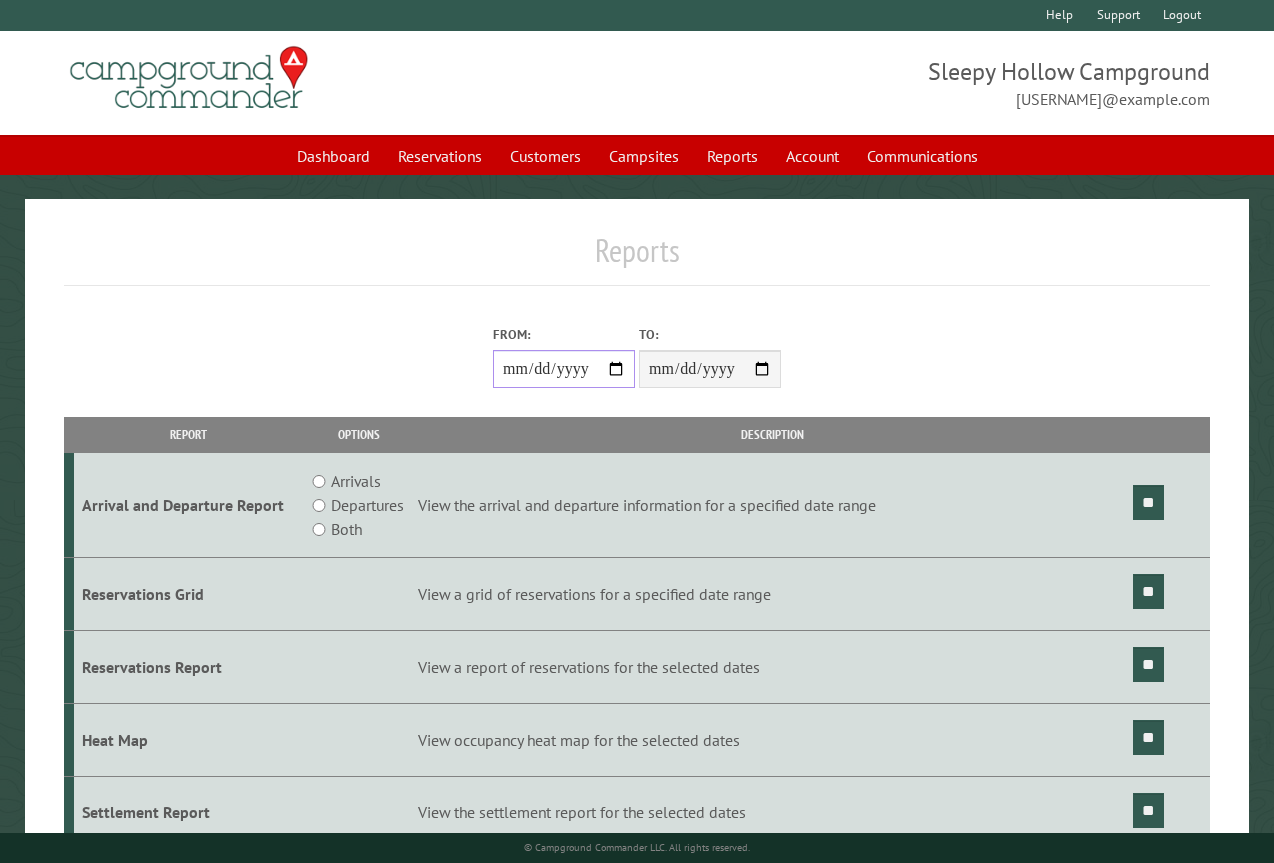 click on "**********" at bounding box center [564, 369] 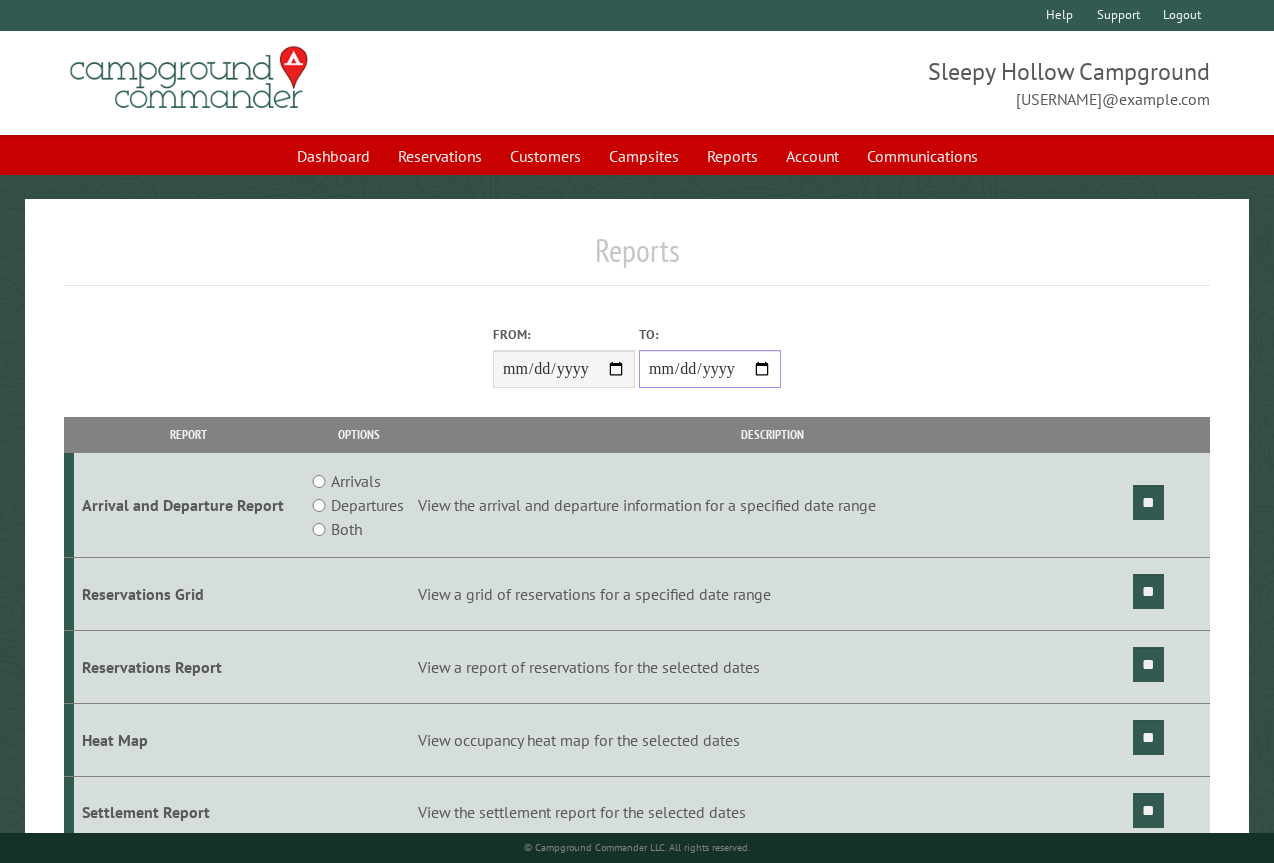 click on "**********" at bounding box center [710, 369] 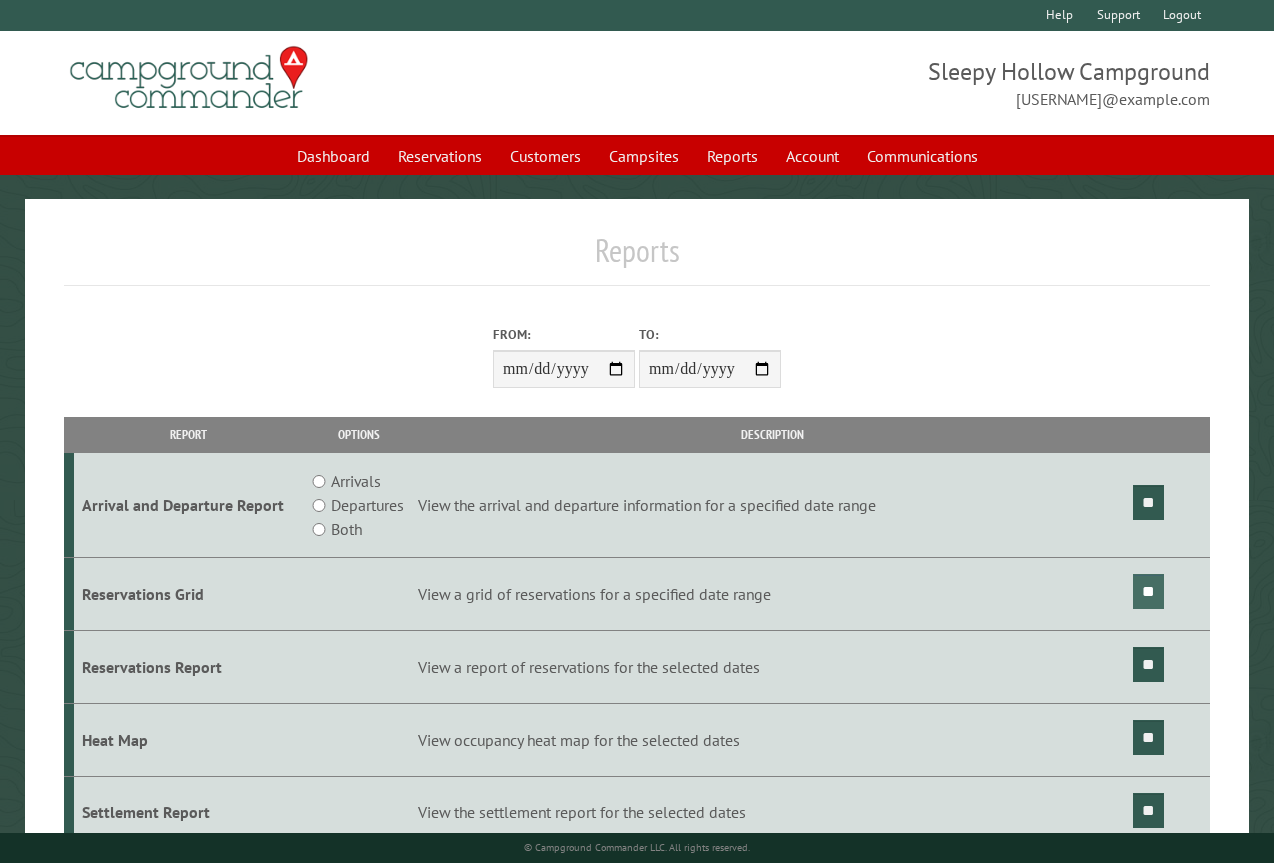 click on "**" at bounding box center [1148, 591] 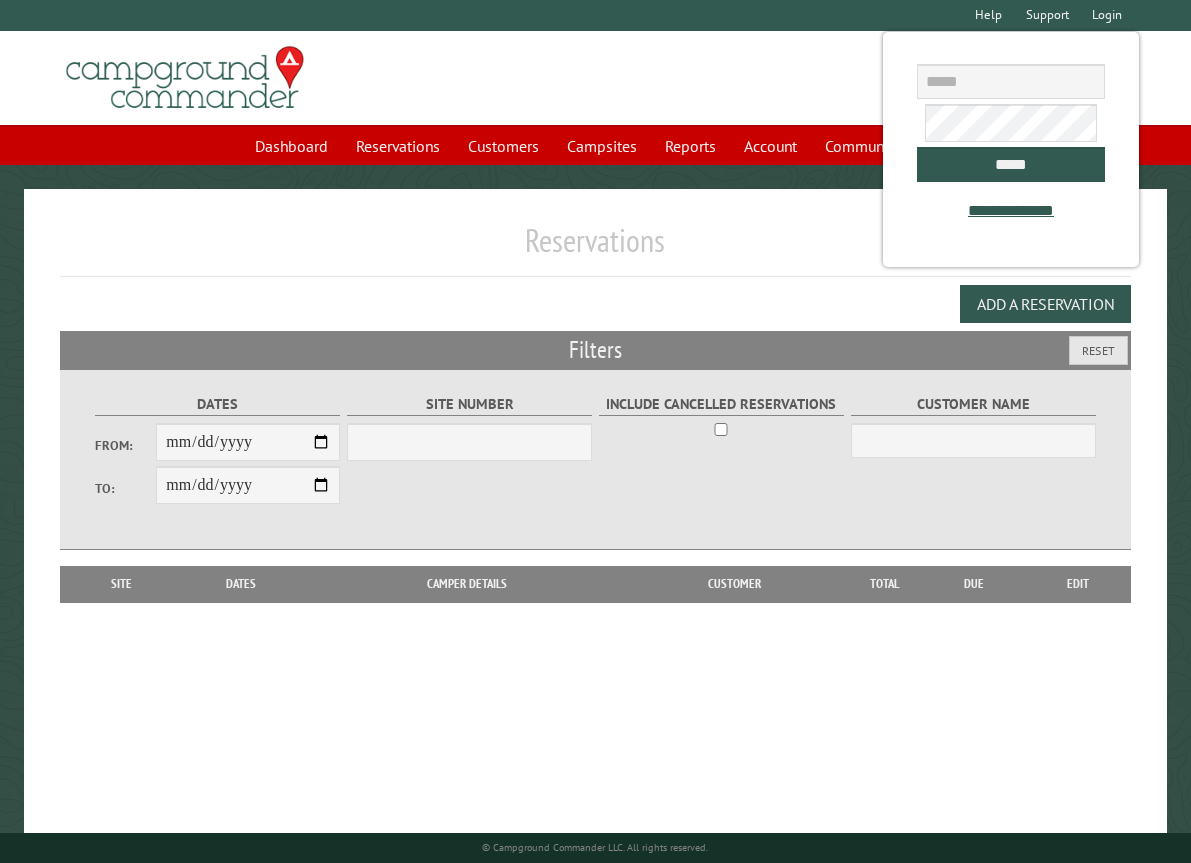 scroll, scrollTop: 0, scrollLeft: 0, axis: both 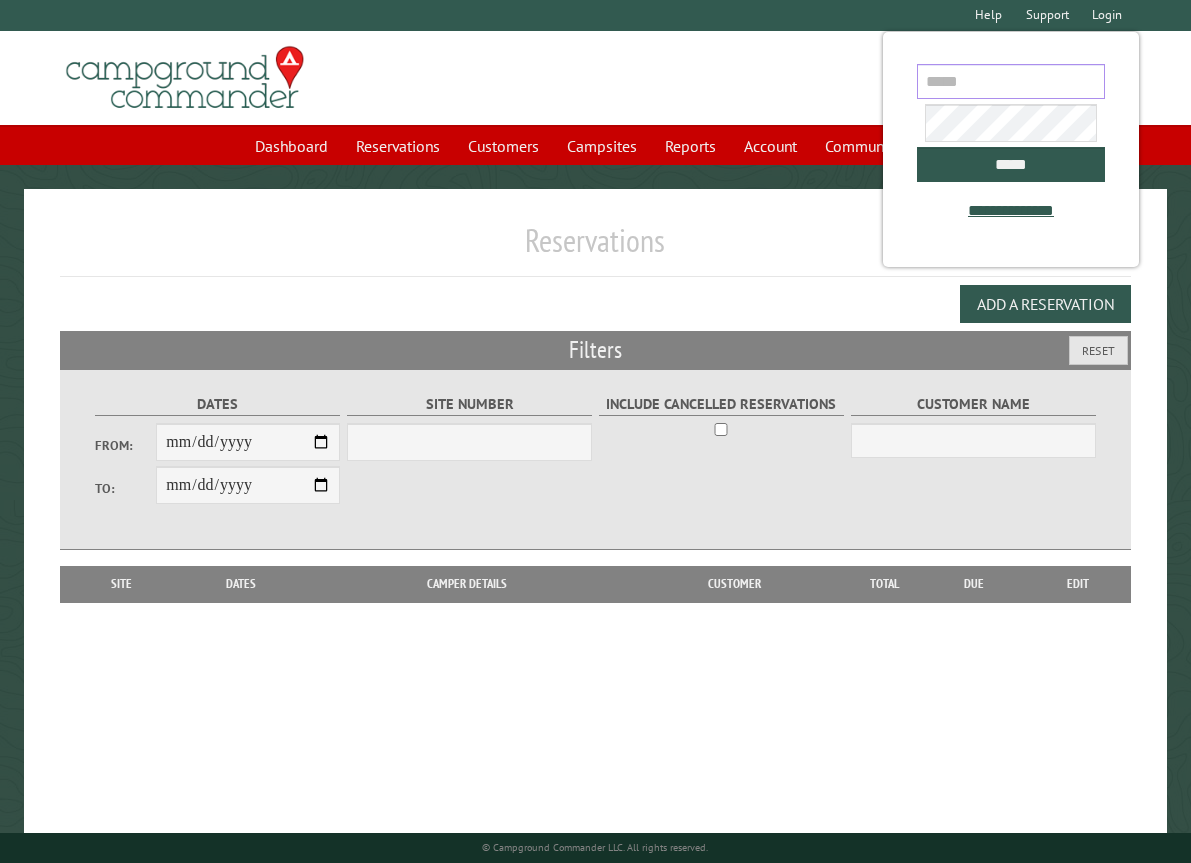 type on "**********" 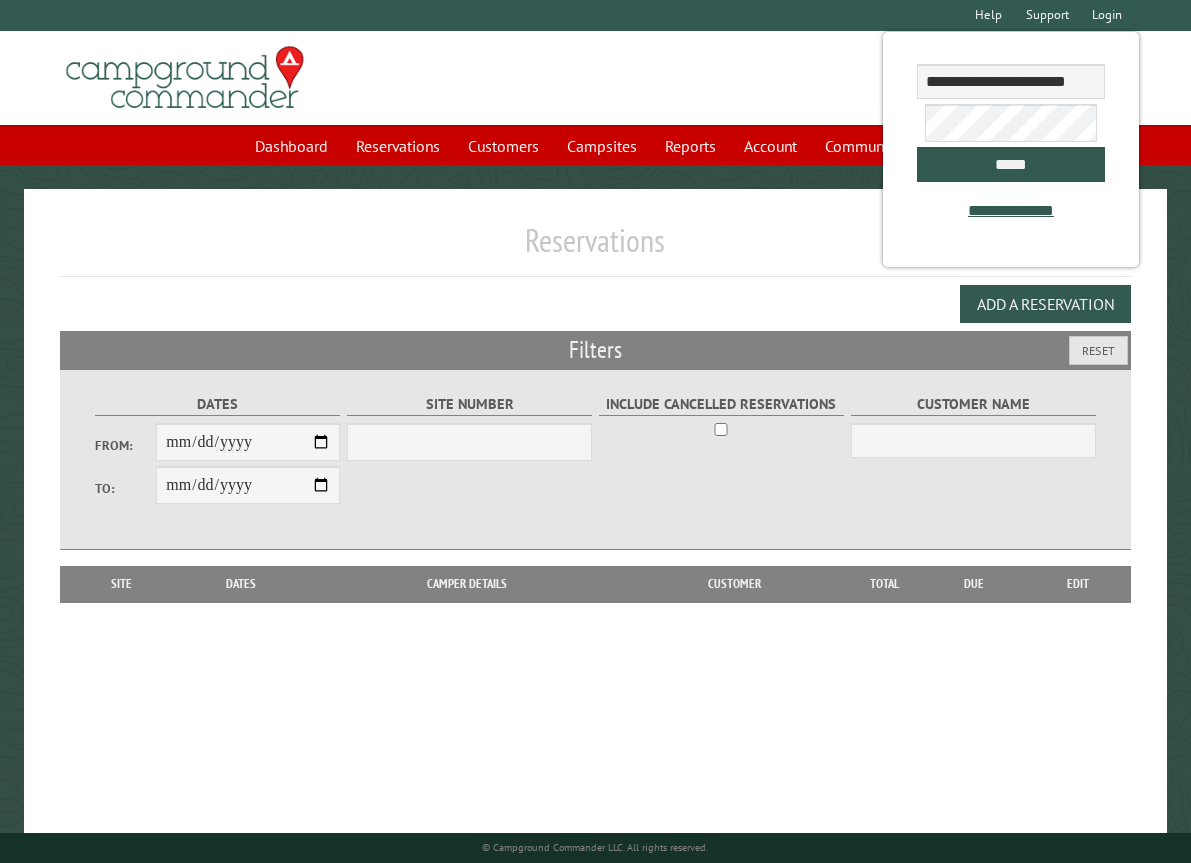 click on "Reservations" at bounding box center (596, 248) 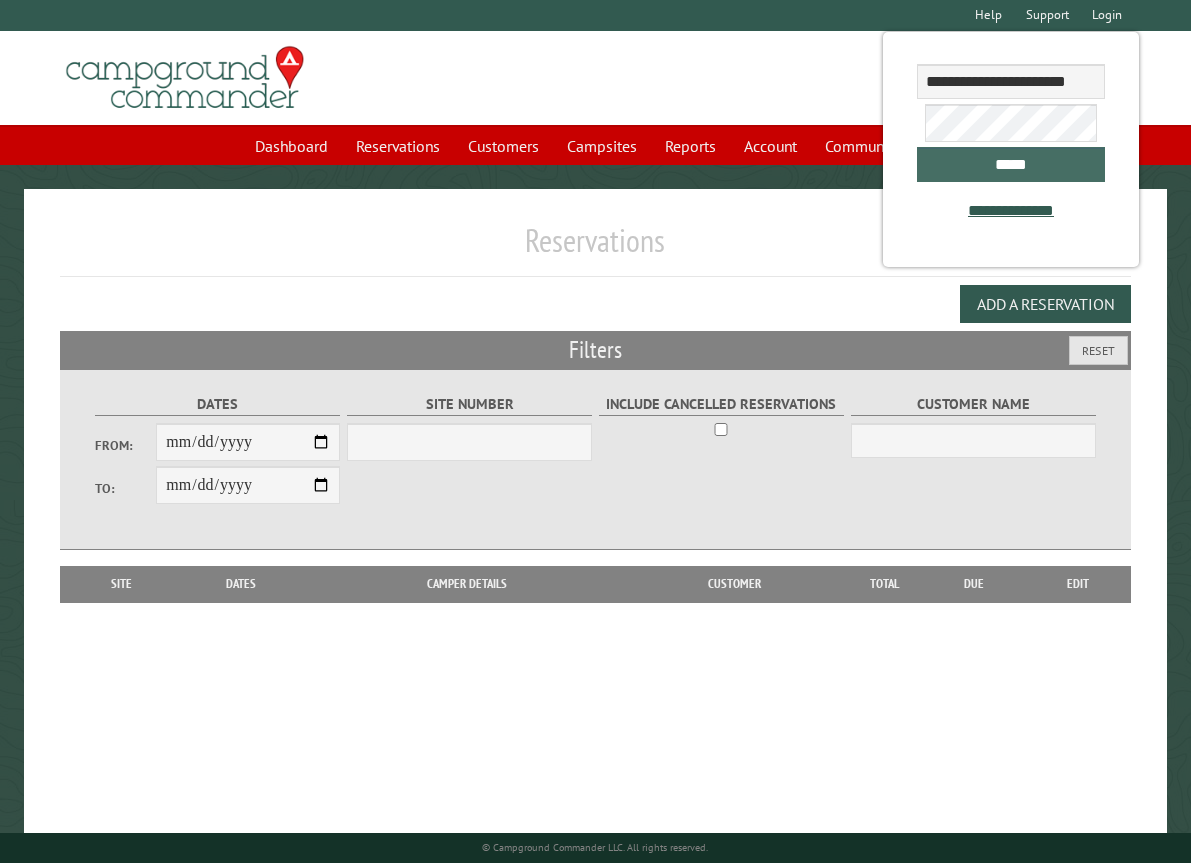 click on "*****" at bounding box center (1010, 164) 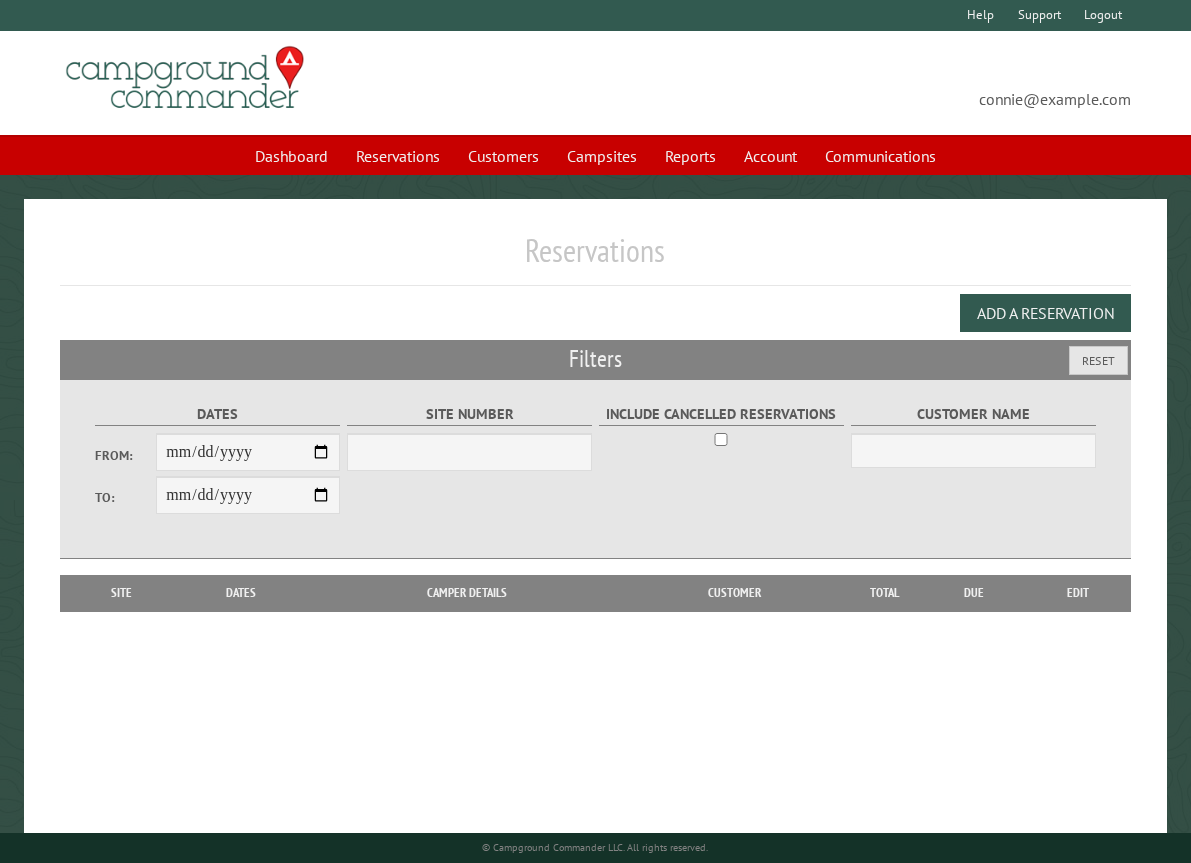 select on "***" 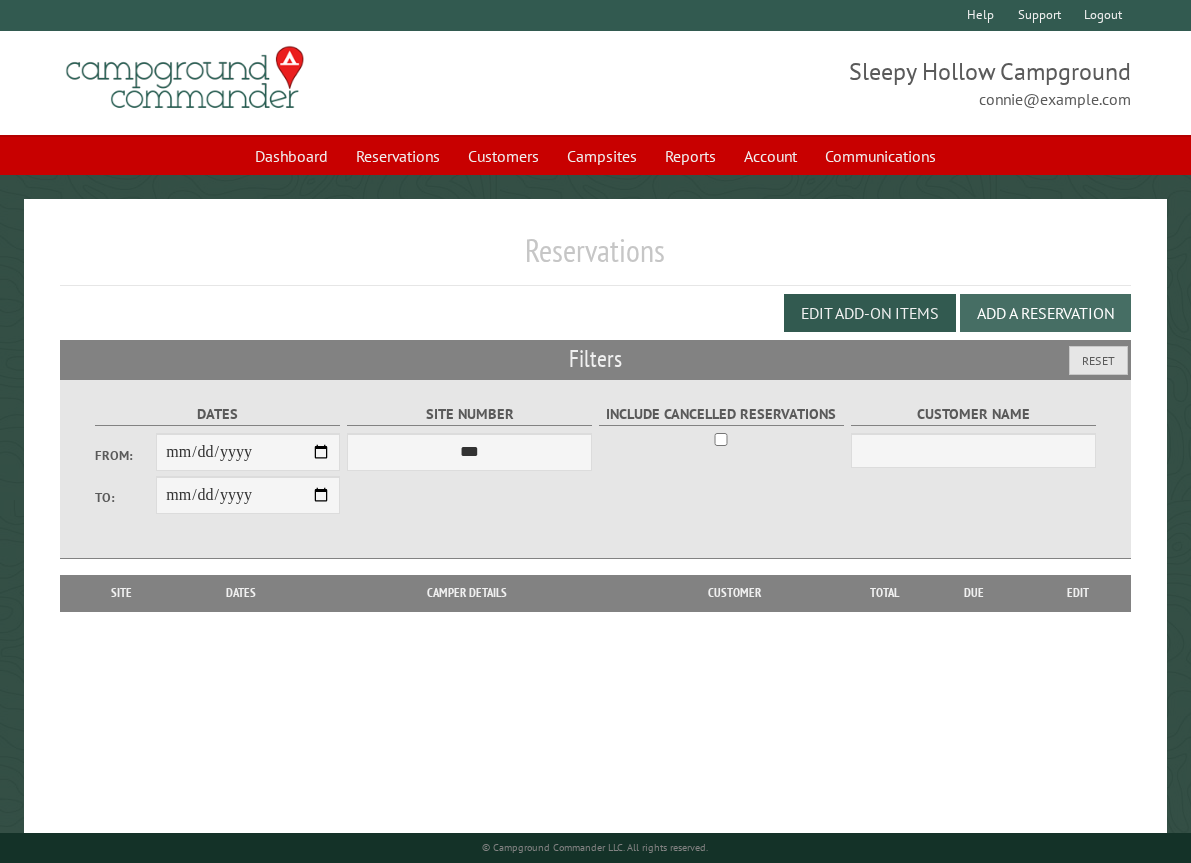 click on "Add a Reservation" at bounding box center (1045, 313) 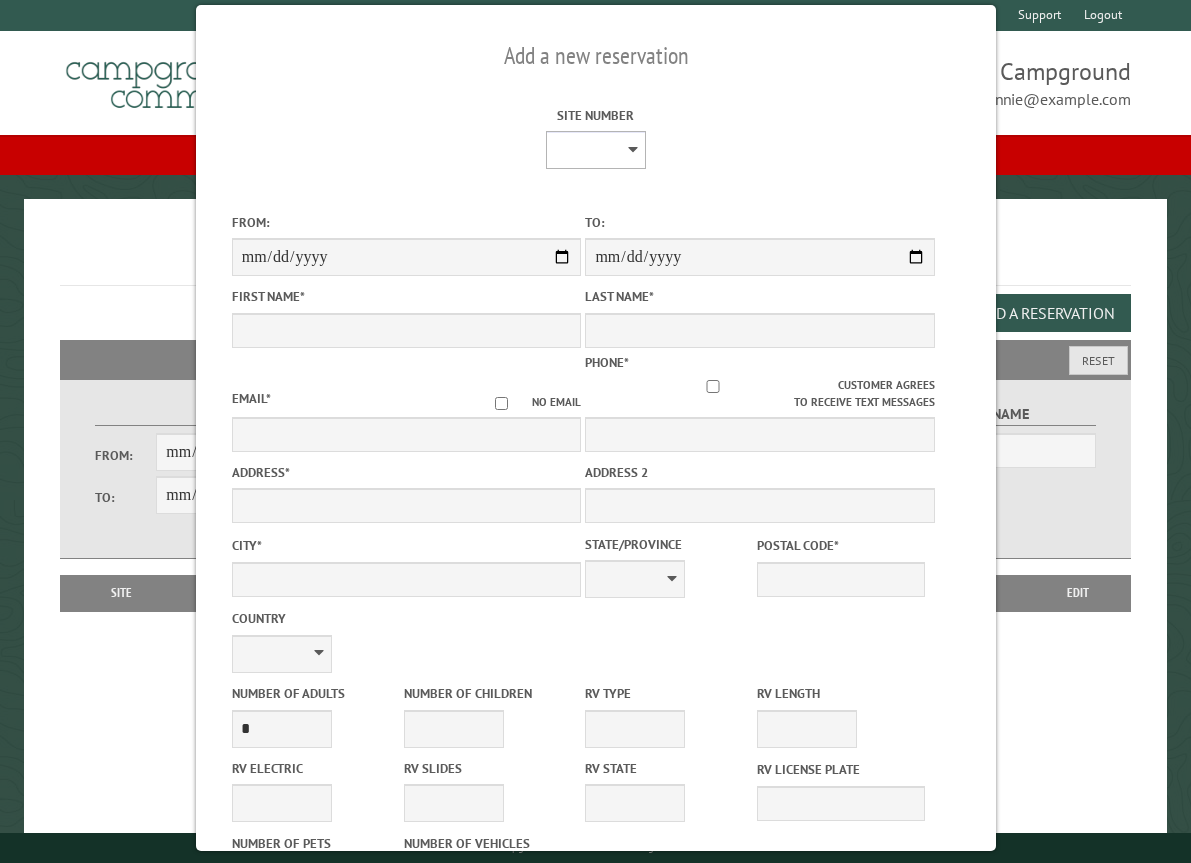 click on "* * * * * * * * * ** *** *** ** ** ** ** ** ** ** ** ** ** *** *** ** ** ** ** ** ** ** ** ** ** *** *** ** ** ** ** ** ** ** ** *** *** ** ** ** ** ** ** *** *** ** ** ** ** ** *** ** ** ** ** ** ** ** ** ** ** ** ** ** ** ** ** ** ** ** ** ** ** ** ** **" at bounding box center (595, 150) 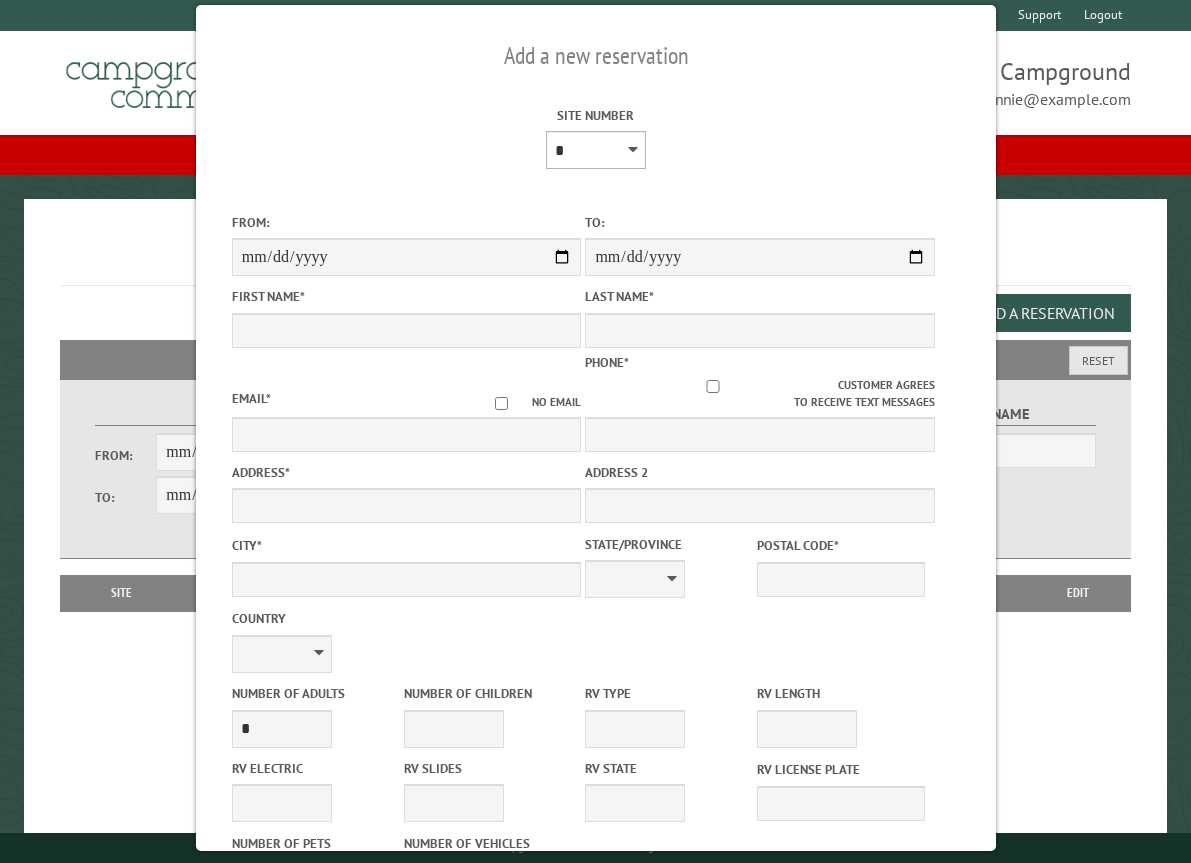 click on "* * * * * * * * * ** *** *** ** ** ** ** ** ** ** ** ** ** *** *** ** ** ** ** ** ** ** ** ** ** *** *** ** ** ** ** ** ** ** ** *** *** ** ** ** ** ** ** *** *** ** ** ** ** ** *** ** ** ** ** ** ** ** ** ** ** ** ** ** ** ** ** ** ** ** ** ** ** ** ** **" at bounding box center [595, 150] 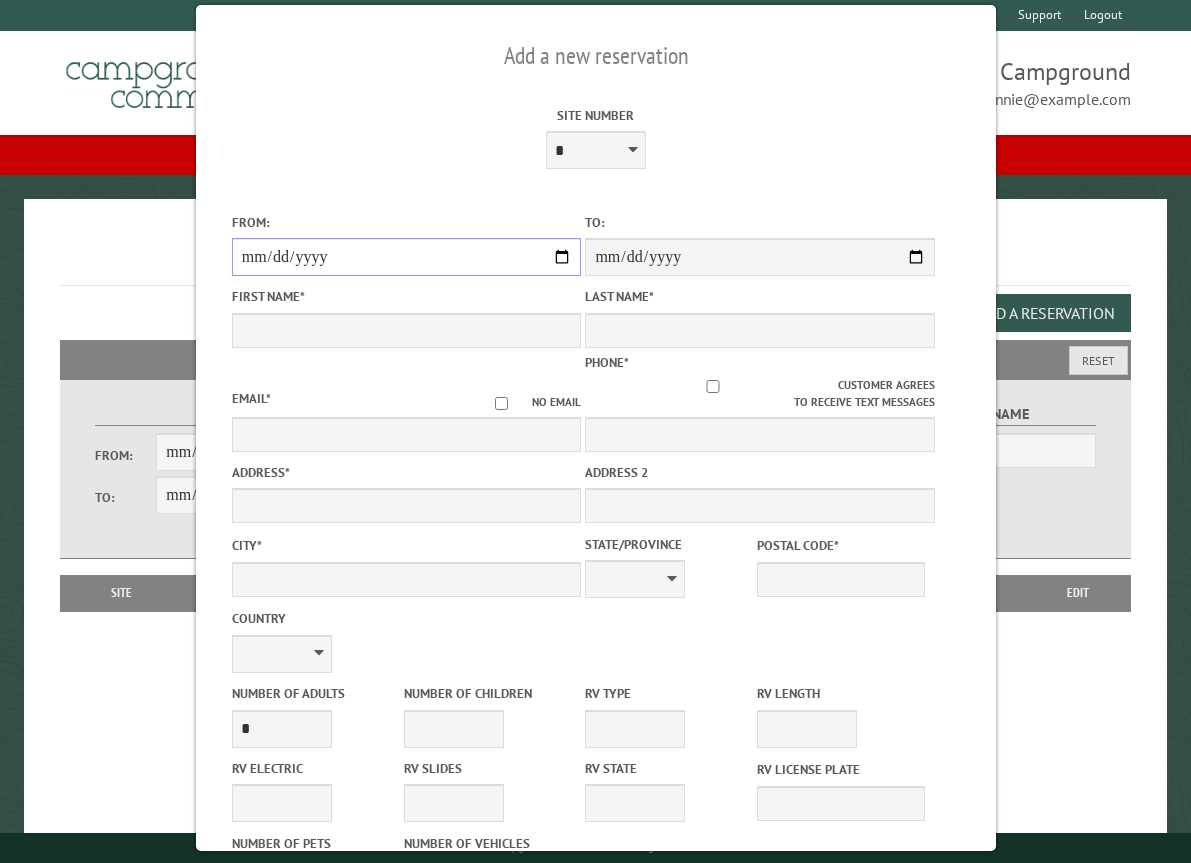 click on "From:" at bounding box center [406, 257] 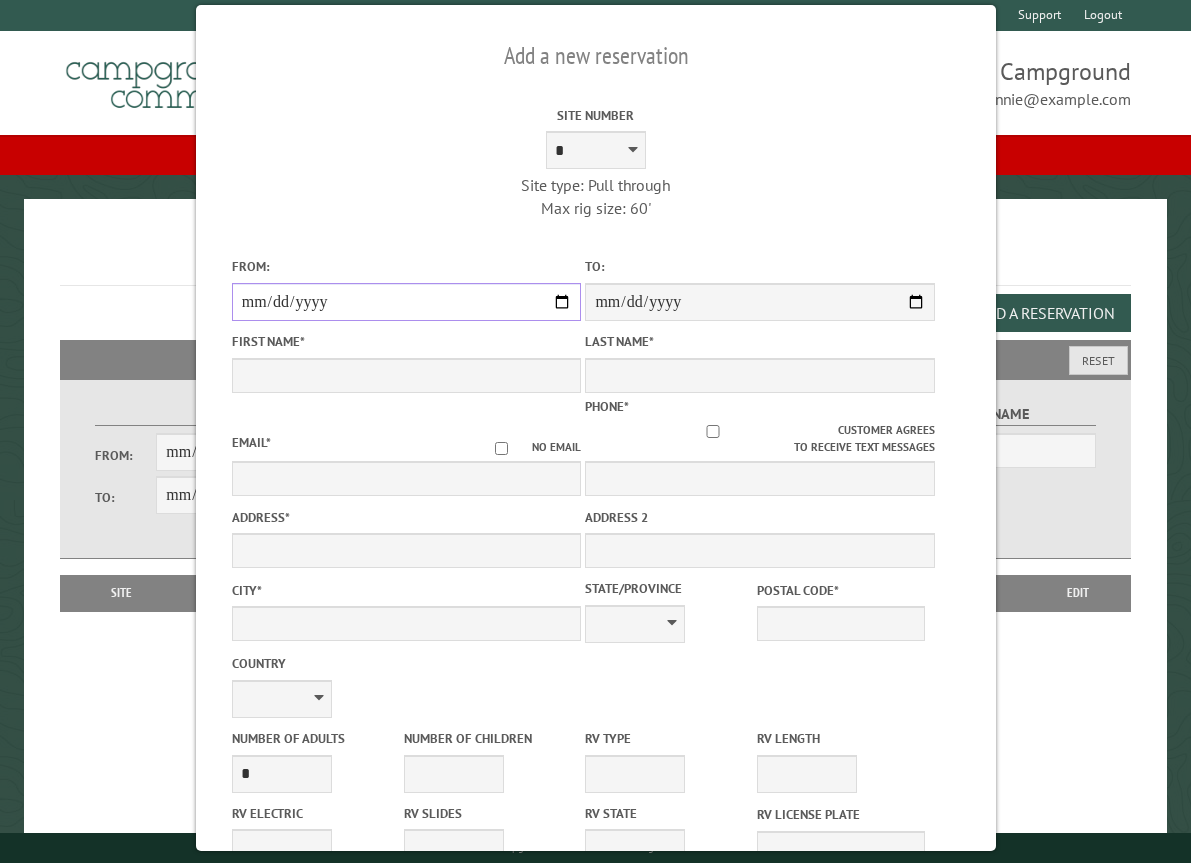 click on "**********" at bounding box center (406, 302) 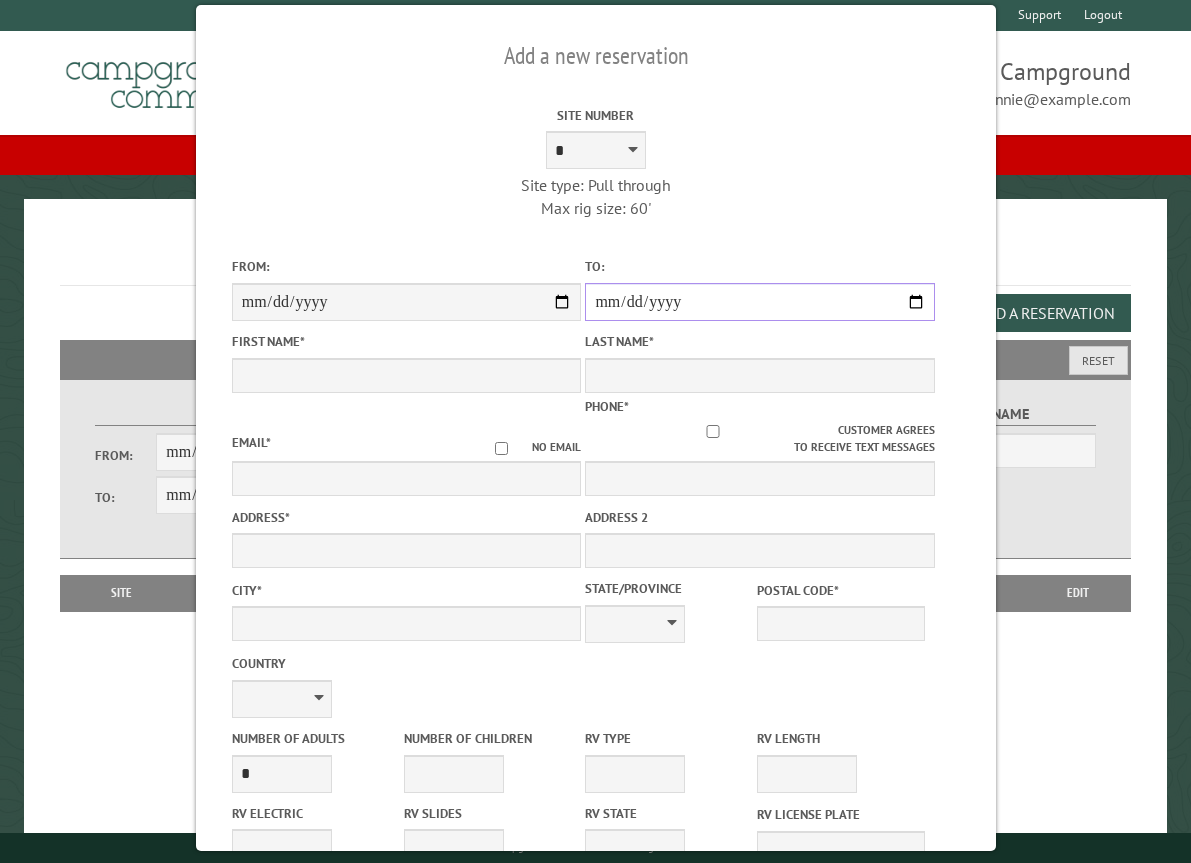 click on "**********" at bounding box center (760, 302) 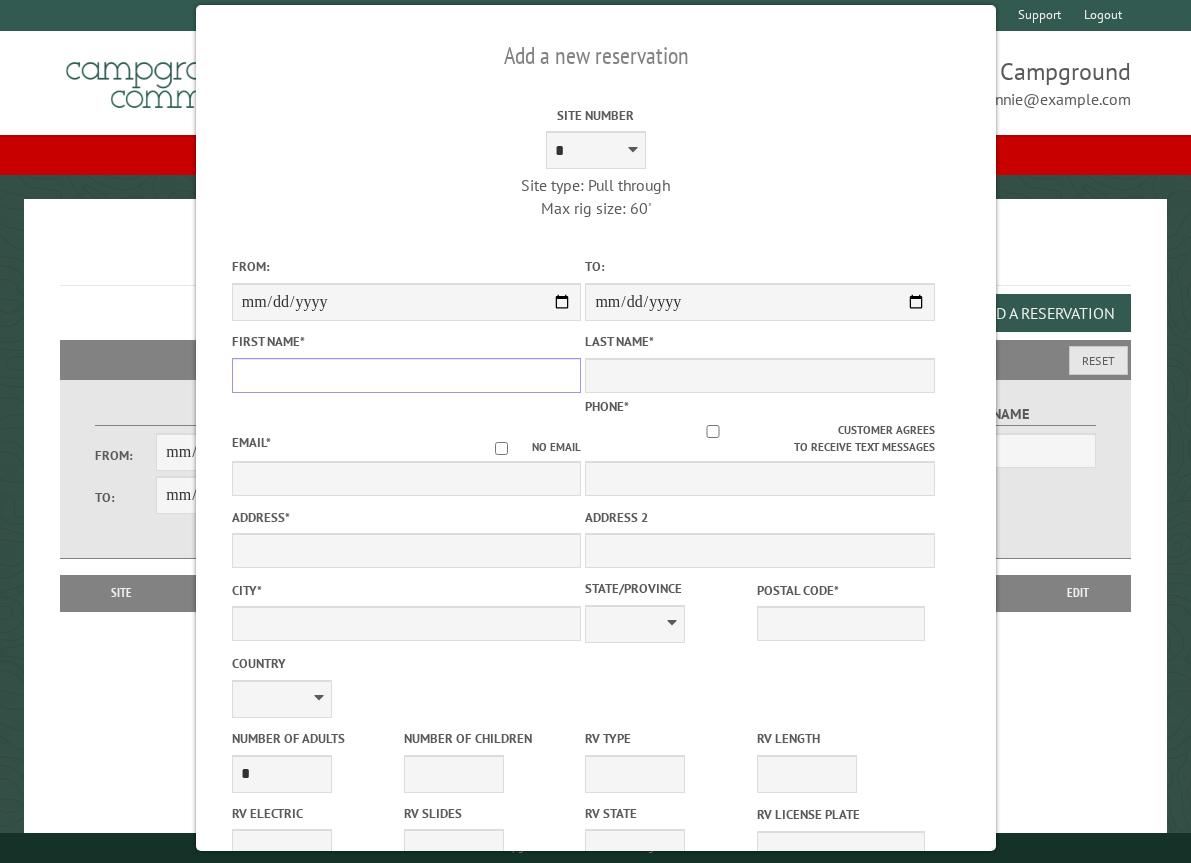 click on "First Name *" at bounding box center (406, 375) 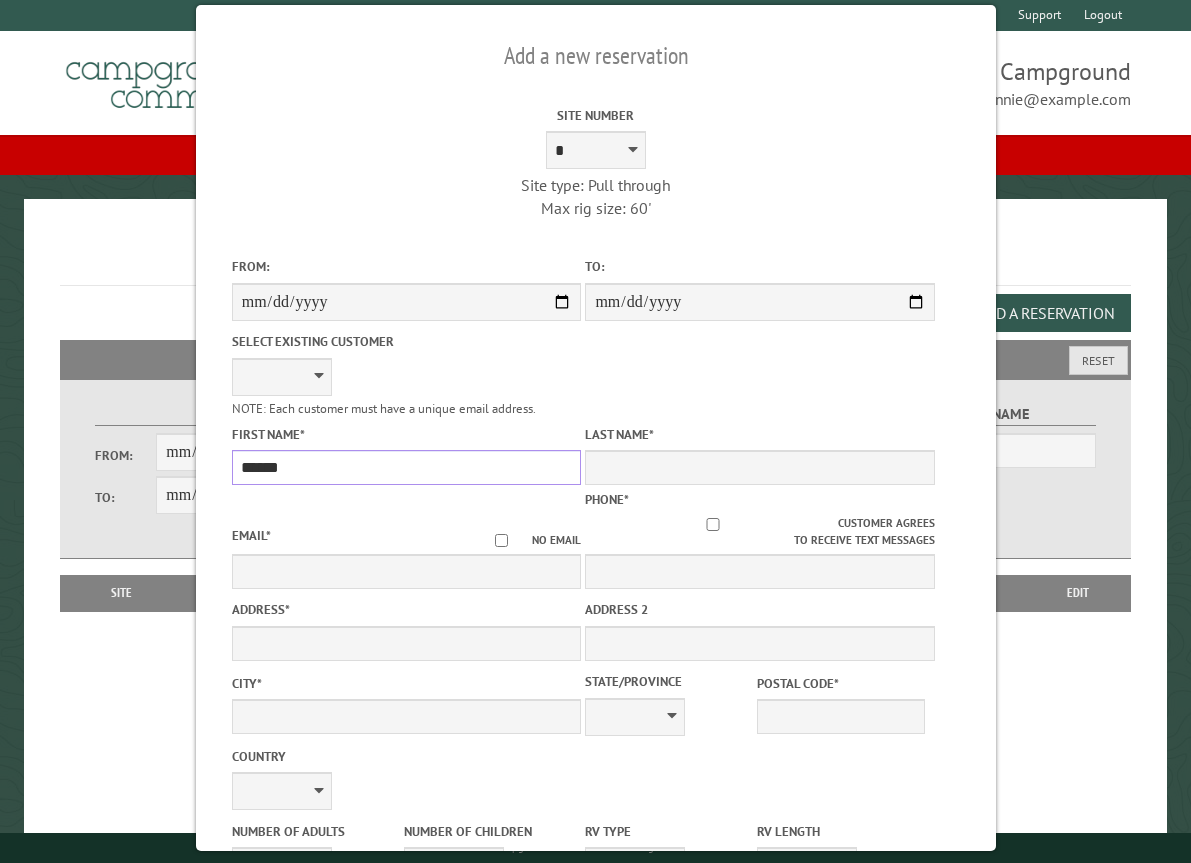 type on "******" 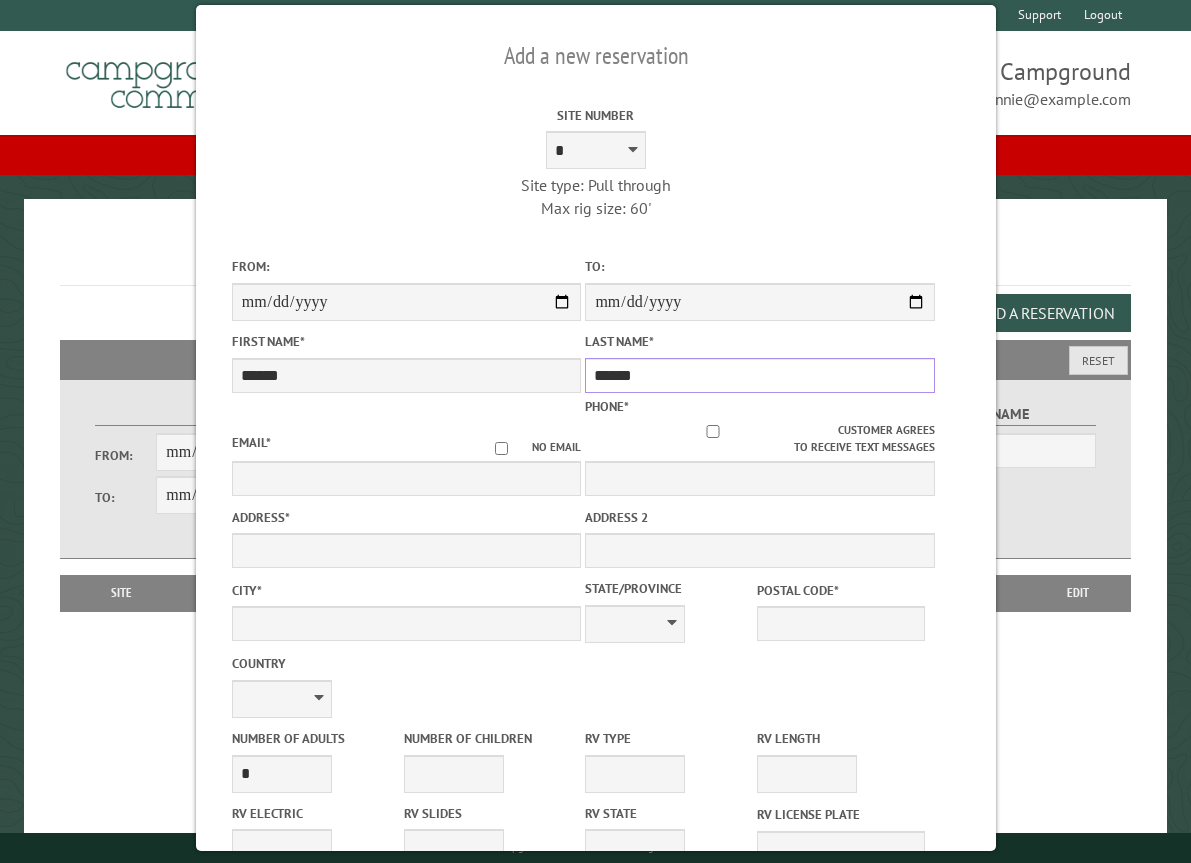 type on "******" 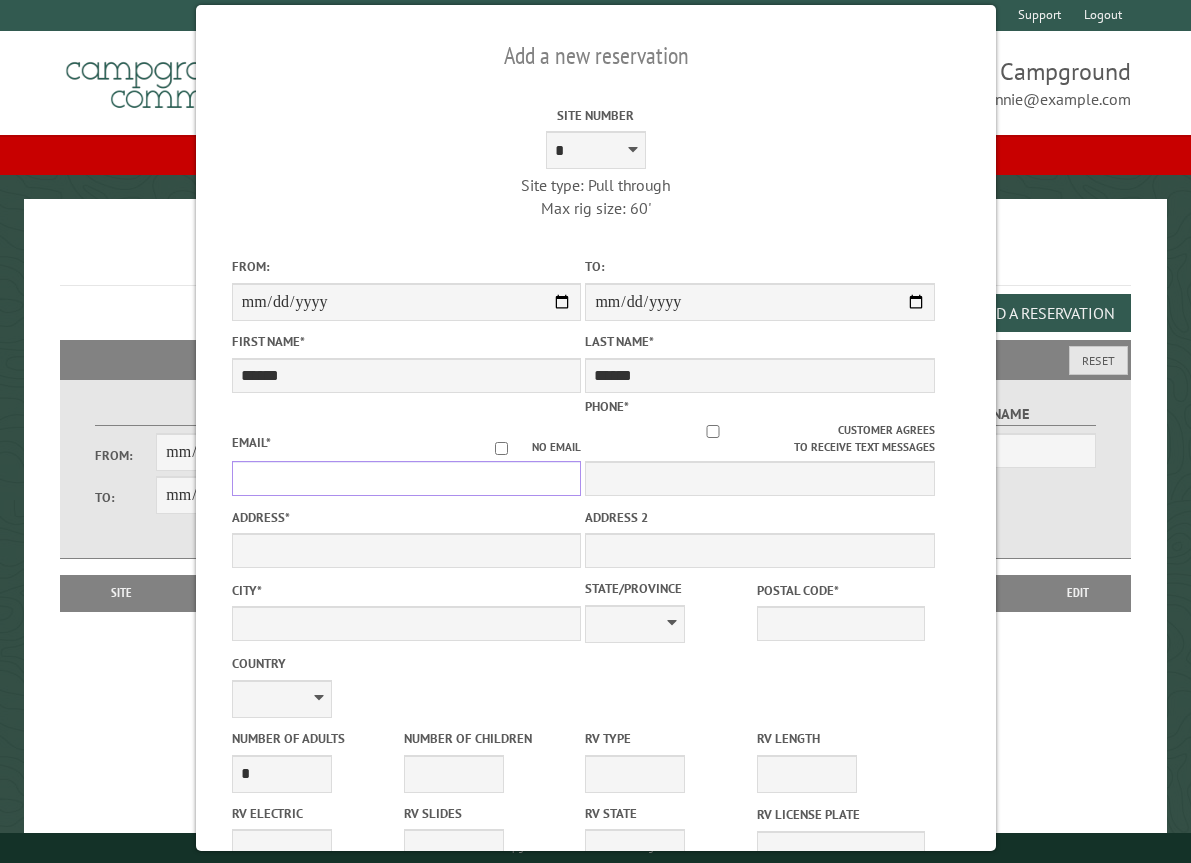 click on "Email *" at bounding box center (406, 478) 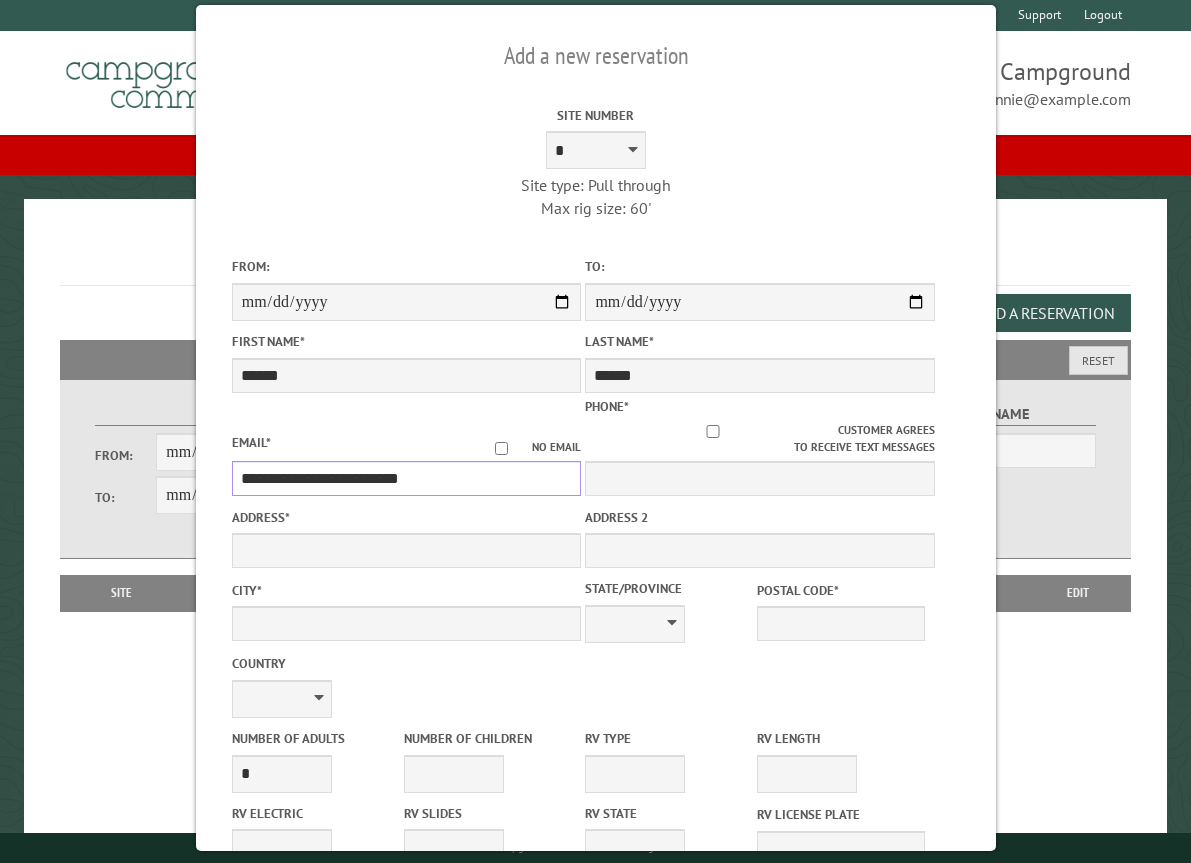 type on "**********" 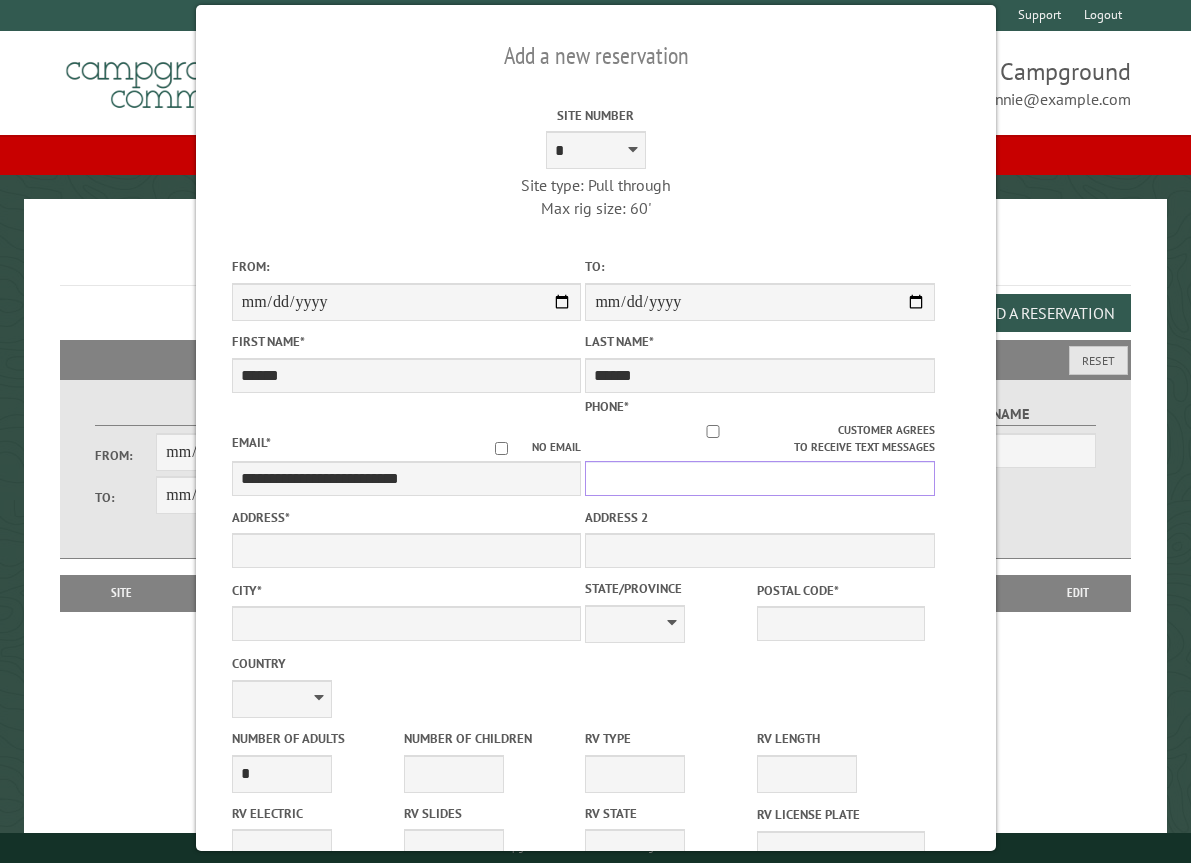 click on "Phone *" at bounding box center (760, 478) 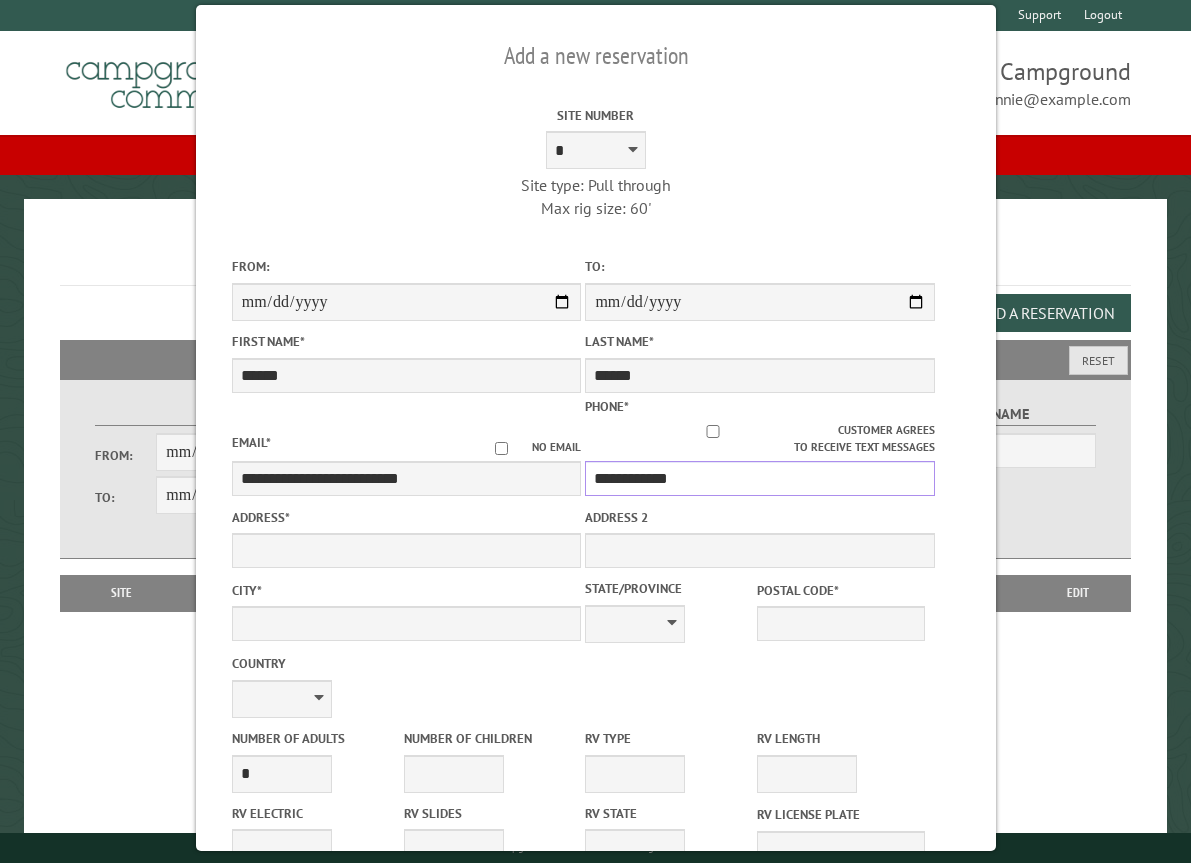 type on "**********" 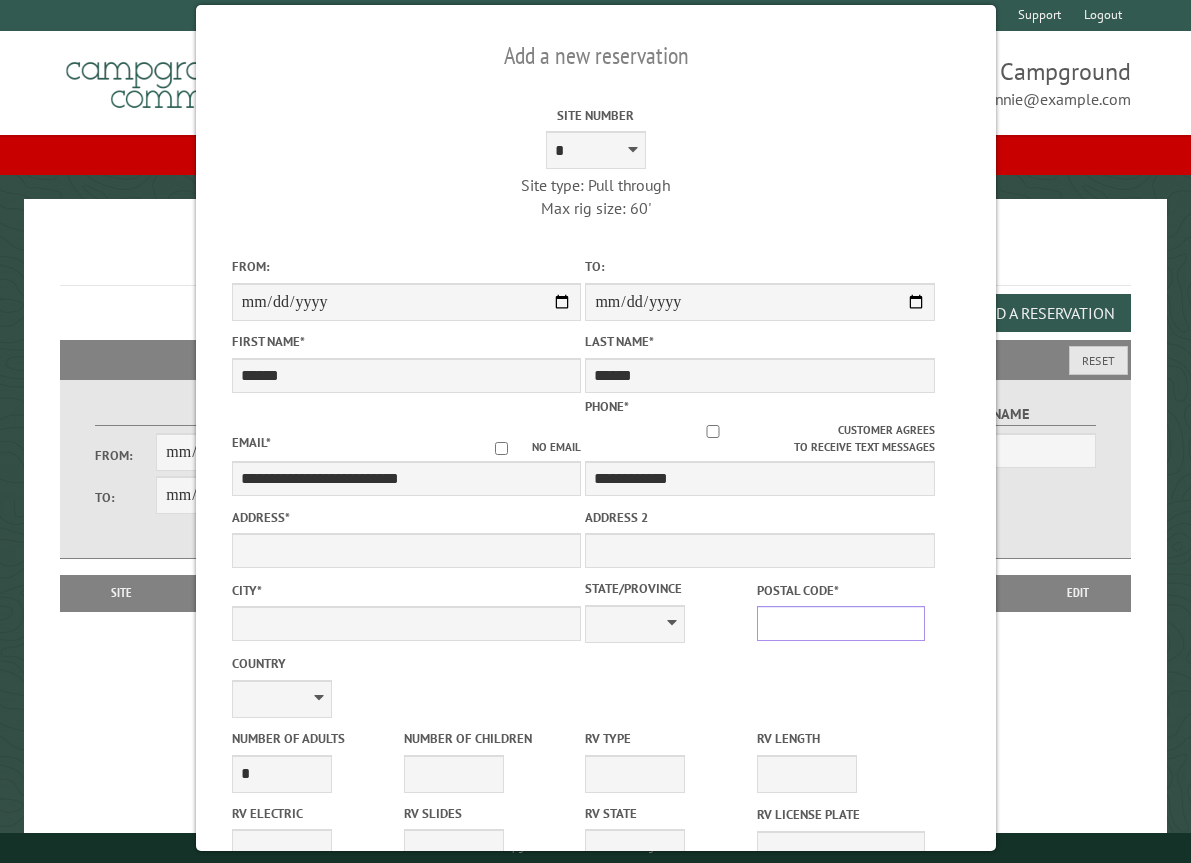 click on "Postal Code *" at bounding box center (841, 623) 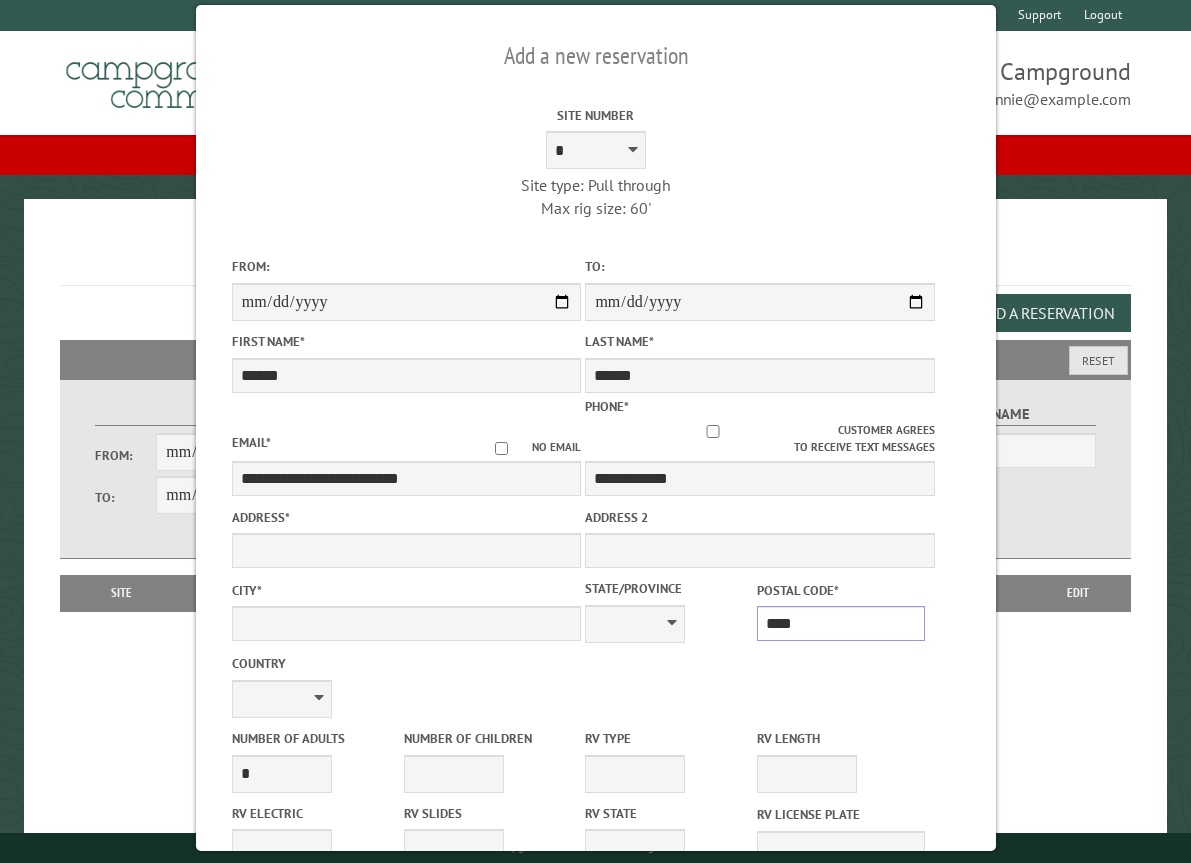 type on "*****" 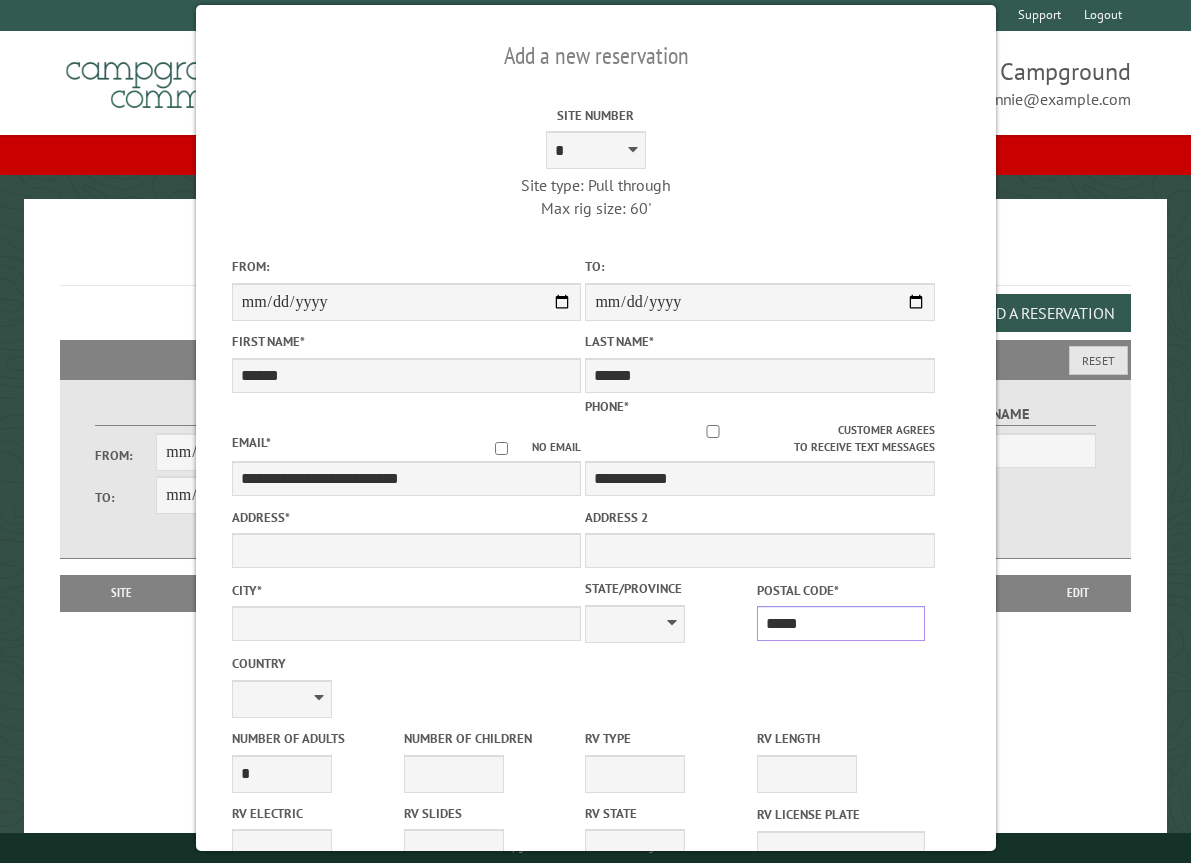 type on "******" 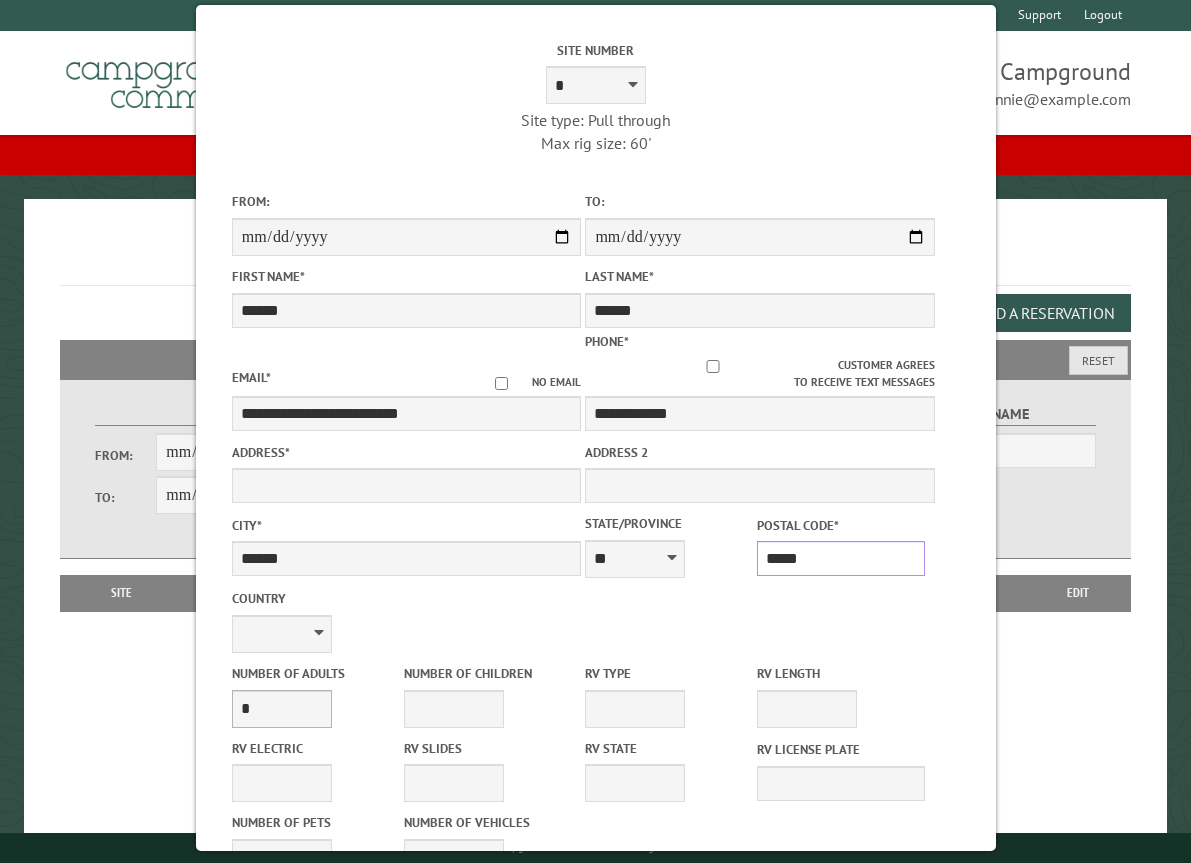 scroll, scrollTop: 100, scrollLeft: 0, axis: vertical 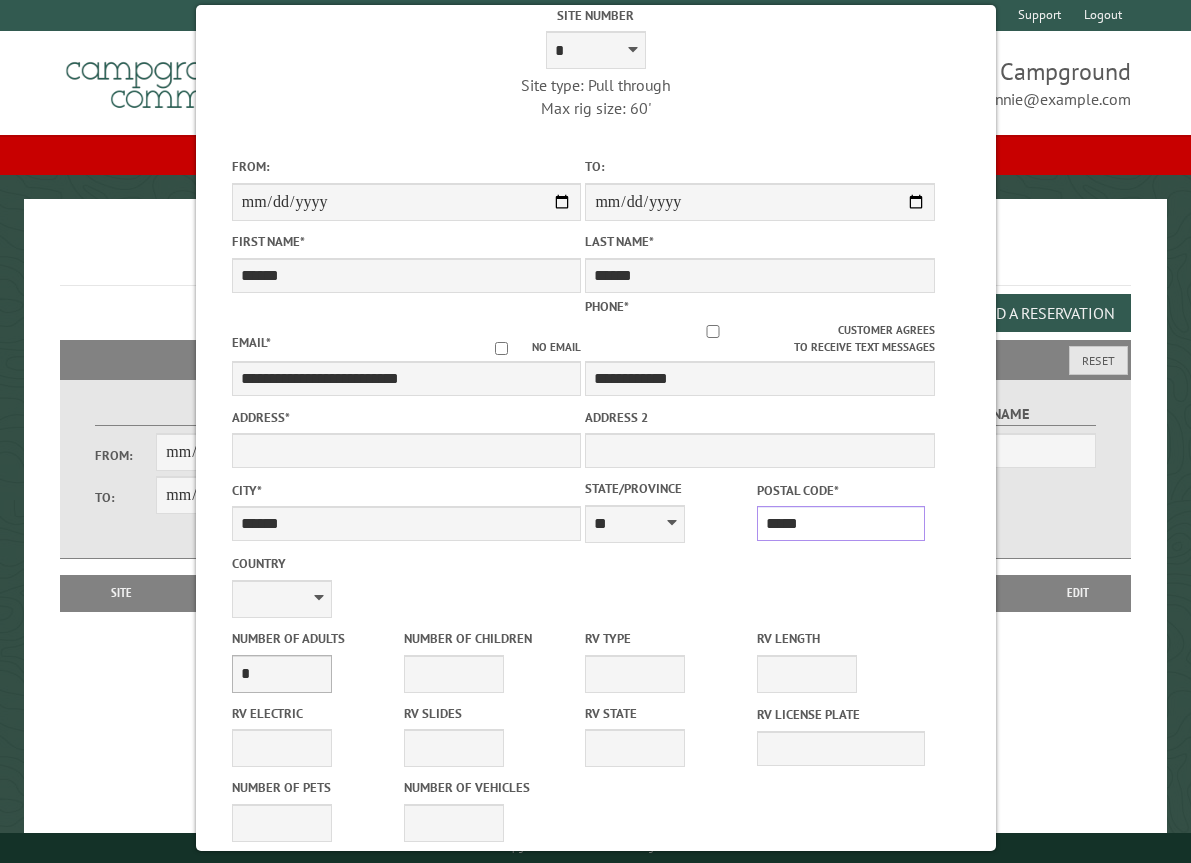 type on "*****" 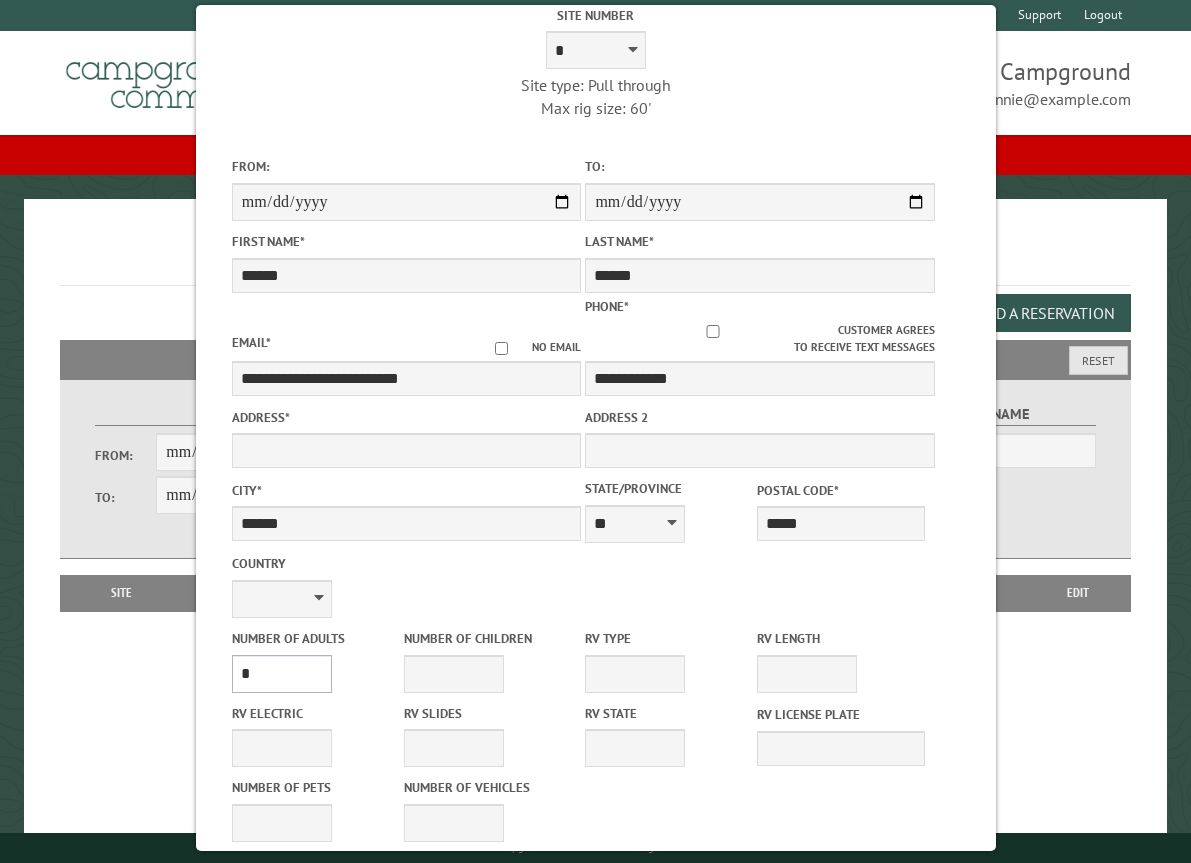 click on "* * * * * * * * * * **" at bounding box center (281, 674) 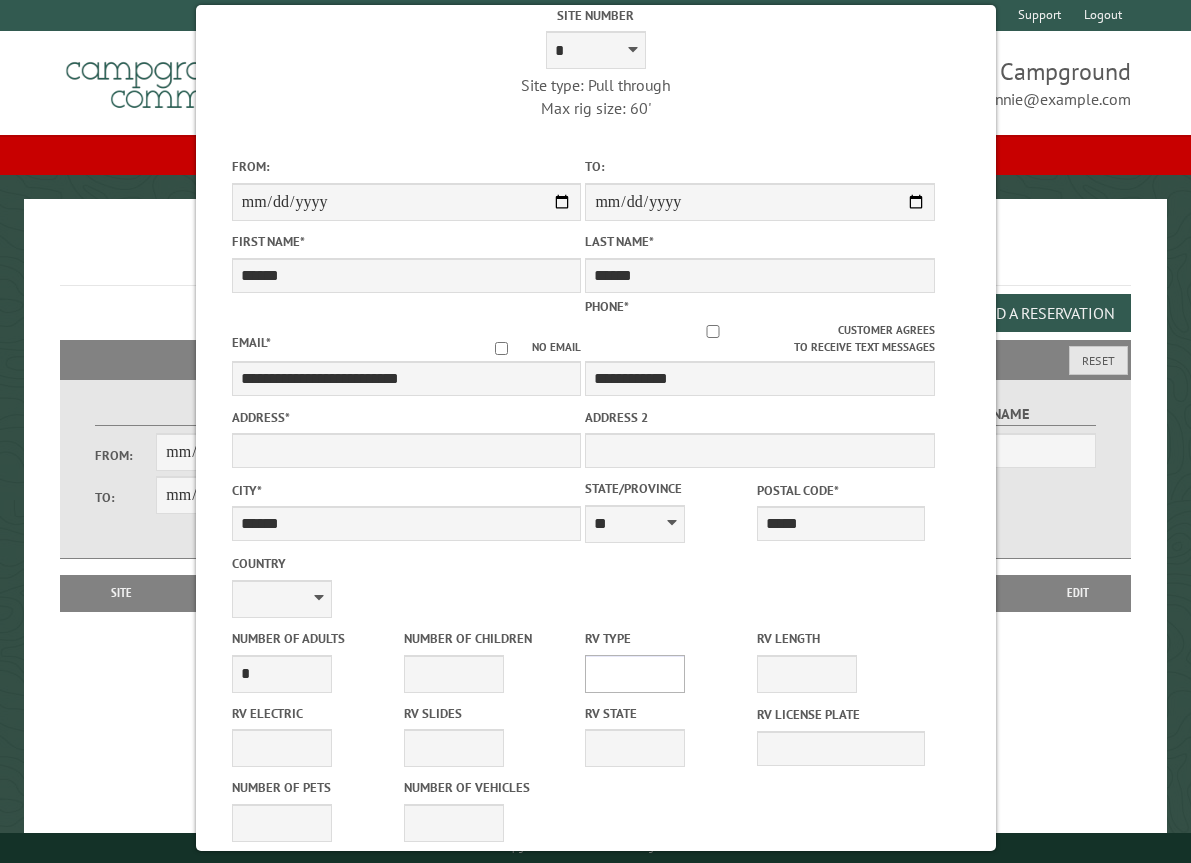 click on "**********" at bounding box center [635, 674] 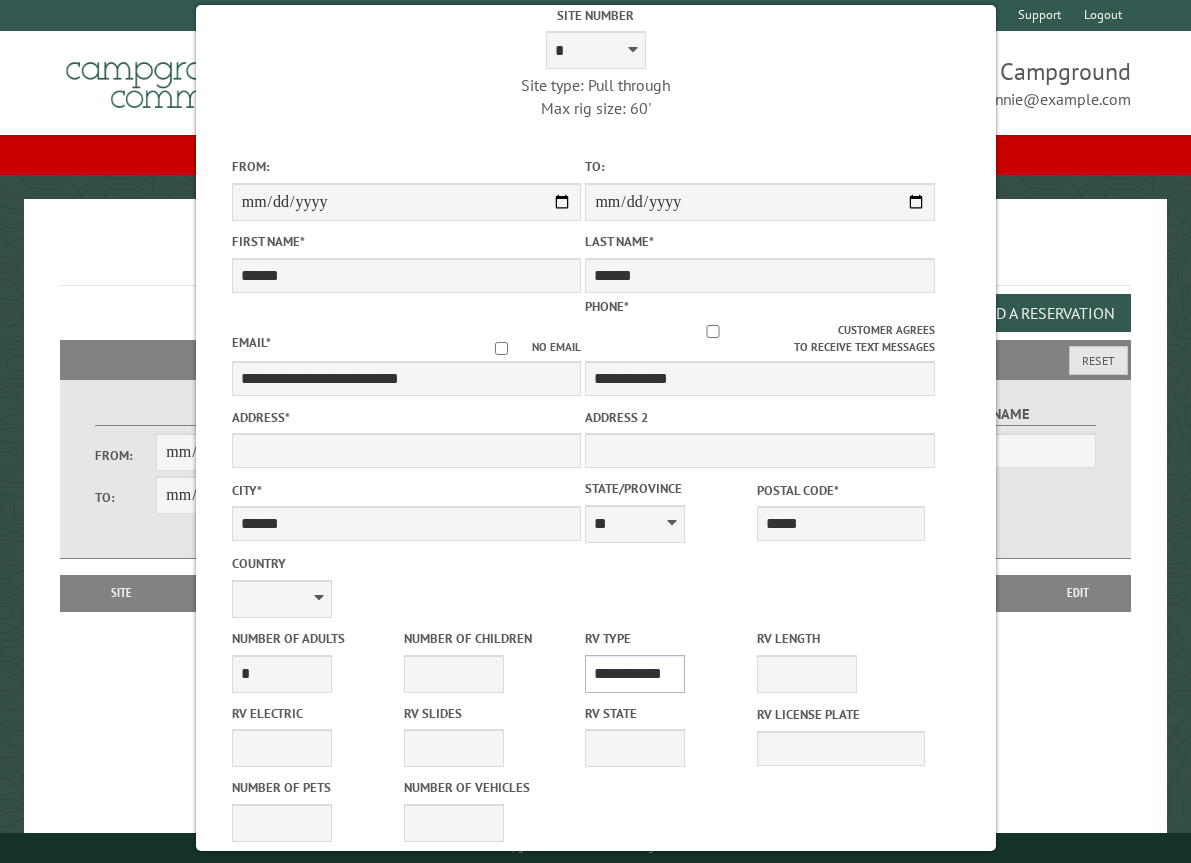 click on "**********" at bounding box center [635, 674] 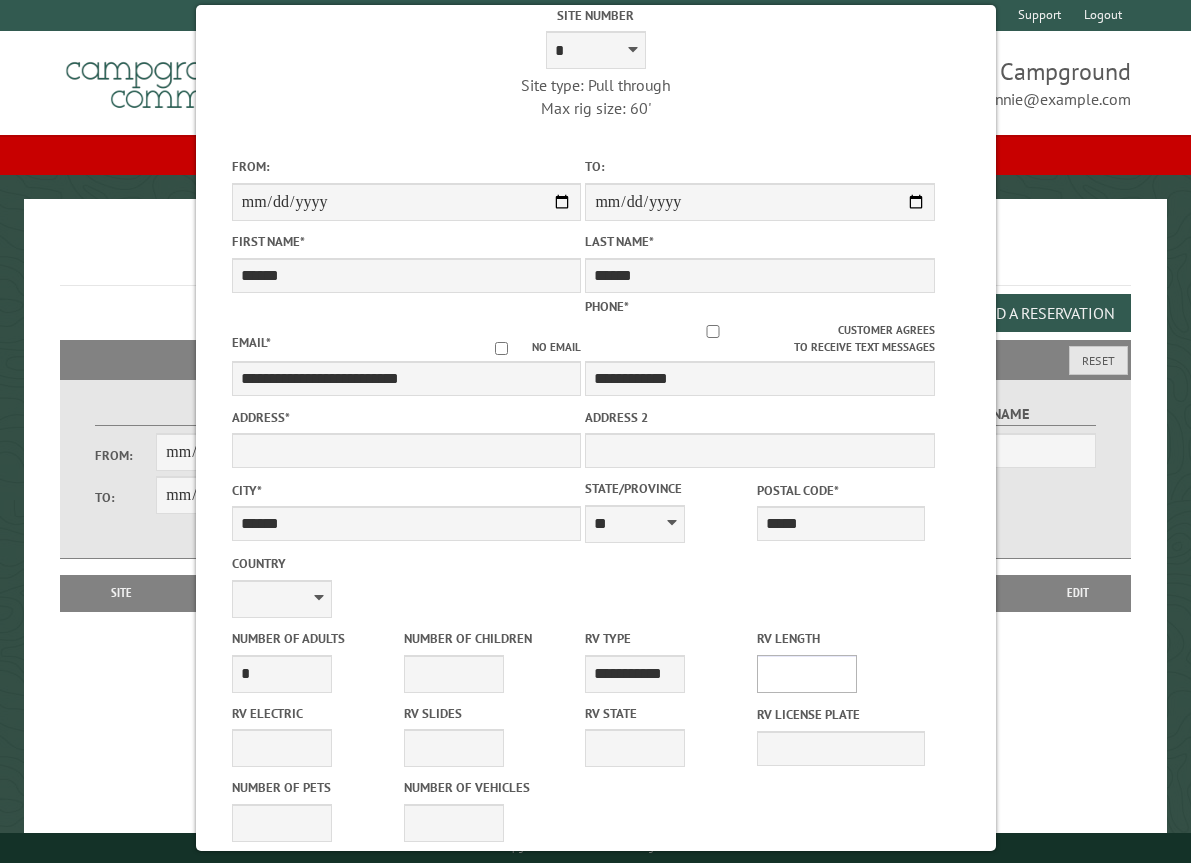 click on "* ** ** ** ** ** ** ** ** ** ** **" at bounding box center [807, 674] 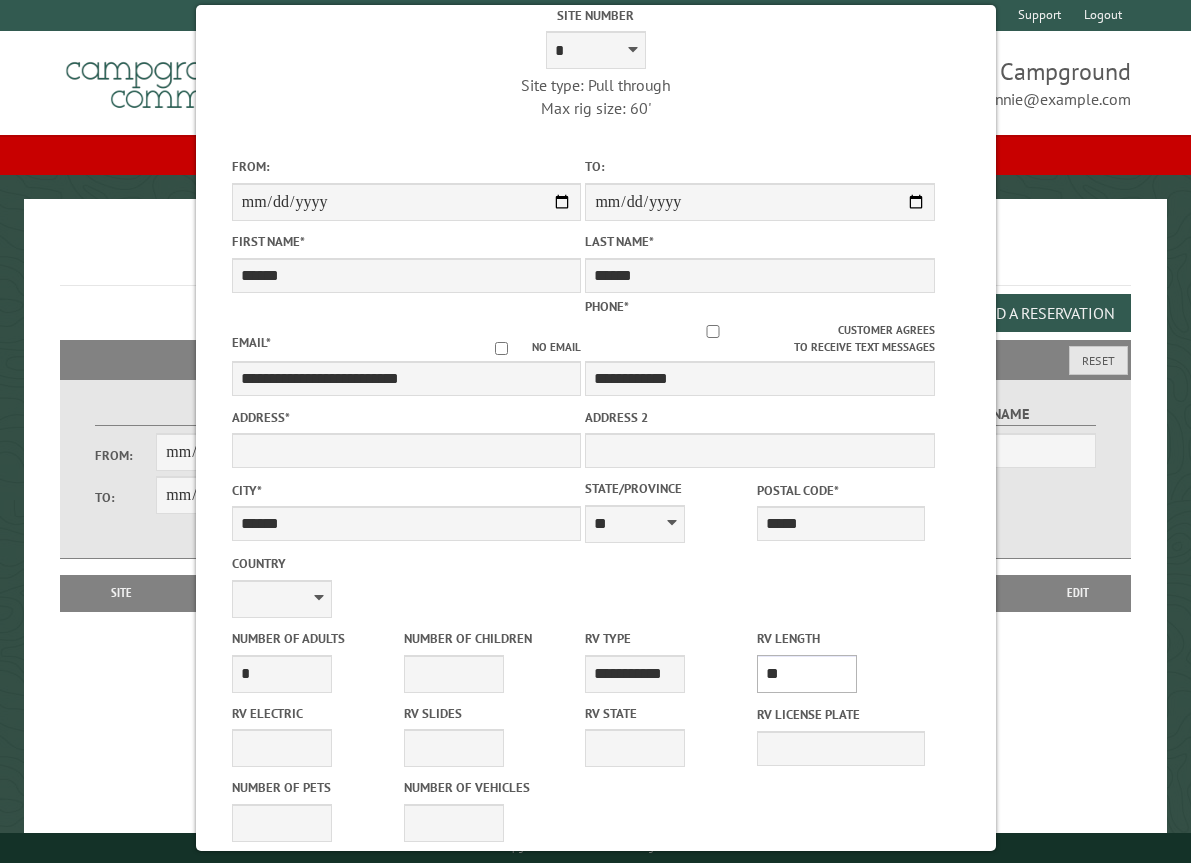 click on "* ** ** ** ** ** ** ** ** ** ** **" at bounding box center (807, 674) 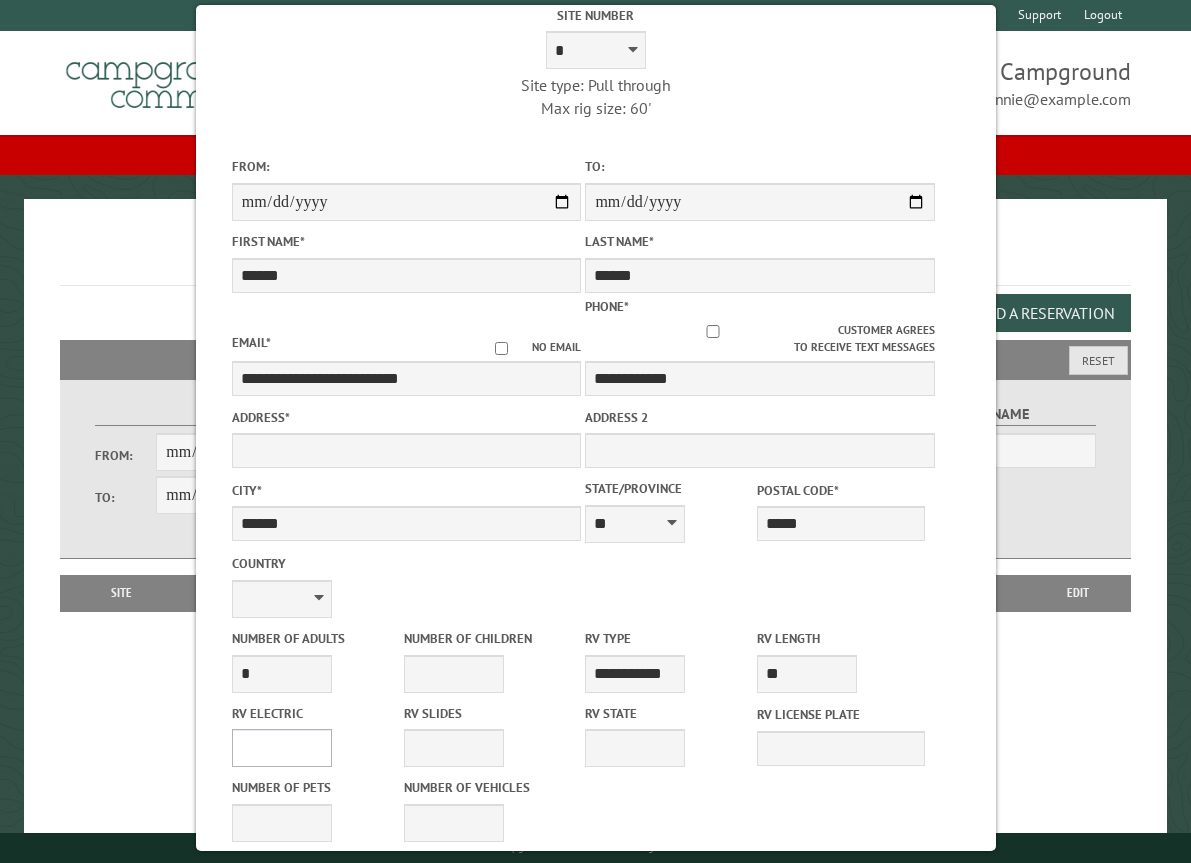 click on "**** *** *** ***" at bounding box center [281, 748] 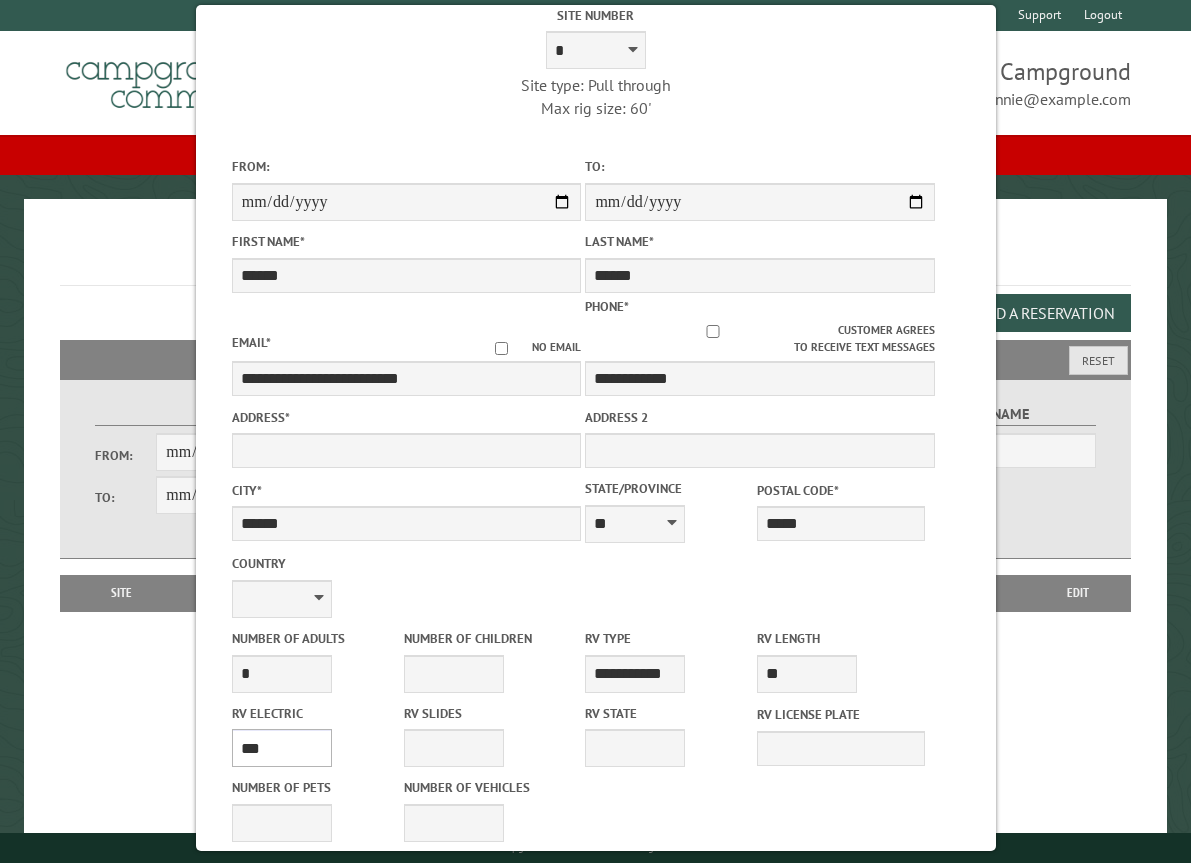 click on "**** *** *** ***" at bounding box center (281, 748) 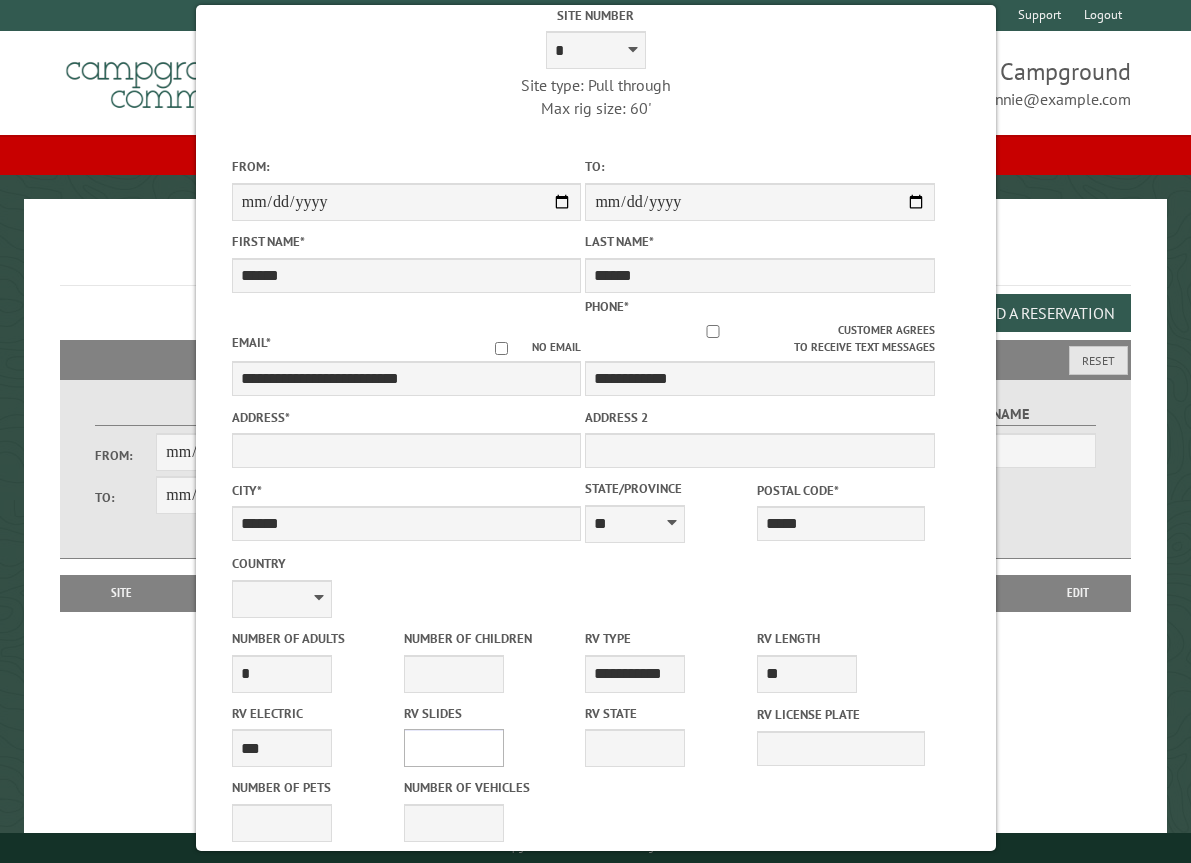 click on "* * * * * * * * * * **" at bounding box center [453, 748] 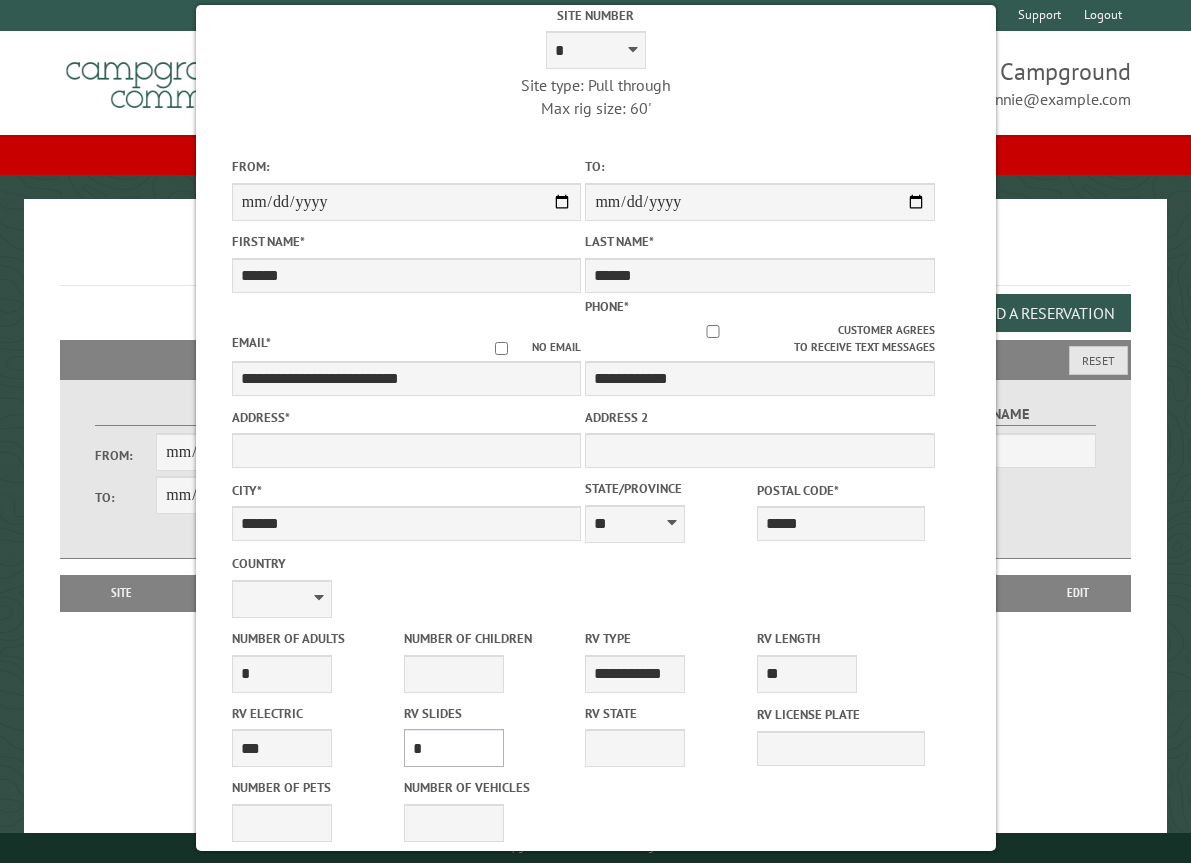 click on "* * * * * * * * * * **" at bounding box center [453, 748] 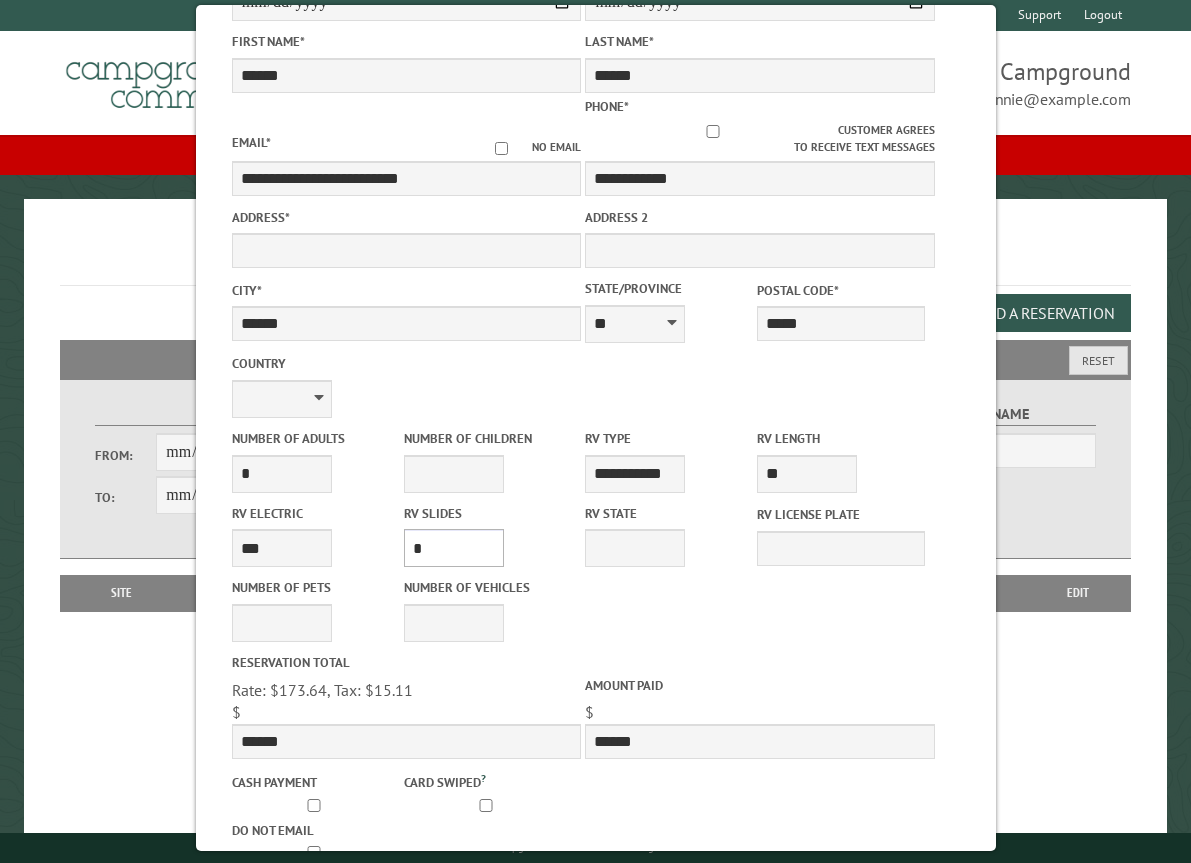 scroll, scrollTop: 369, scrollLeft: 0, axis: vertical 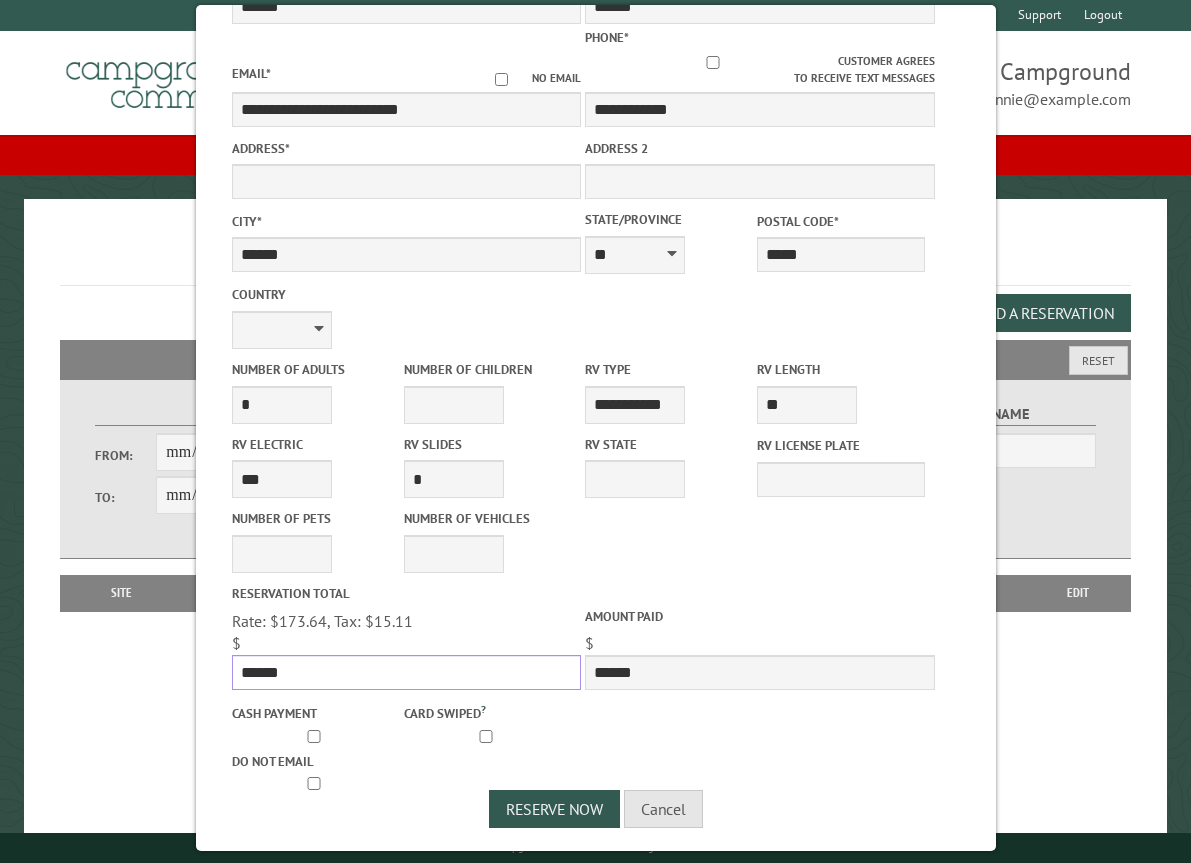 click on "******" at bounding box center [406, 672] 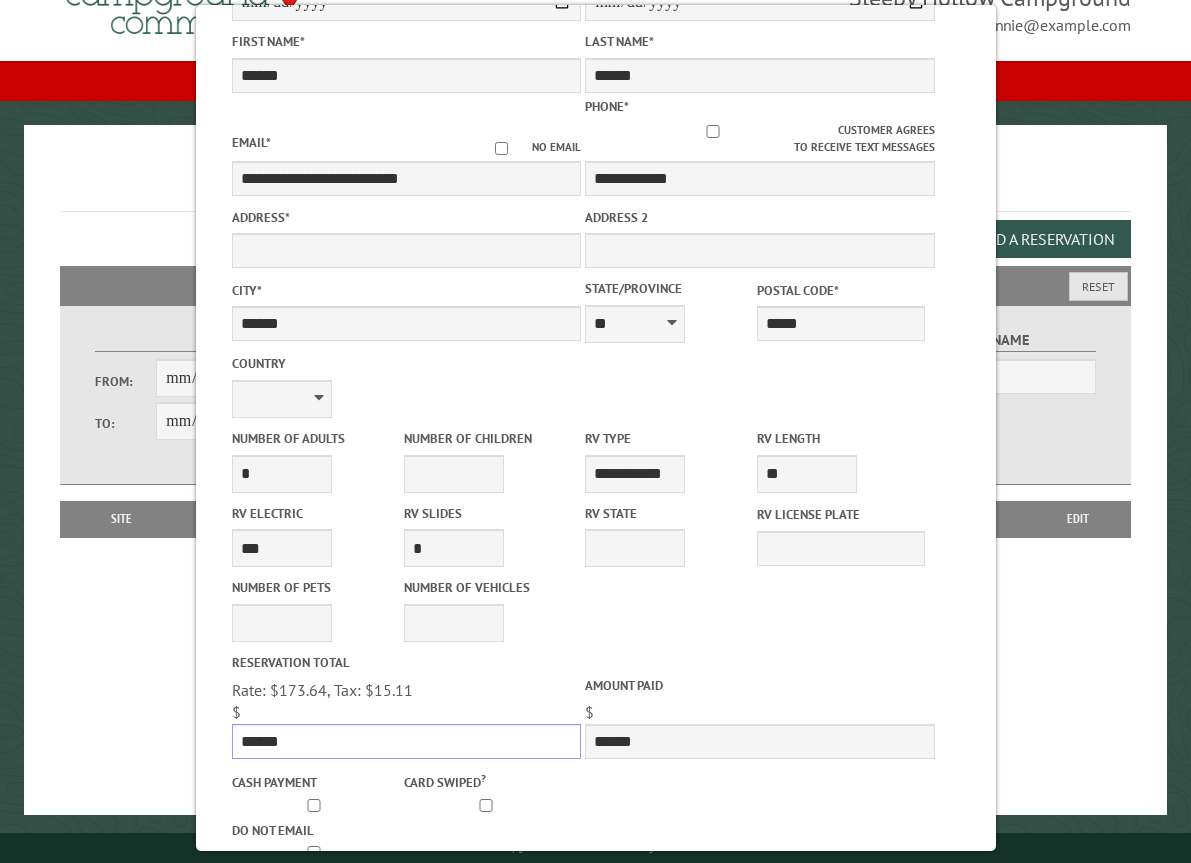 scroll, scrollTop: 369, scrollLeft: 0, axis: vertical 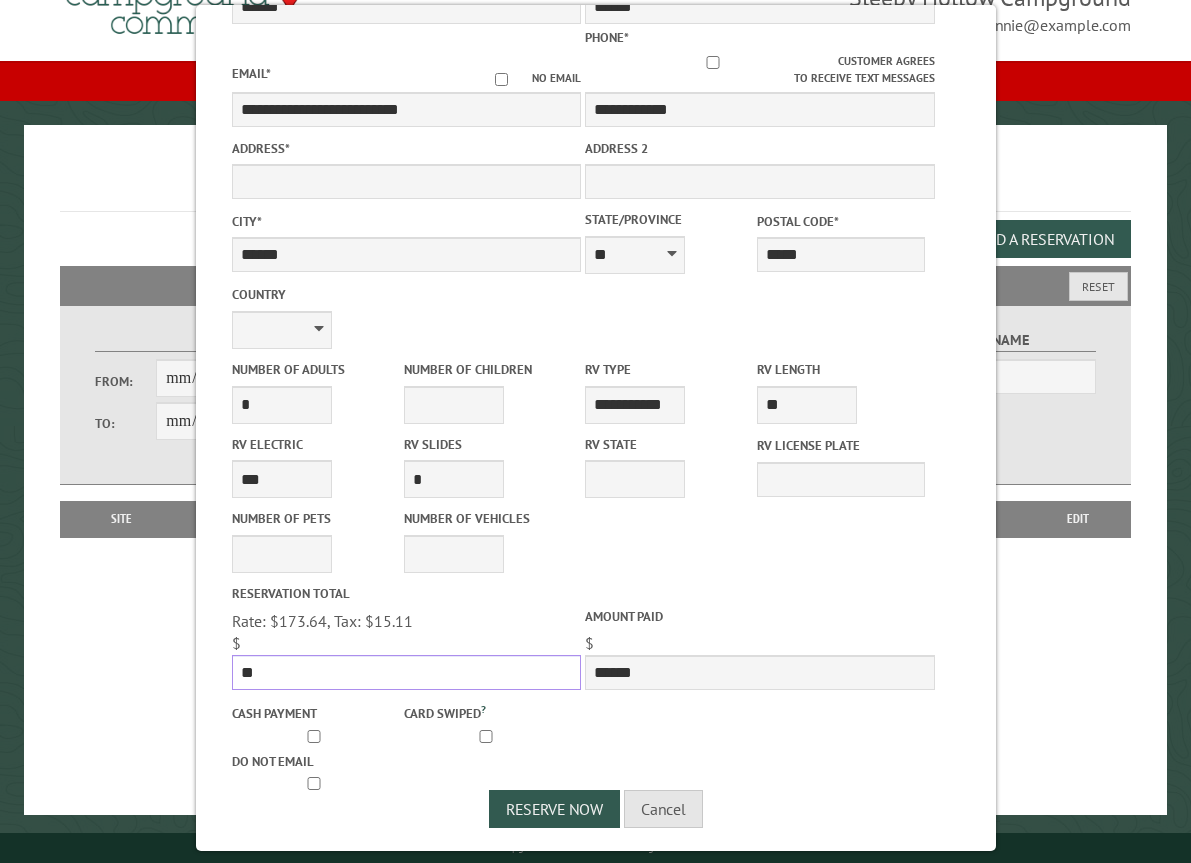 type on "*" 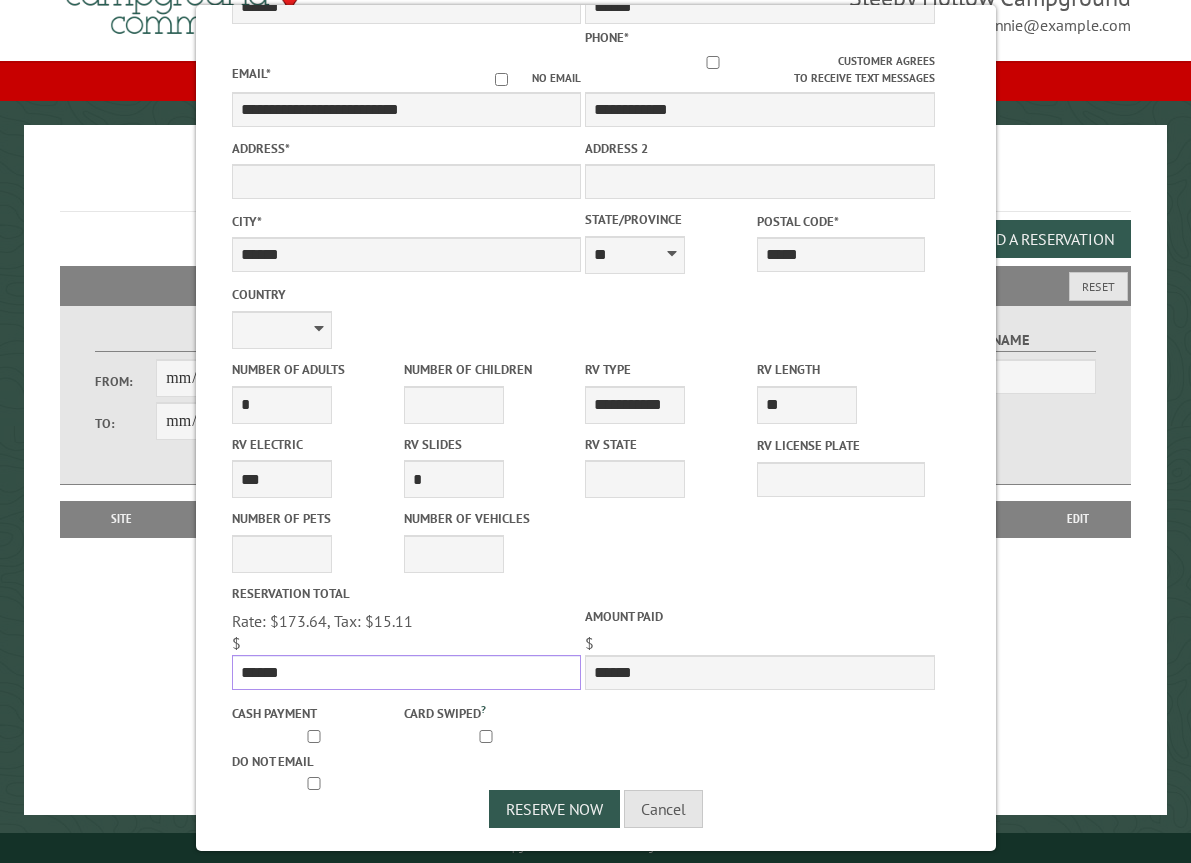 type on "******" 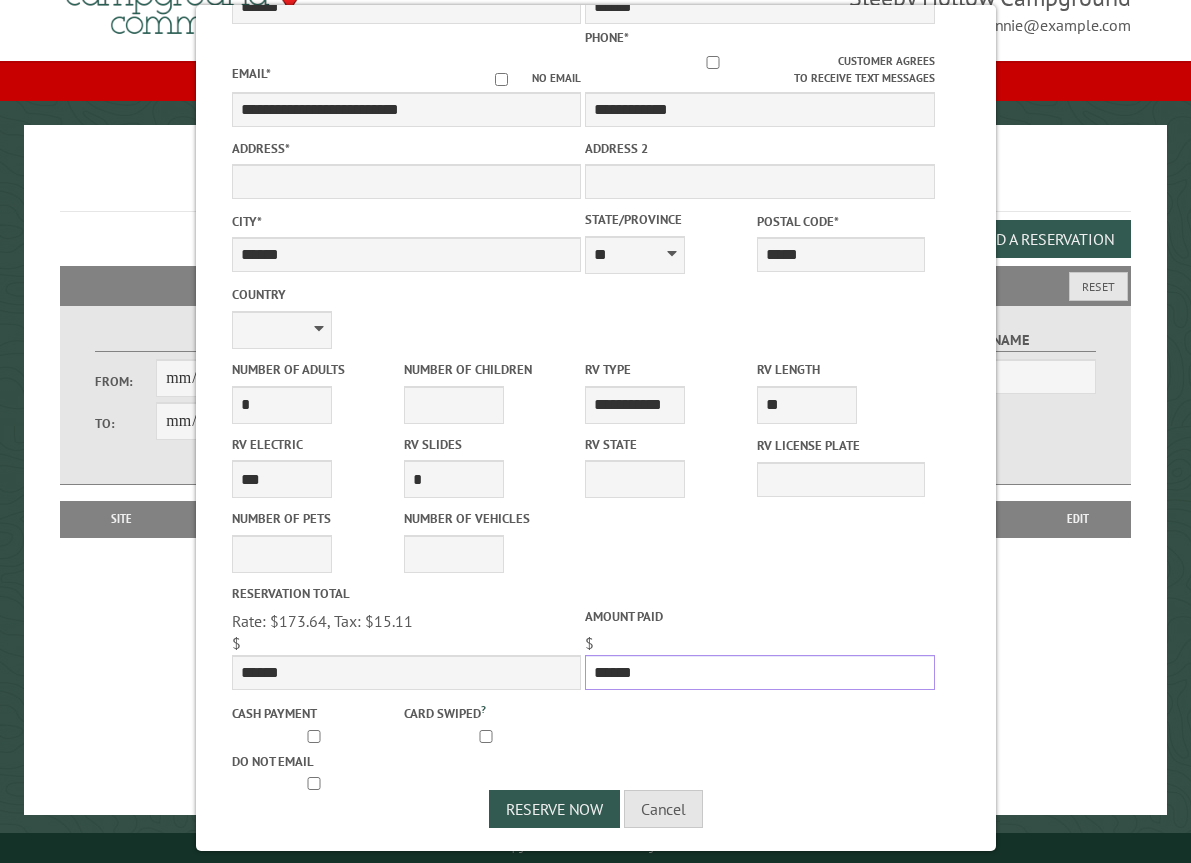 drag, startPoint x: 667, startPoint y: 667, endPoint x: 527, endPoint y: 641, distance: 142.39381 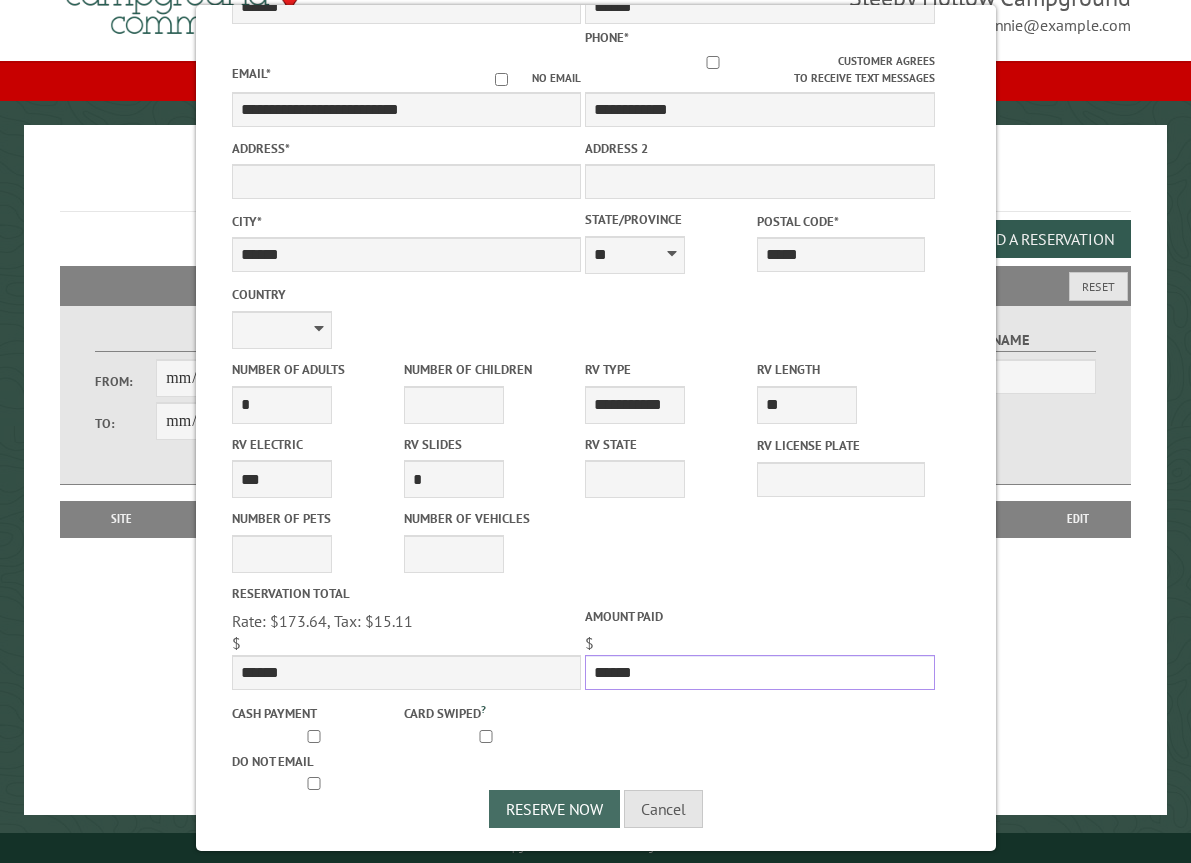 type on "******" 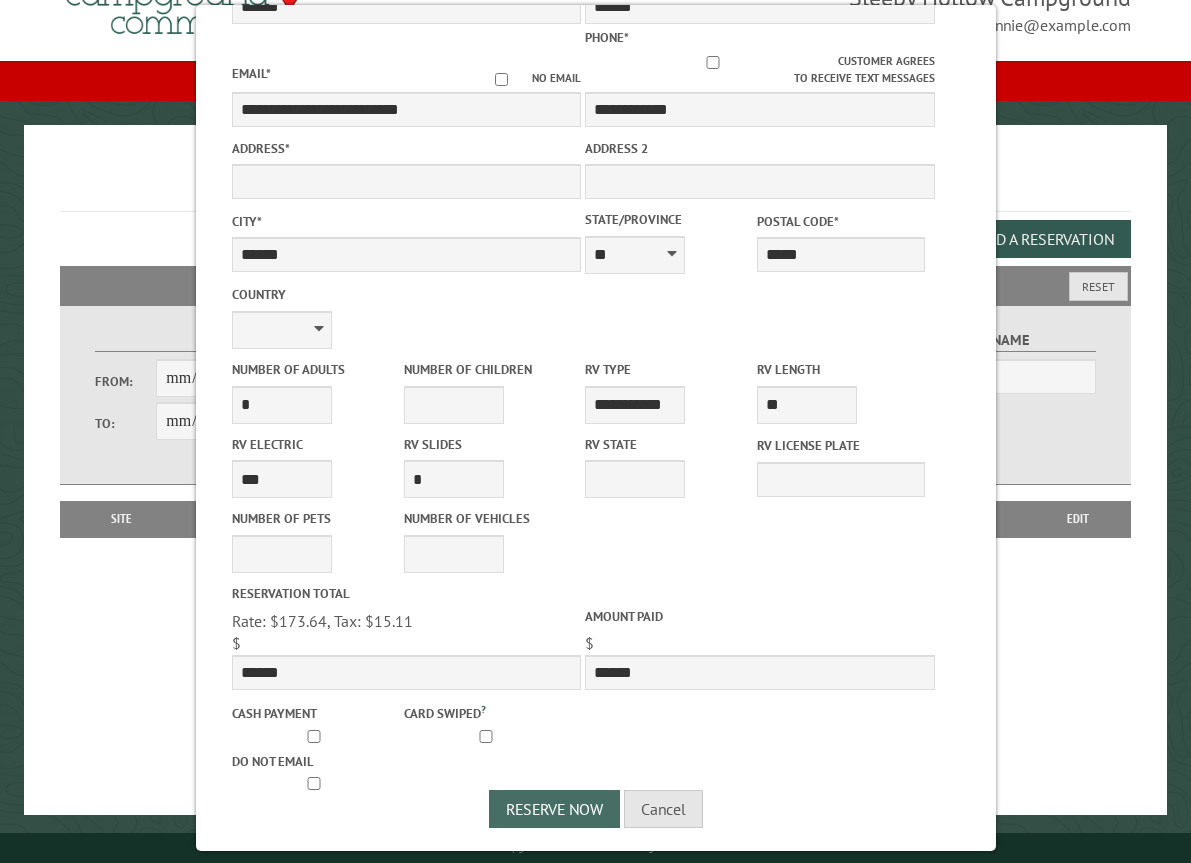 click on "Reserve Now" at bounding box center [554, 809] 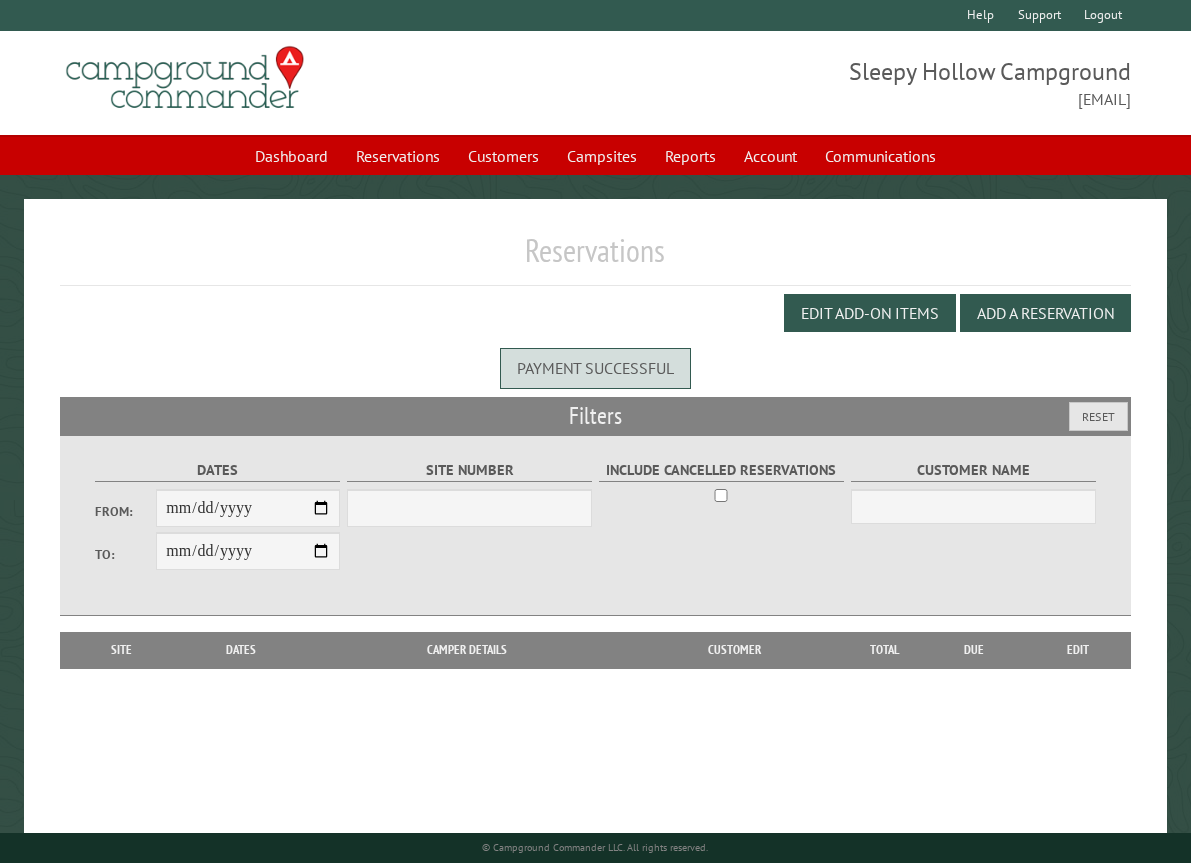 scroll, scrollTop: 0, scrollLeft: 0, axis: both 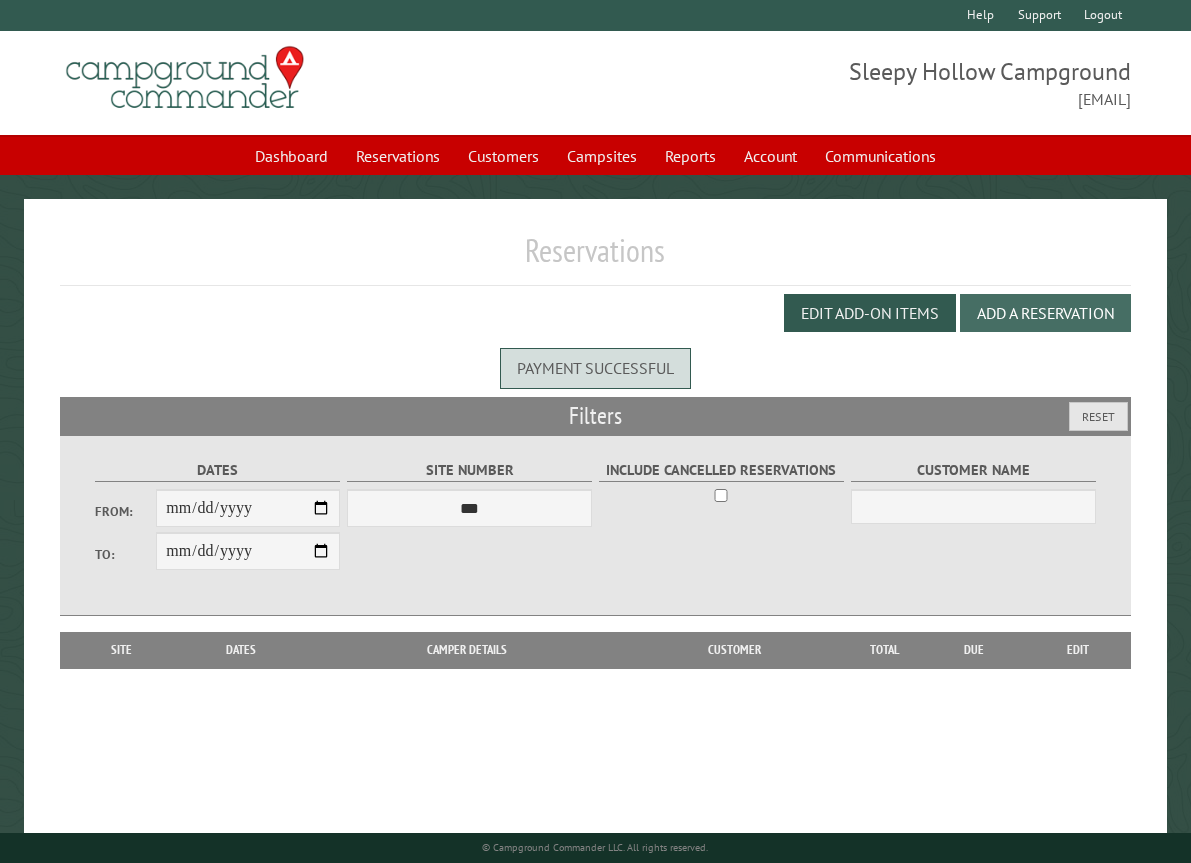 click on "Add a Reservation" at bounding box center [1045, 313] 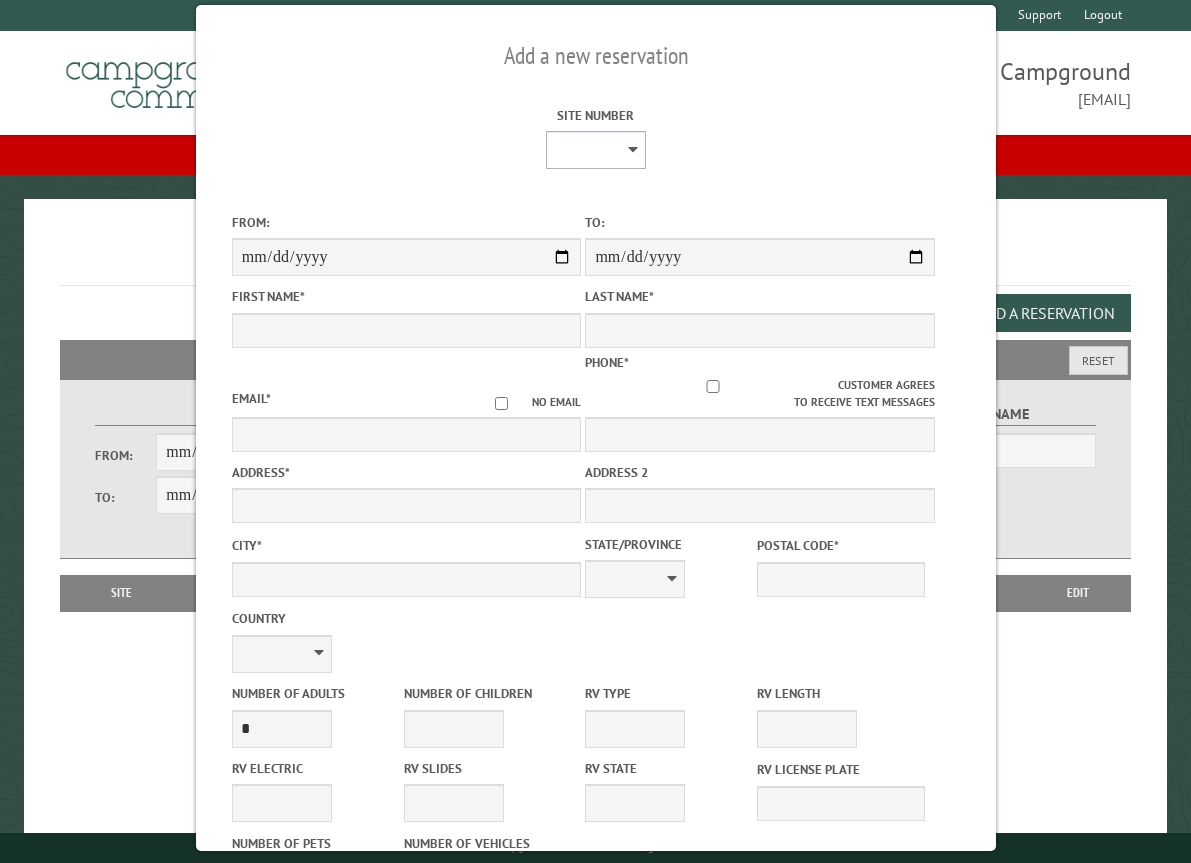 click on "* * * * * * * * * ** *** *** ** ** ** ** ** ** ** ** ** ** *** *** ** ** ** ** ** ** ** ** ** ** *** *** ** ** ** ** ** ** ** ** *** *** ** ** ** ** ** ** *** *** ** ** ** ** ** *** ** ** ** ** ** ** ** ** ** ** ** ** ** ** ** ** ** ** ** ** ** ** ** ** **" at bounding box center (595, 150) 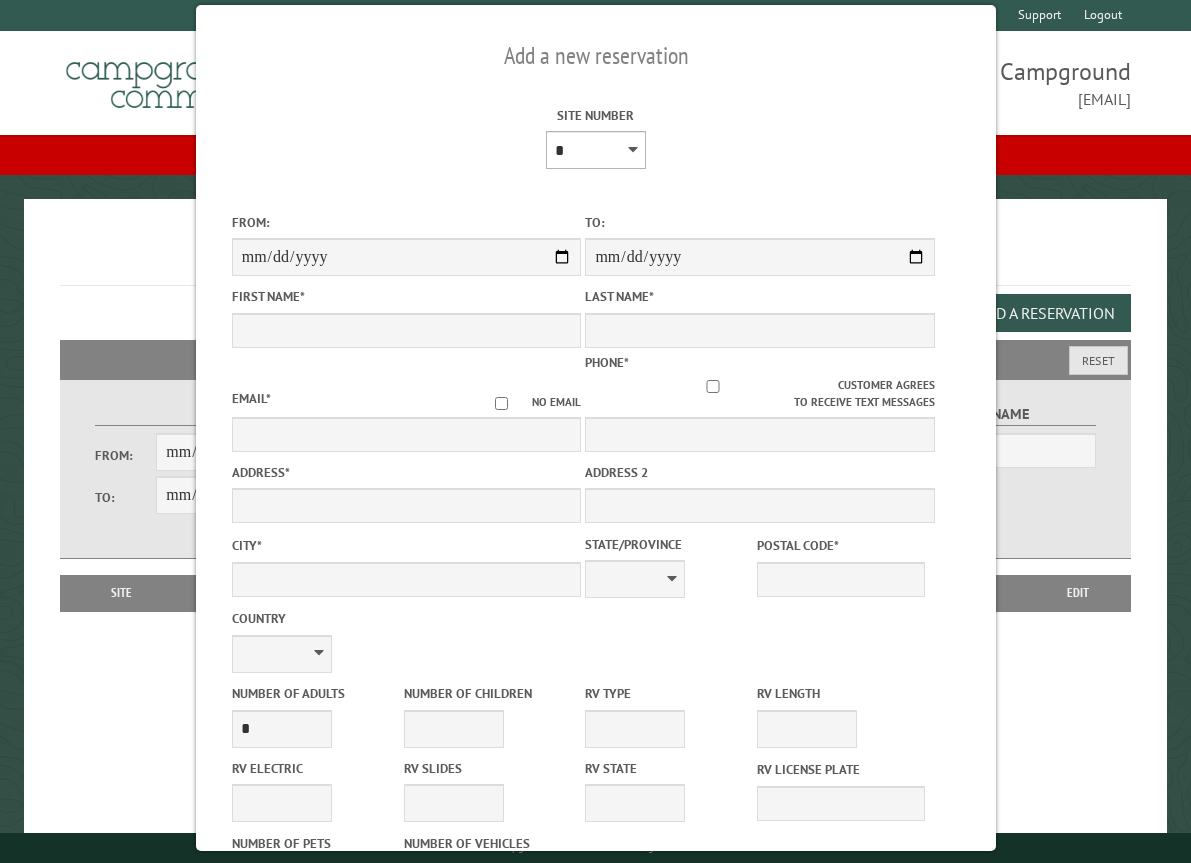click on "* * * * * * * * * ** *** *** ** ** ** ** ** ** ** ** ** ** *** *** ** ** ** ** ** ** ** ** ** ** *** *** ** ** ** ** ** ** ** ** *** *** ** ** ** ** ** ** *** *** ** ** ** ** ** *** ** ** ** ** ** ** ** ** ** ** ** ** ** ** ** ** ** ** ** ** ** ** ** ** **" at bounding box center (595, 150) 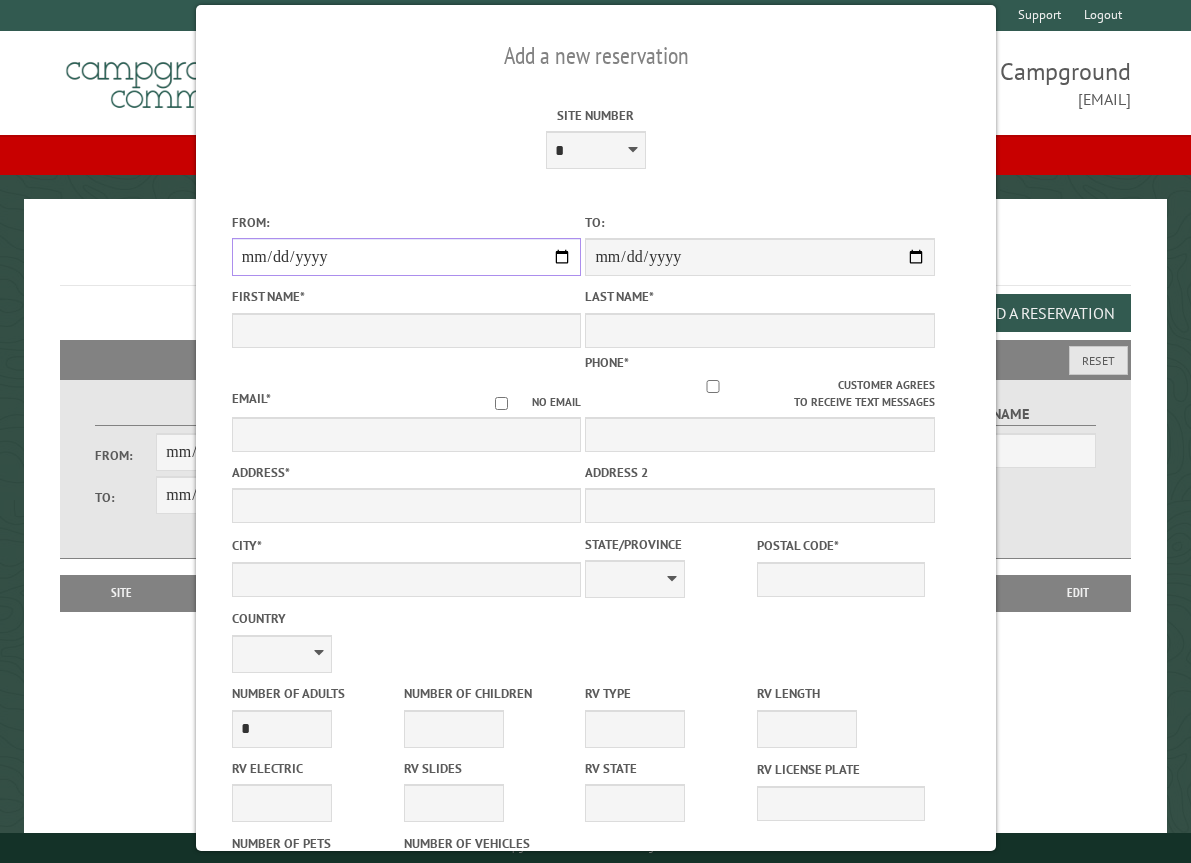 click on "From:" at bounding box center [406, 257] 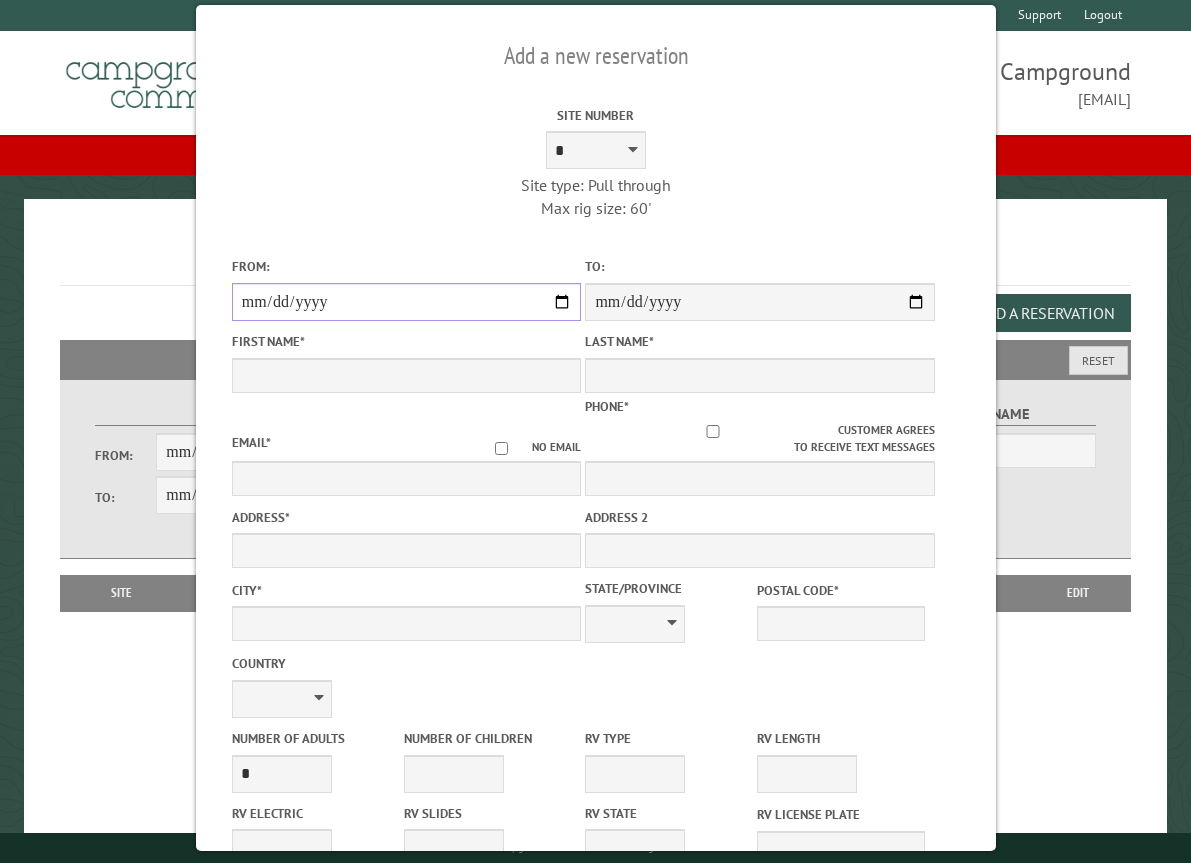 click on "**********" at bounding box center (406, 302) 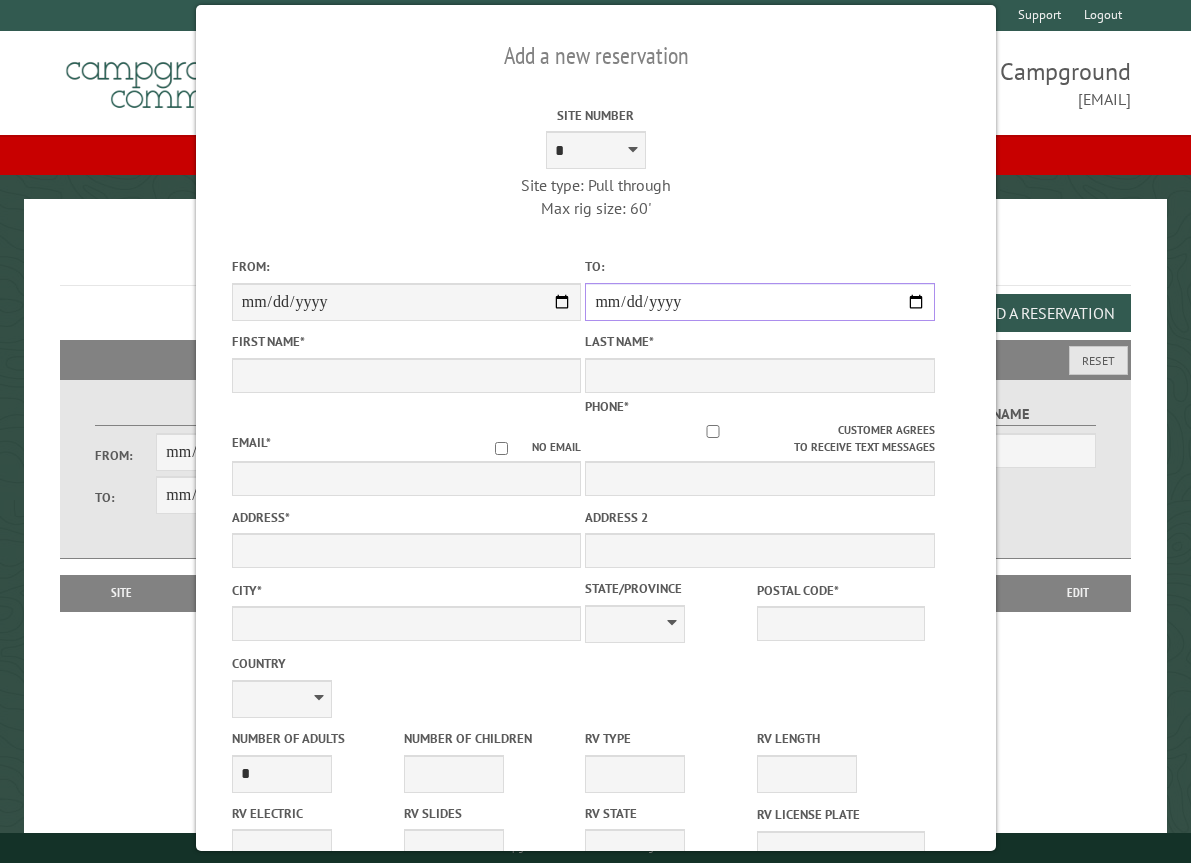 click on "**********" at bounding box center (760, 302) 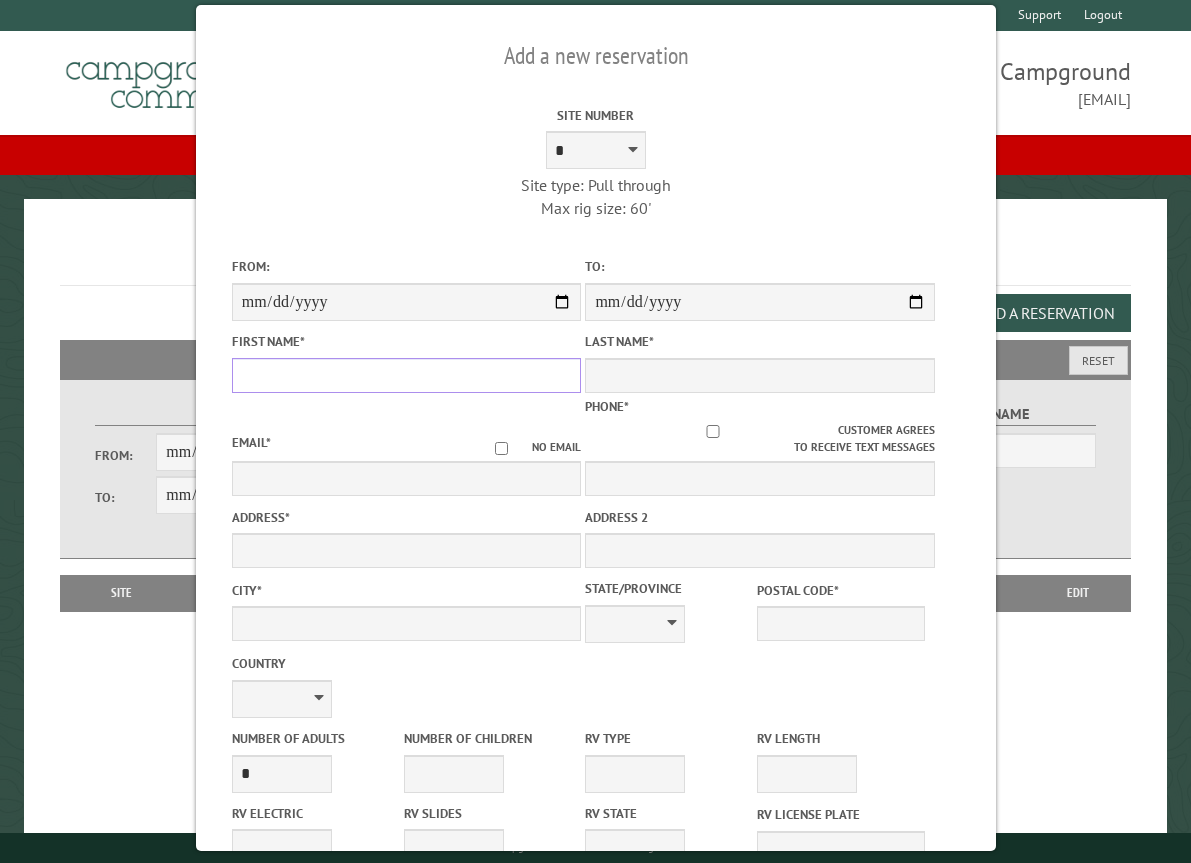 click on "First Name *" at bounding box center [406, 375] 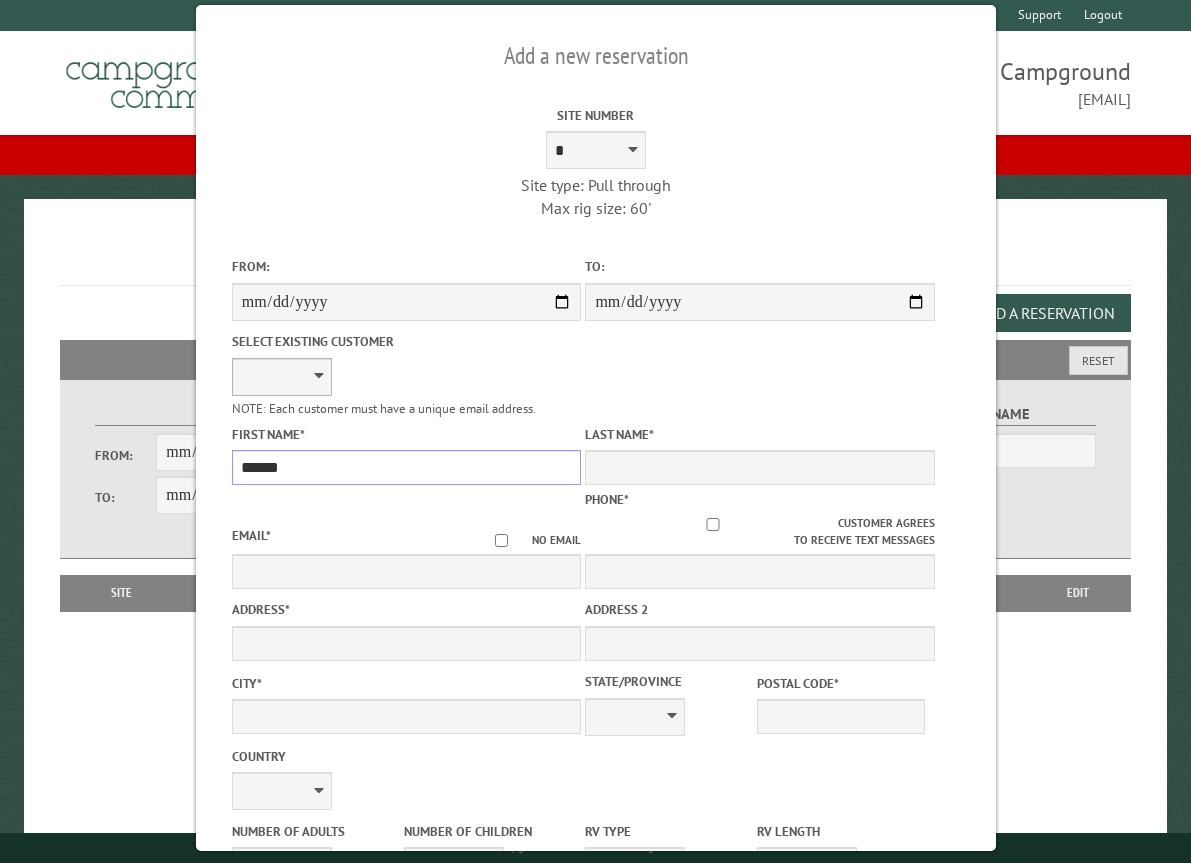 type on "******" 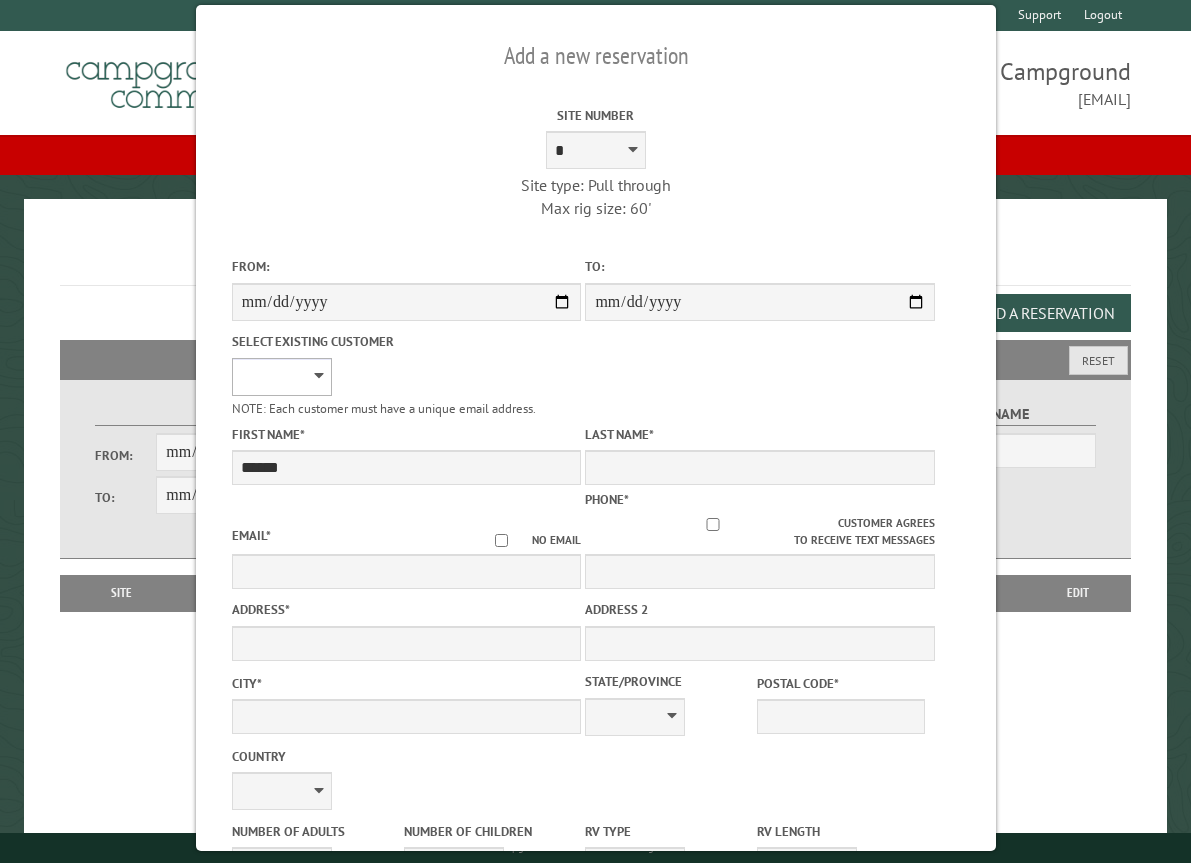 click on "**********" at bounding box center (281, 377) 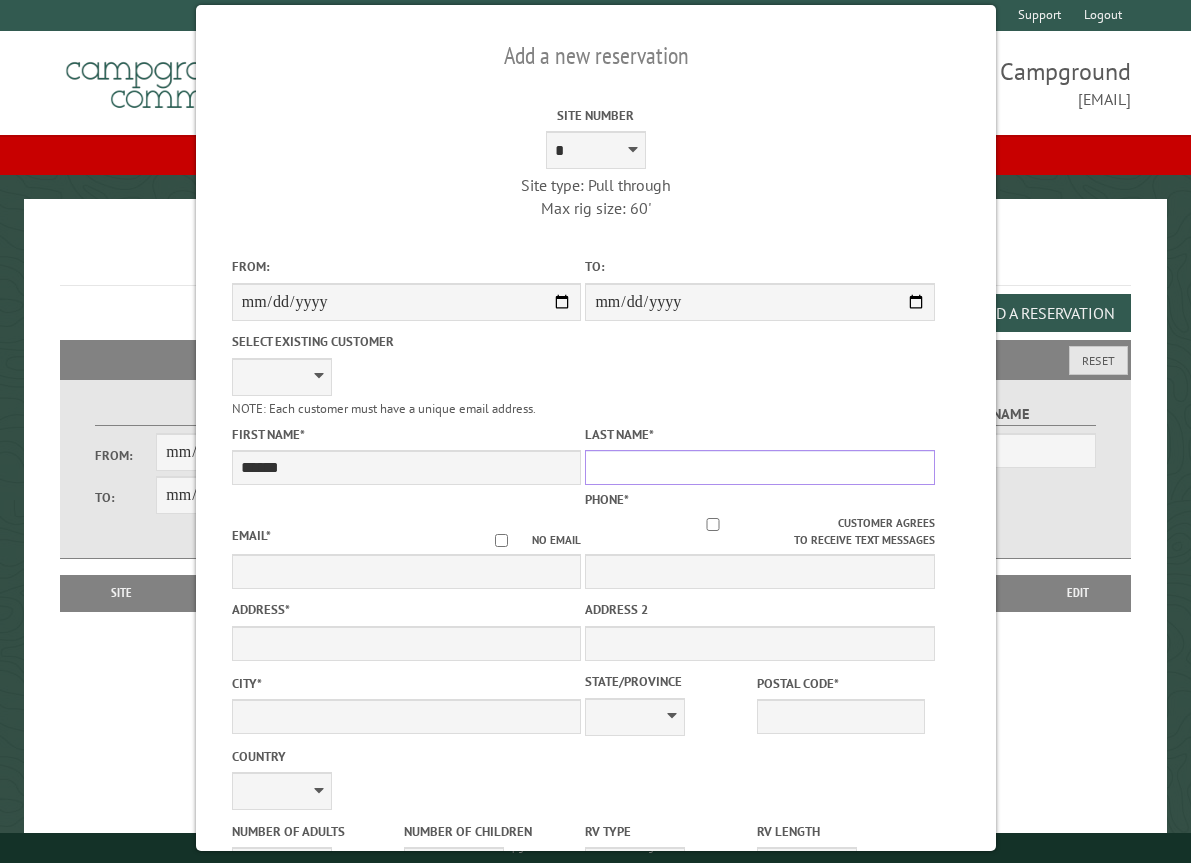 click on "Last Name *" at bounding box center [760, 467] 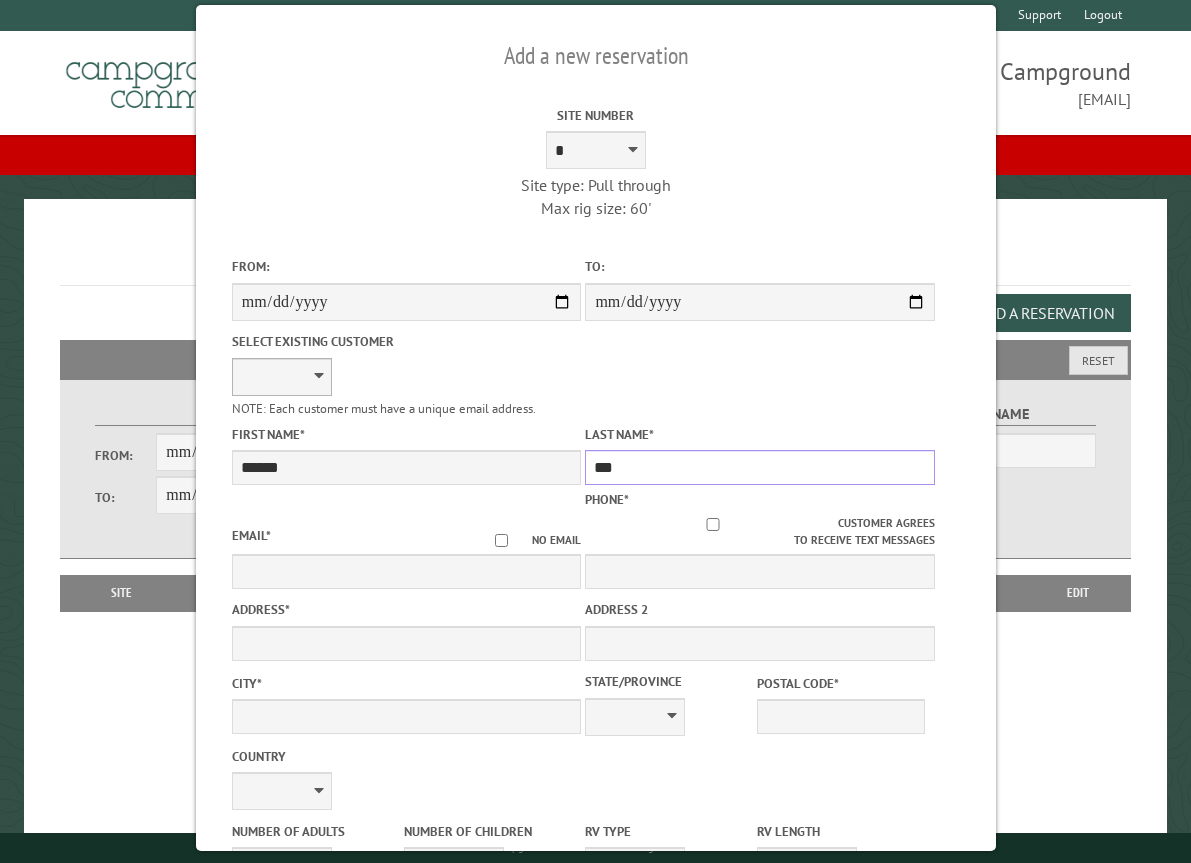 type on "***" 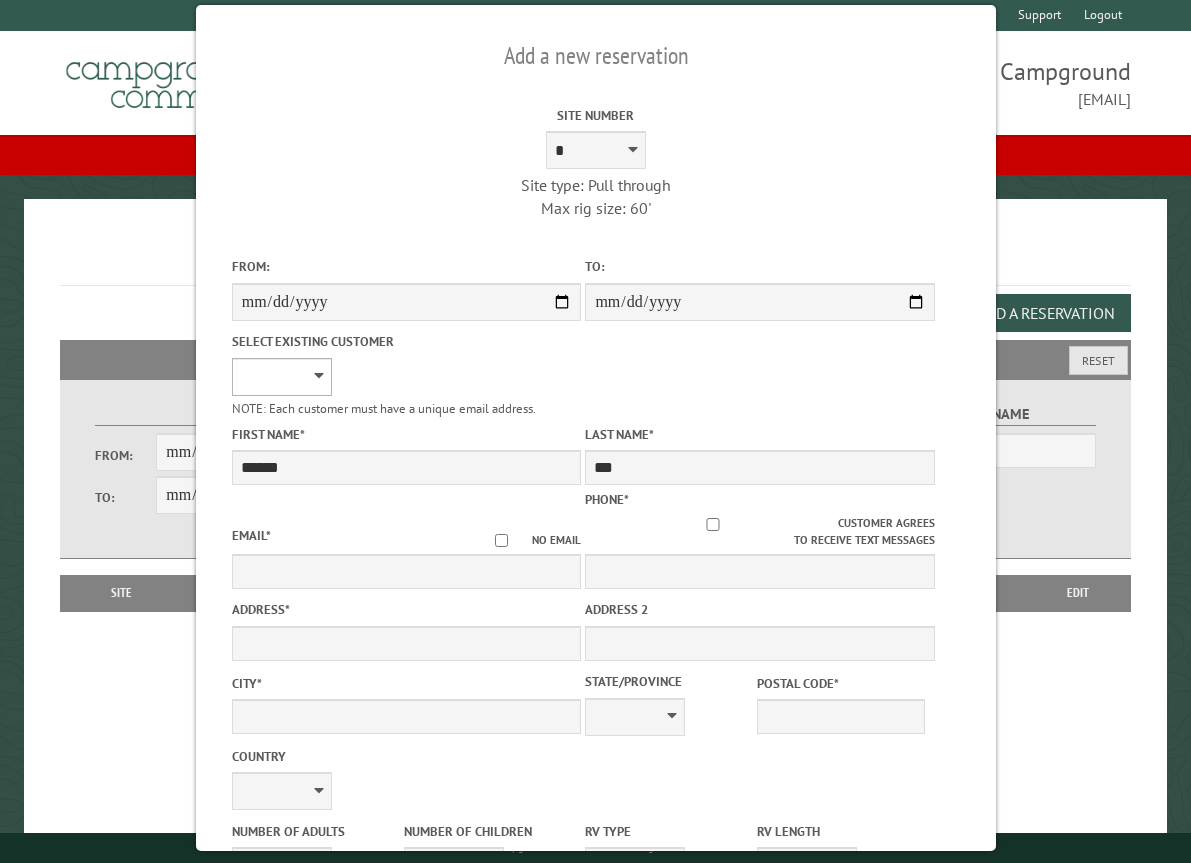 click on "**********" at bounding box center (281, 377) 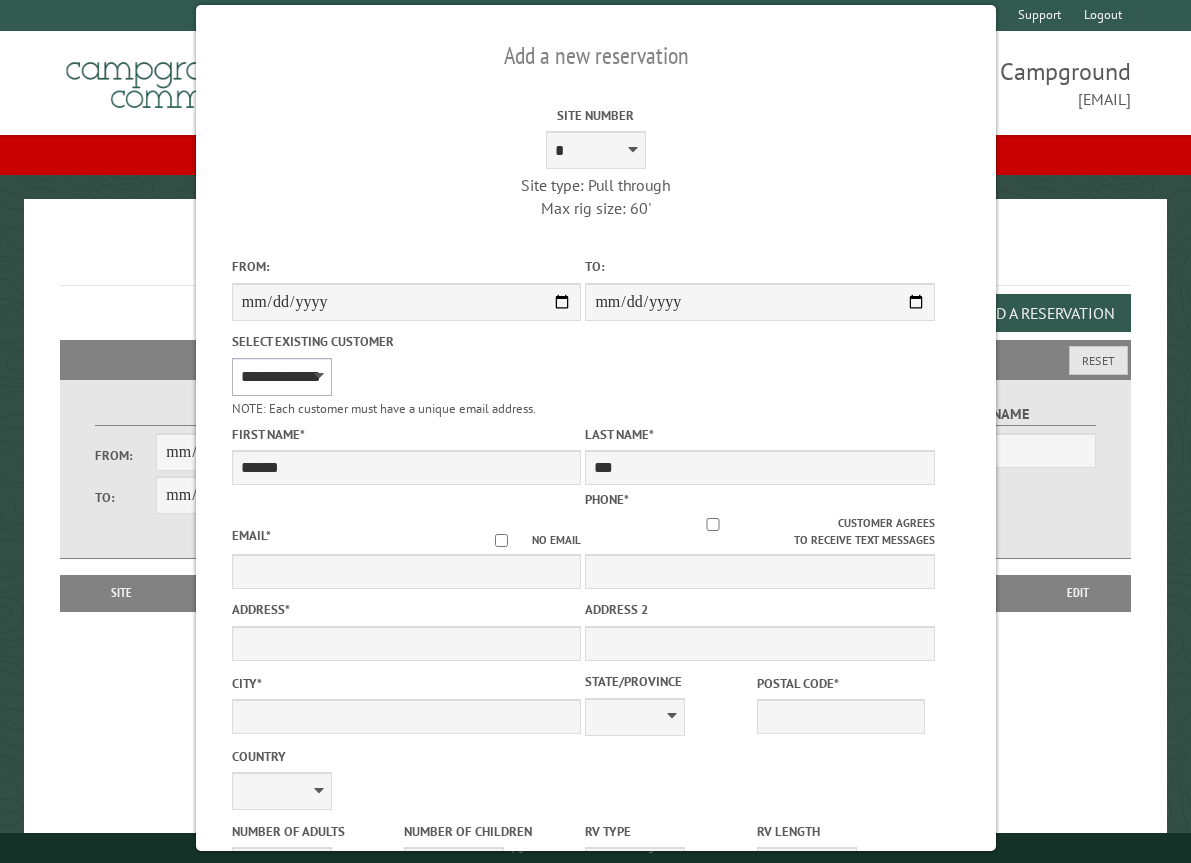 click on "**********" at bounding box center (281, 377) 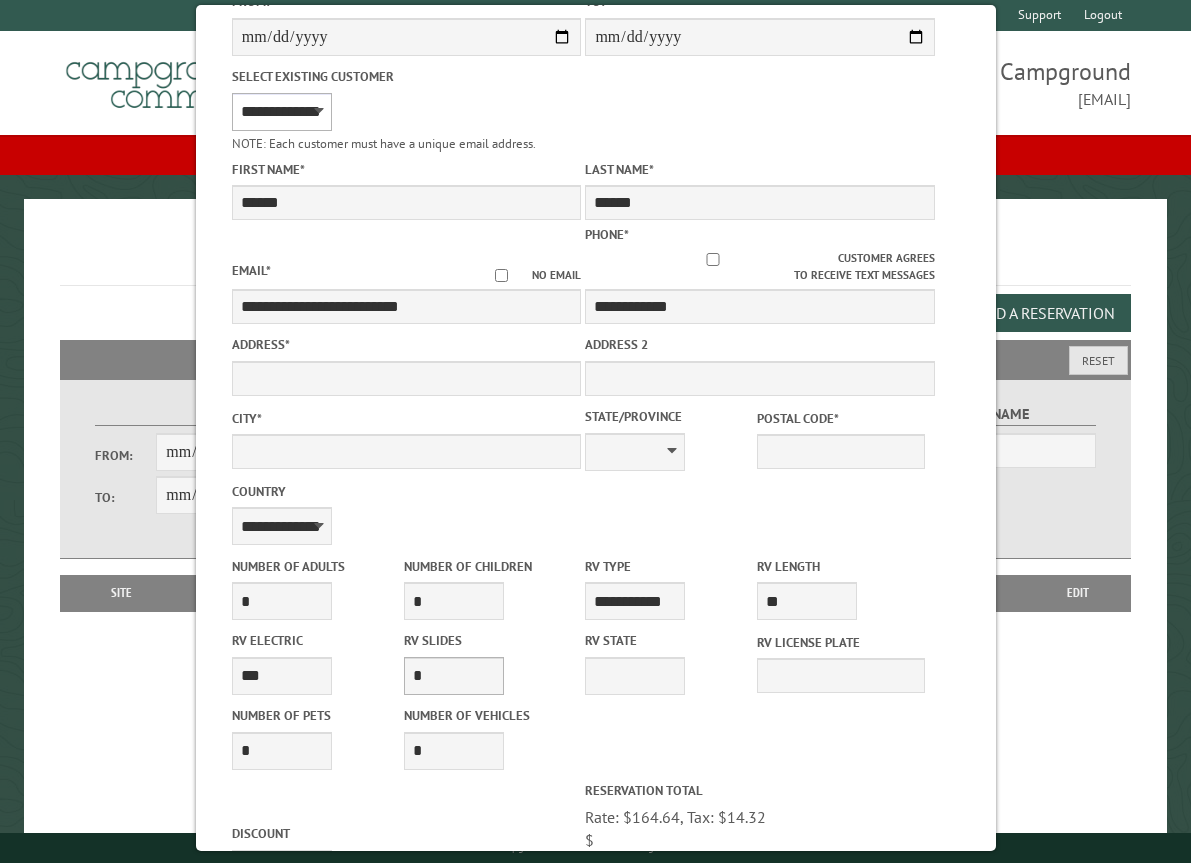 scroll, scrollTop: 300, scrollLeft: 0, axis: vertical 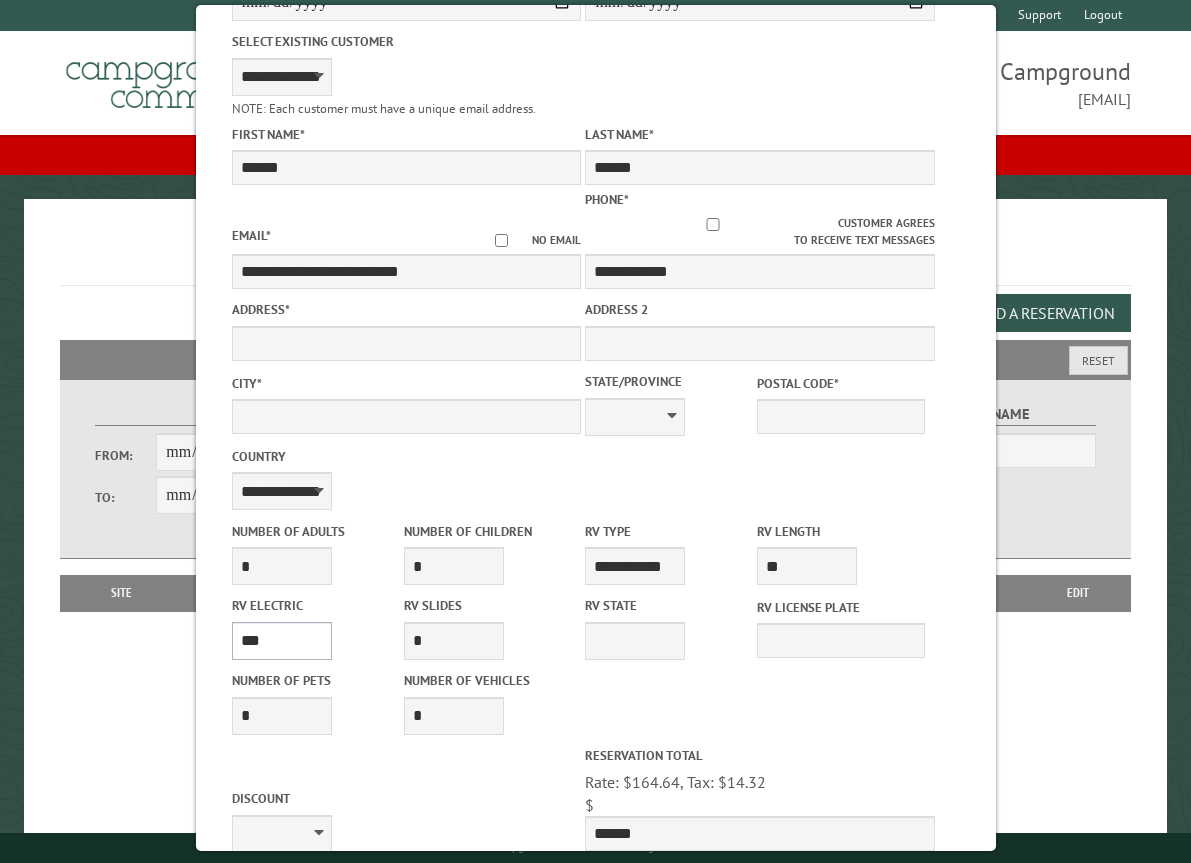 click on "**** *** *** ***" at bounding box center [281, 641] 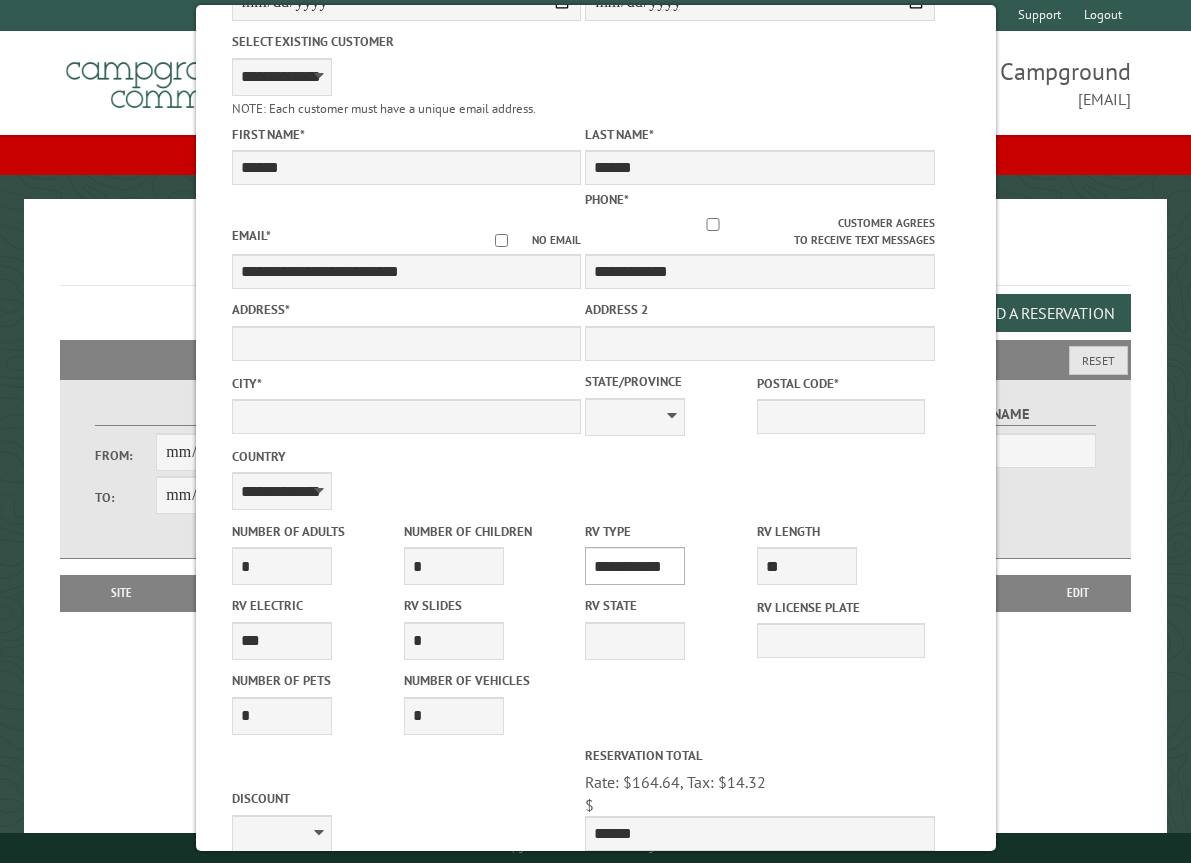 click on "**********" at bounding box center (635, 566) 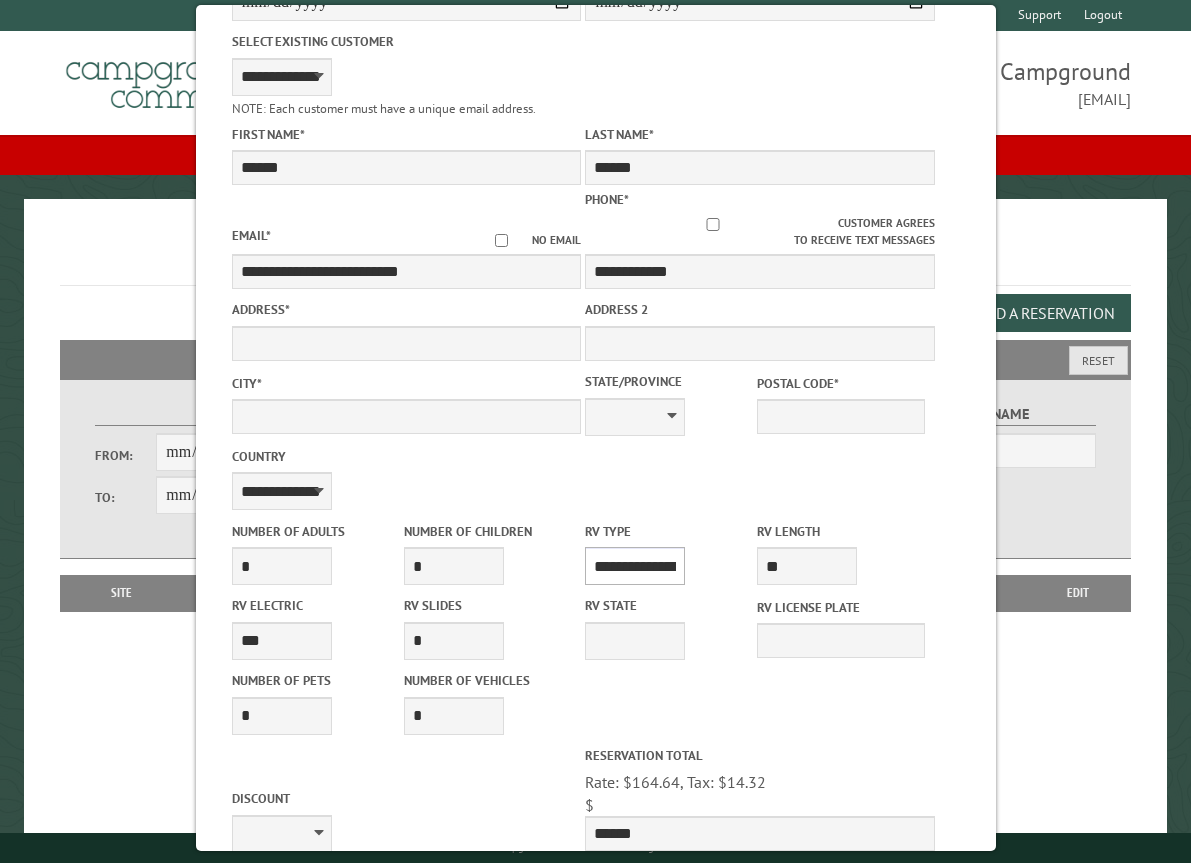 click on "**********" at bounding box center [635, 566] 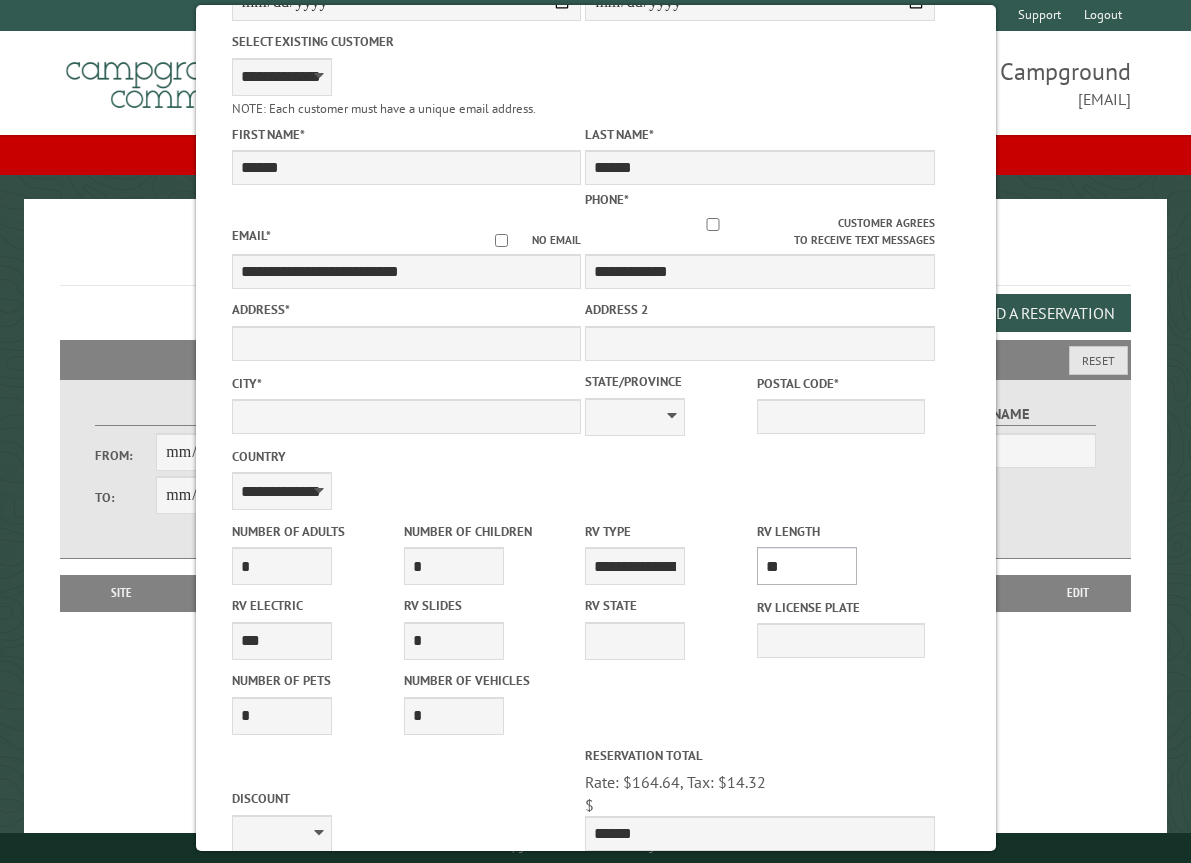drag, startPoint x: 797, startPoint y: 547, endPoint x: 778, endPoint y: 552, distance: 19.646883 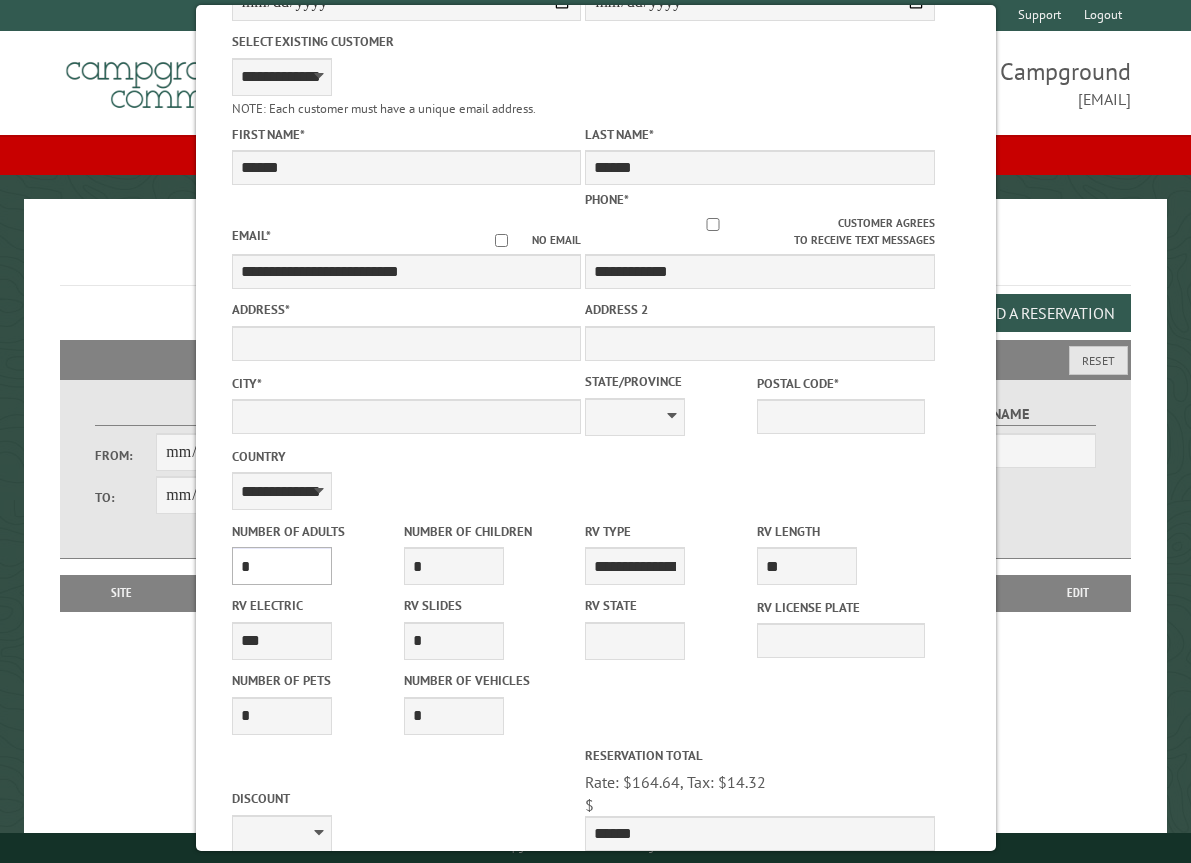 click on "* * * * * * * * * * **" at bounding box center (281, 566) 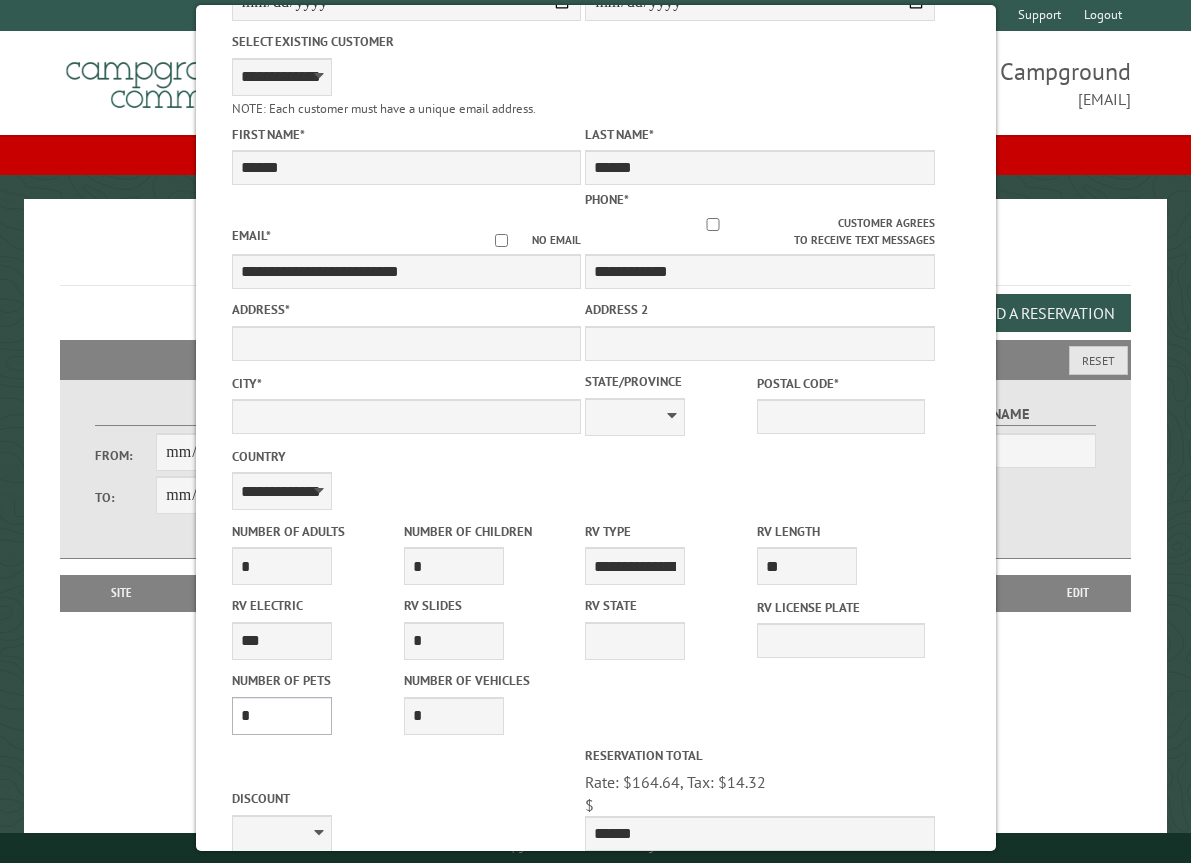 click on "* * * * * * * * * * **" at bounding box center [281, 716] 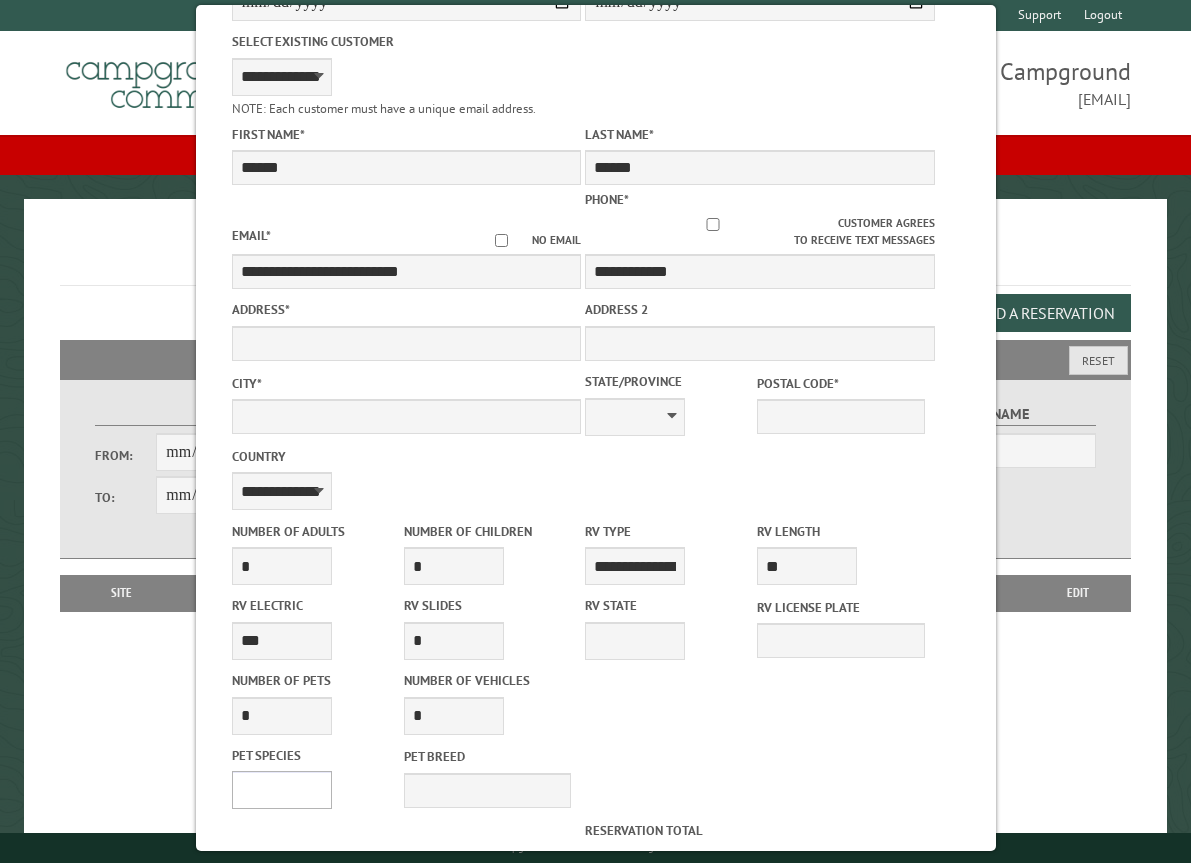 click on "***
***
****
*****" at bounding box center (281, 790) 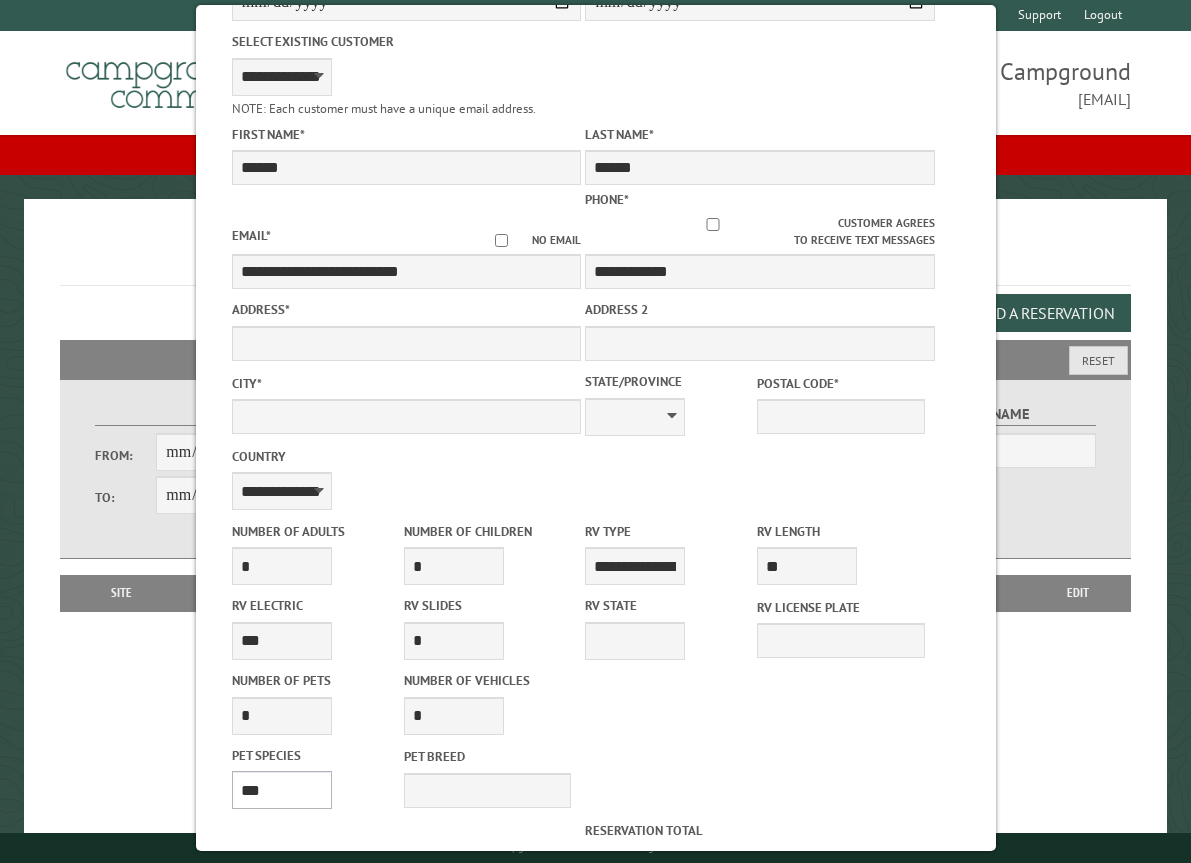 click on "***
***
****
*****" at bounding box center (281, 790) 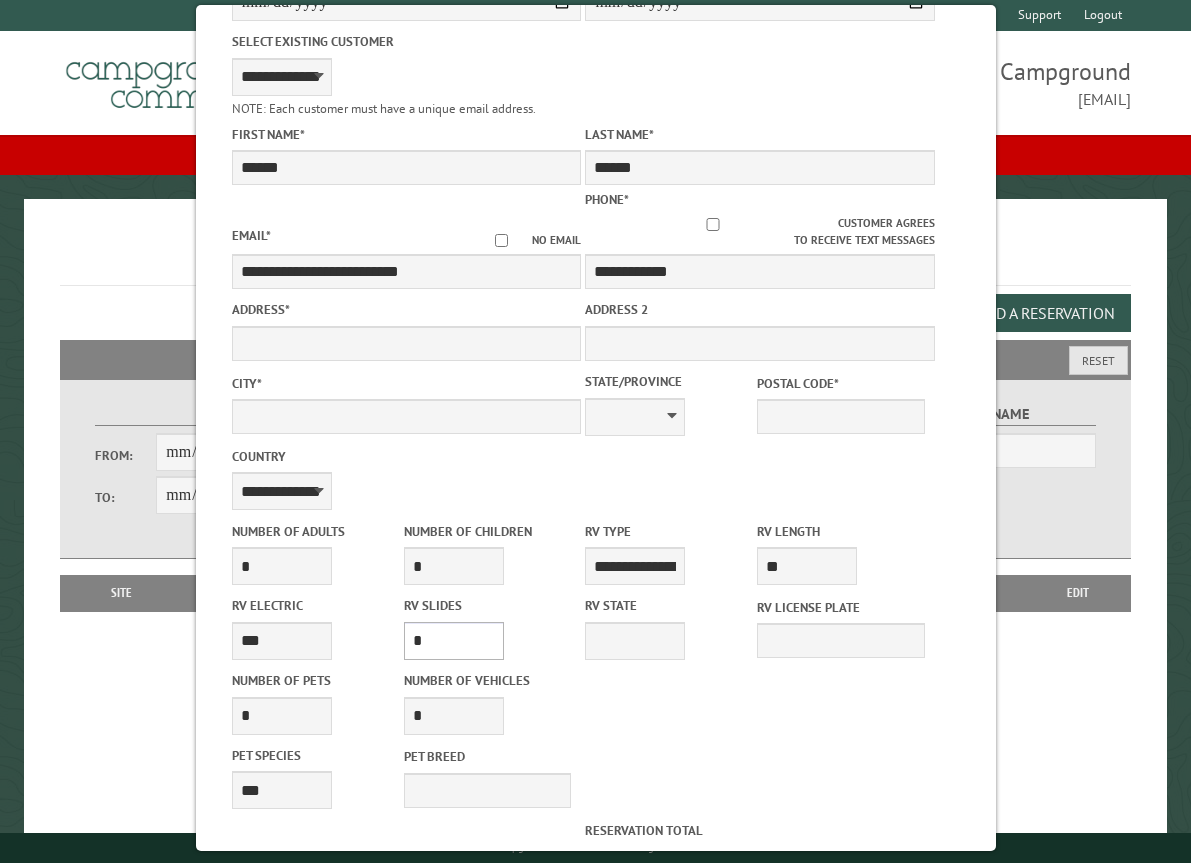 click on "* * * * * * * * * * **" at bounding box center (453, 641) 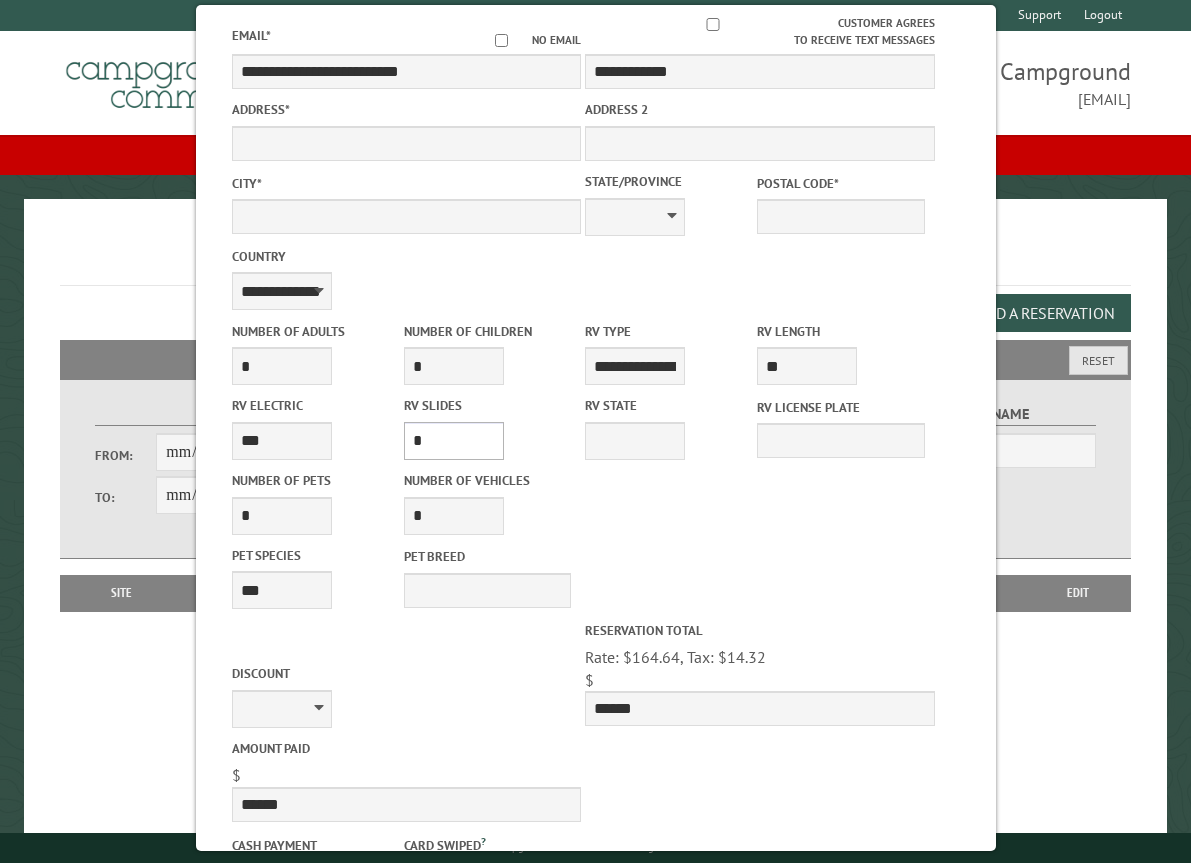scroll, scrollTop: 600, scrollLeft: 0, axis: vertical 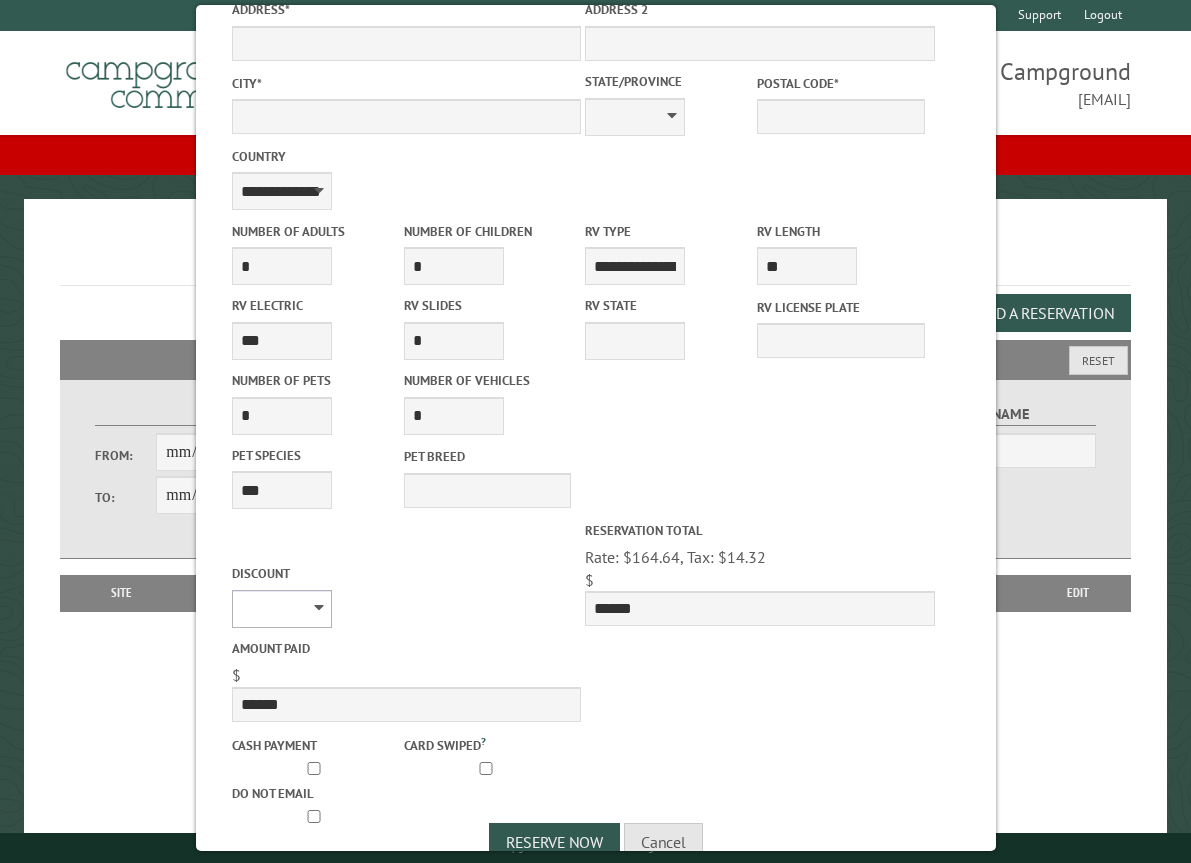 click on "********" at bounding box center (281, 609) 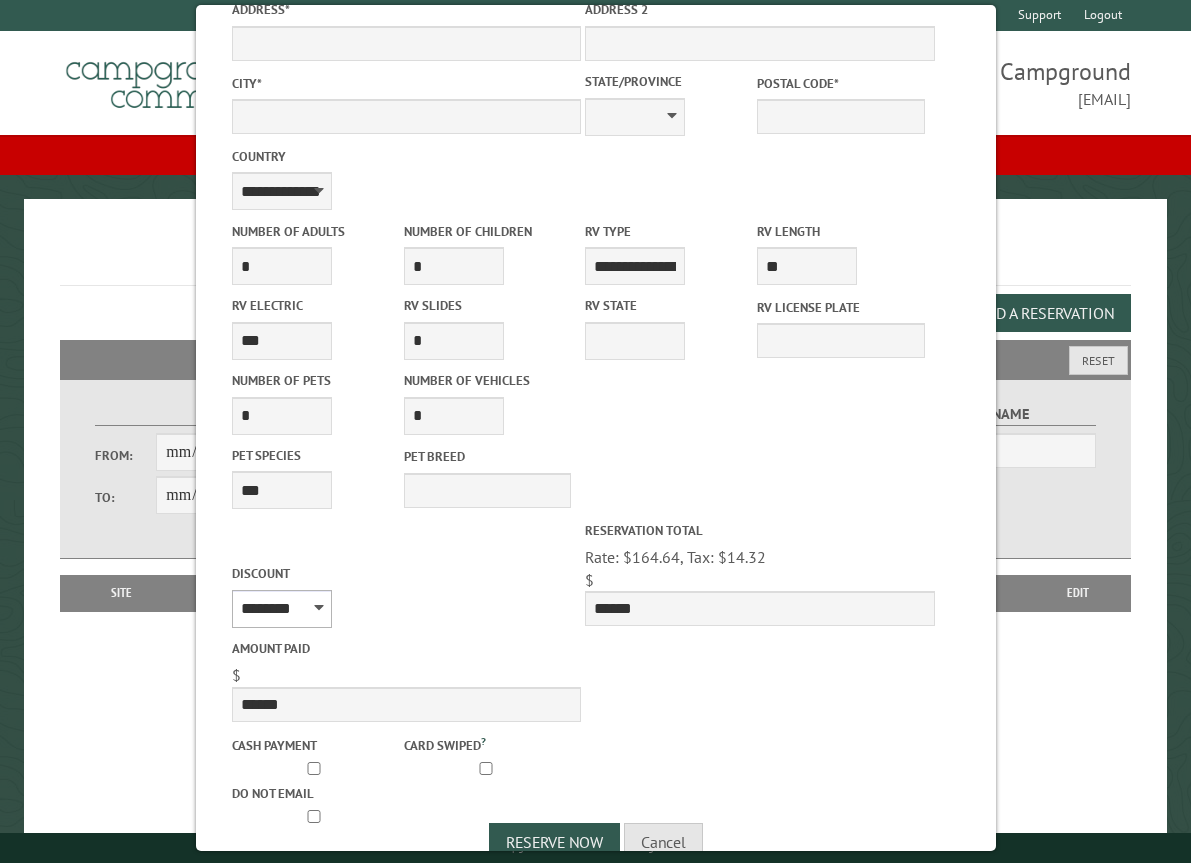 click on "********" at bounding box center (281, 609) 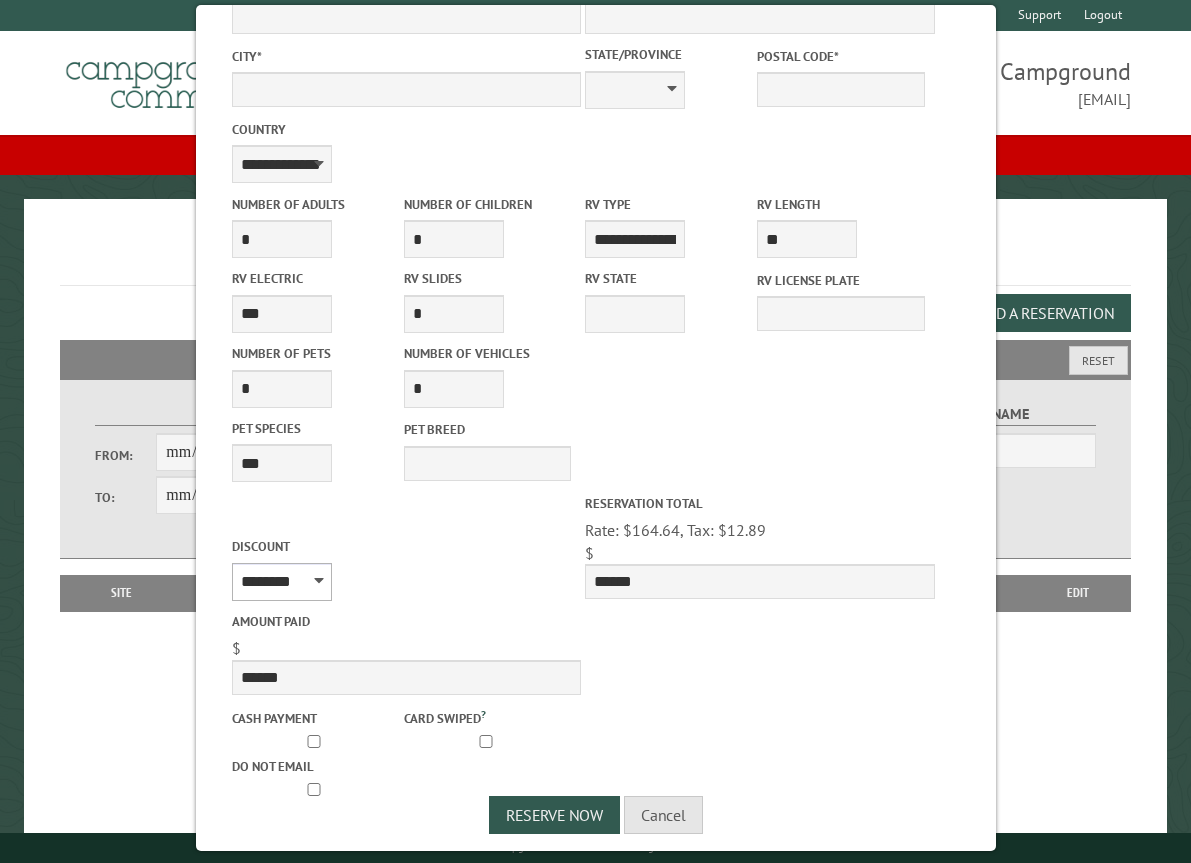 scroll, scrollTop: 634, scrollLeft: 0, axis: vertical 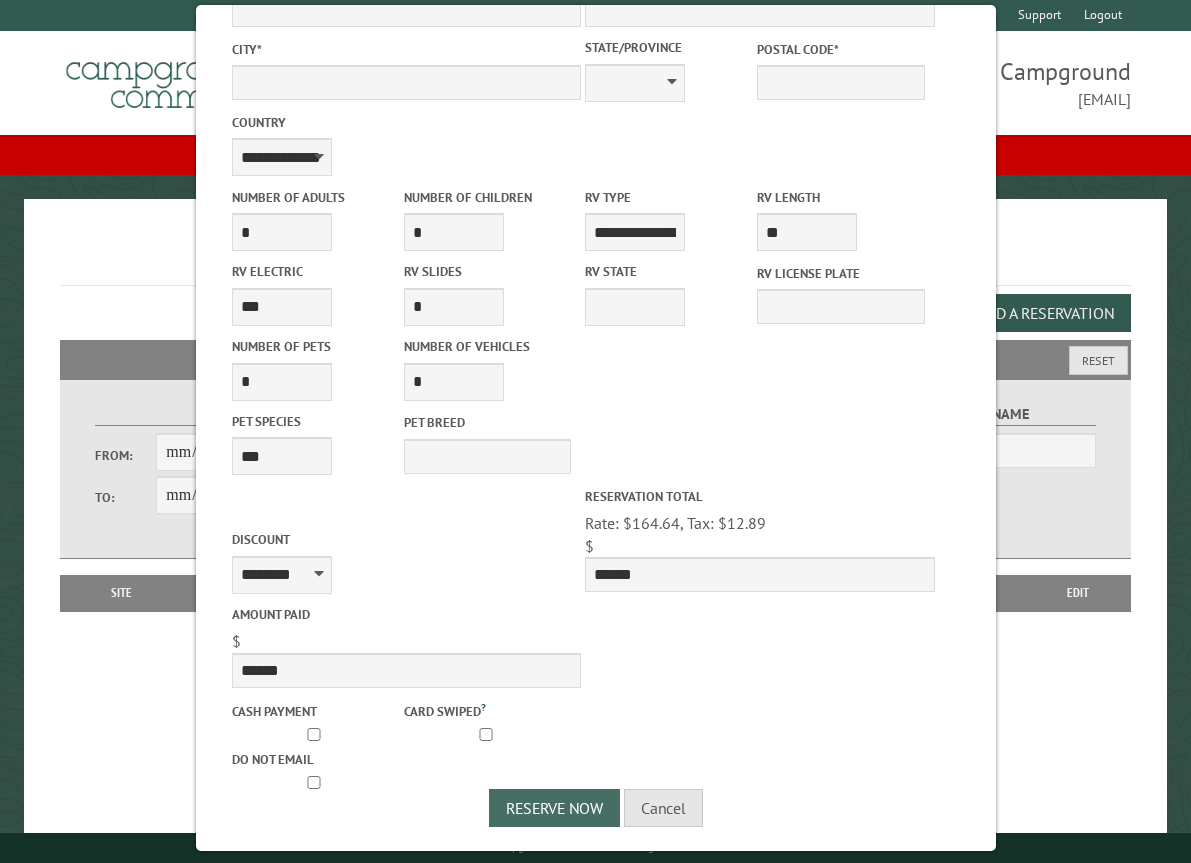 click on "Reserve Now" at bounding box center [554, 808] 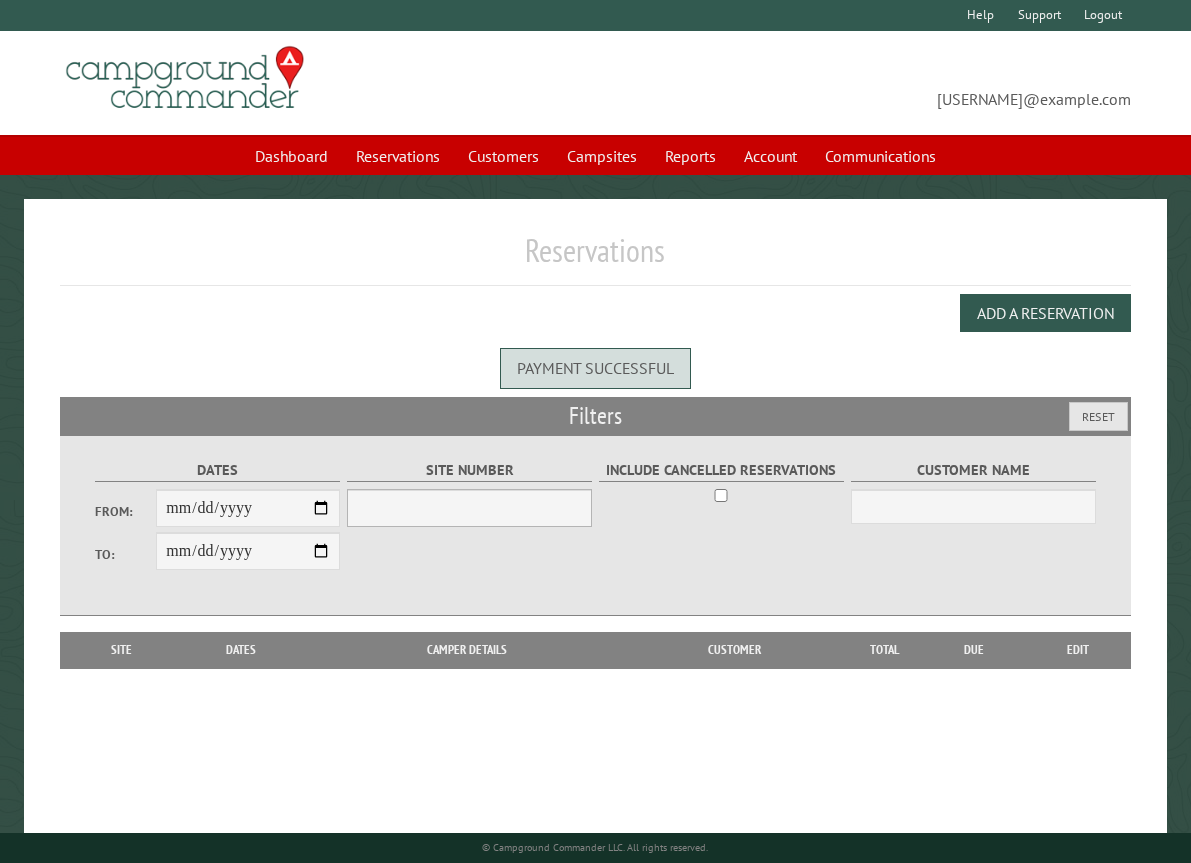 scroll, scrollTop: 0, scrollLeft: 0, axis: both 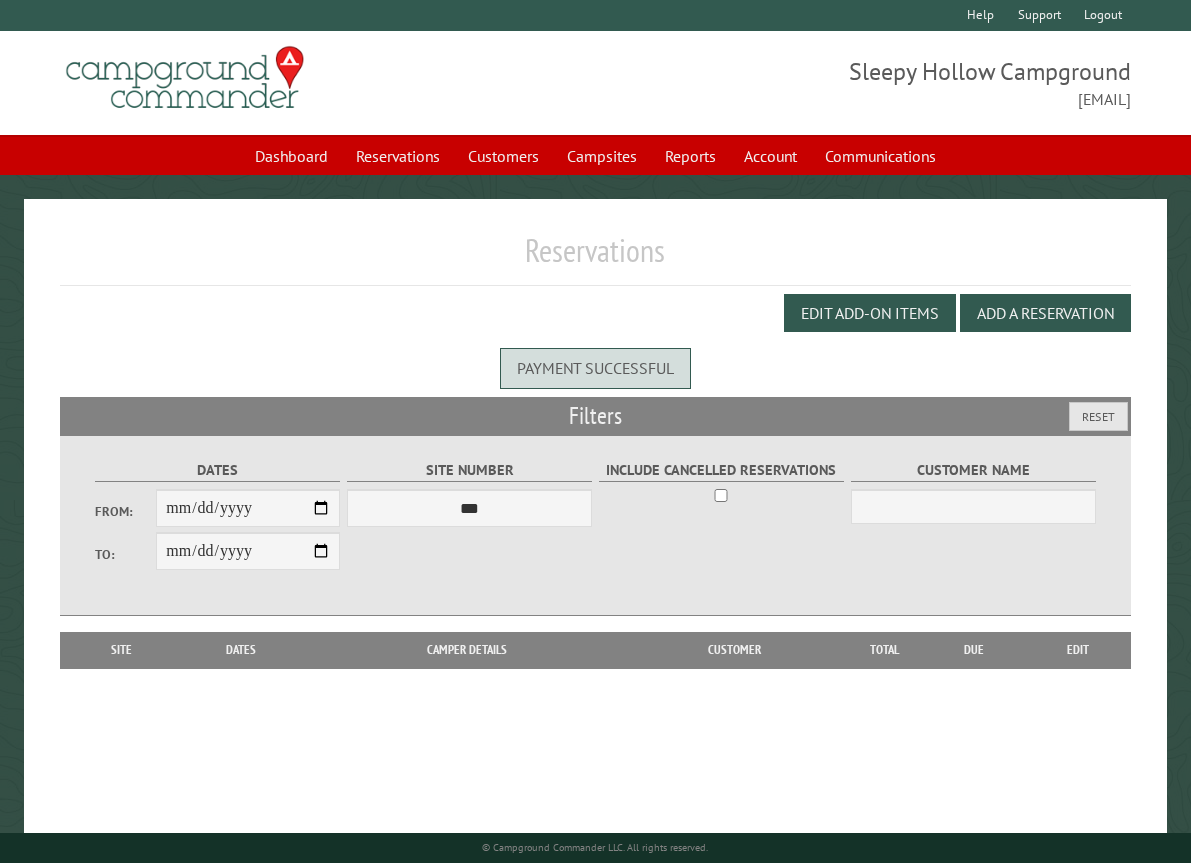 click on "Reservations
Edit Add-on Items
Add a Reservation
Payment successful
Filters  Reset
Dates
From:
To:
Site Number
*** * * * * * * * * * ** *** *** ** ** ** ** ** ** ** ** ** ** *** *** ** ** ** ** ** ** ** ** ** ** *** *** ** ** ** ** ** ** ** ** *** *** ** ** ** ** ** ** *** *** ** ** ** ** ** *** ** ** ** ** ** ** ** ** ** ** ** ** ** ** ** ** ** ** ** ** ** ** ** ** **
Due" at bounding box center [595, 544] 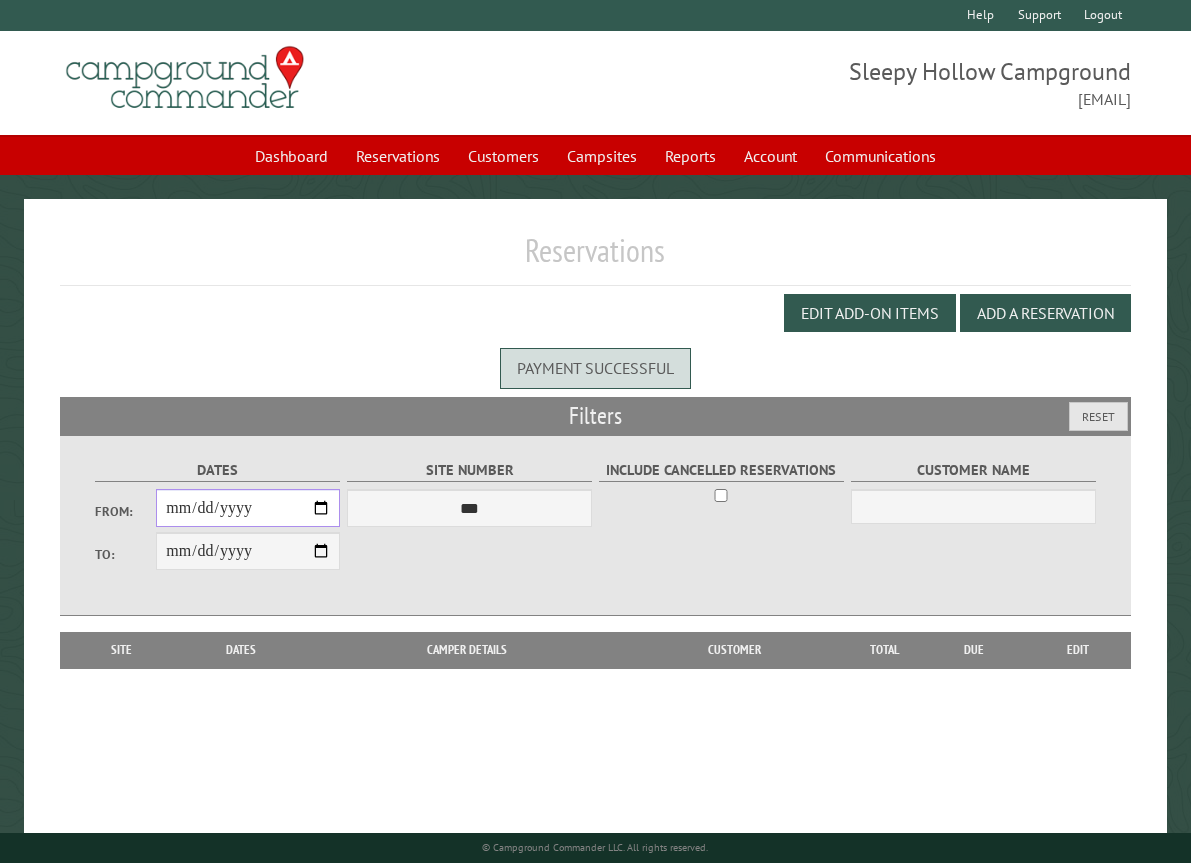 click on "From:" at bounding box center [248, 508] 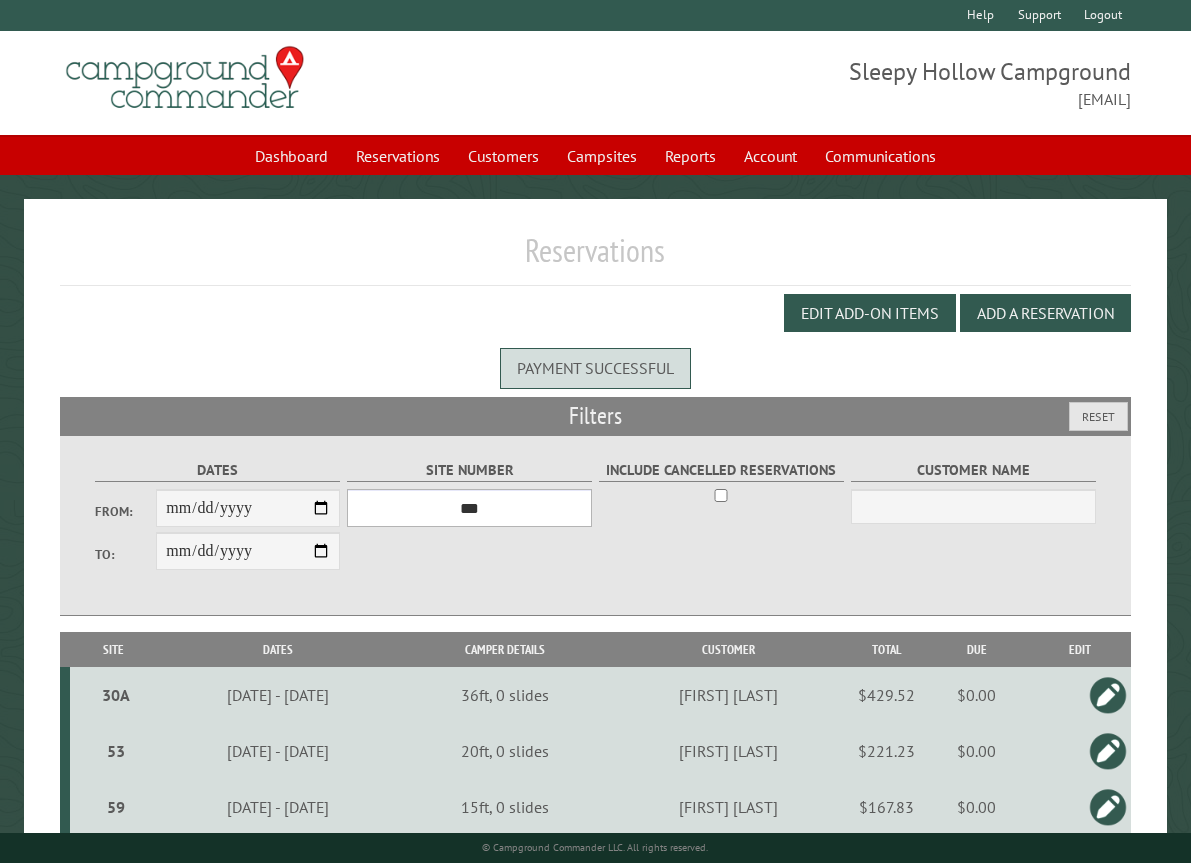 click on "*** * * * * * * * * * ** *** *** ** ** ** ** ** ** ** ** ** ** *** *** ** ** ** ** ** ** ** ** ** ** *** *** ** ** ** ** ** ** ** ** *** *** ** ** ** ** ** ** *** *** ** ** ** ** ** *** ** ** ** ** ** ** ** ** ** ** ** ** ** ** ** ** ** ** ** ** ** ** ** ** **" at bounding box center [470, 508] 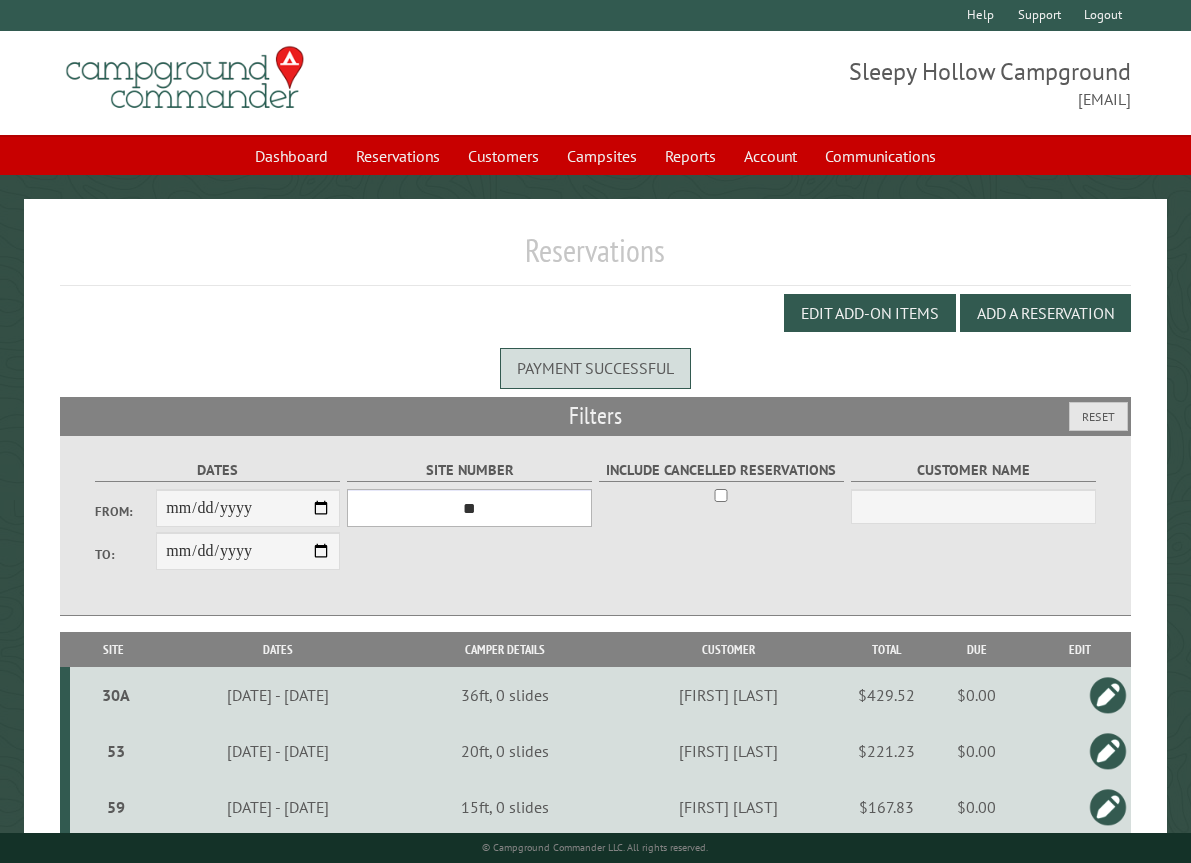 click on "*** * * * * * * * * * ** *** *** ** ** ** ** ** ** ** ** ** ** *** *** ** ** ** ** ** ** ** ** ** ** *** *** ** ** ** ** ** ** ** ** *** *** ** ** ** ** ** ** *** *** ** ** ** ** ** *** ** ** ** ** ** ** ** ** ** ** ** ** ** ** ** ** ** ** ** ** ** ** ** ** **" at bounding box center [470, 508] 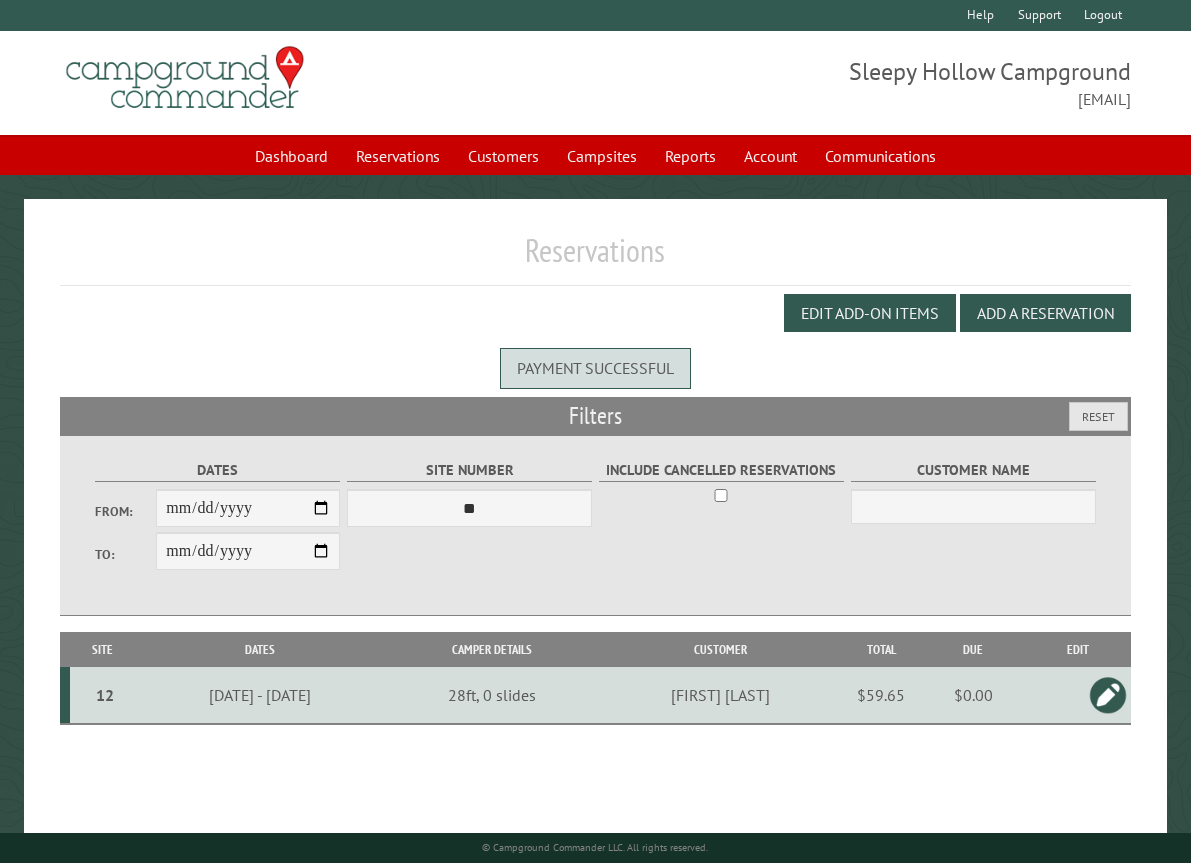 click at bounding box center (1108, 695) 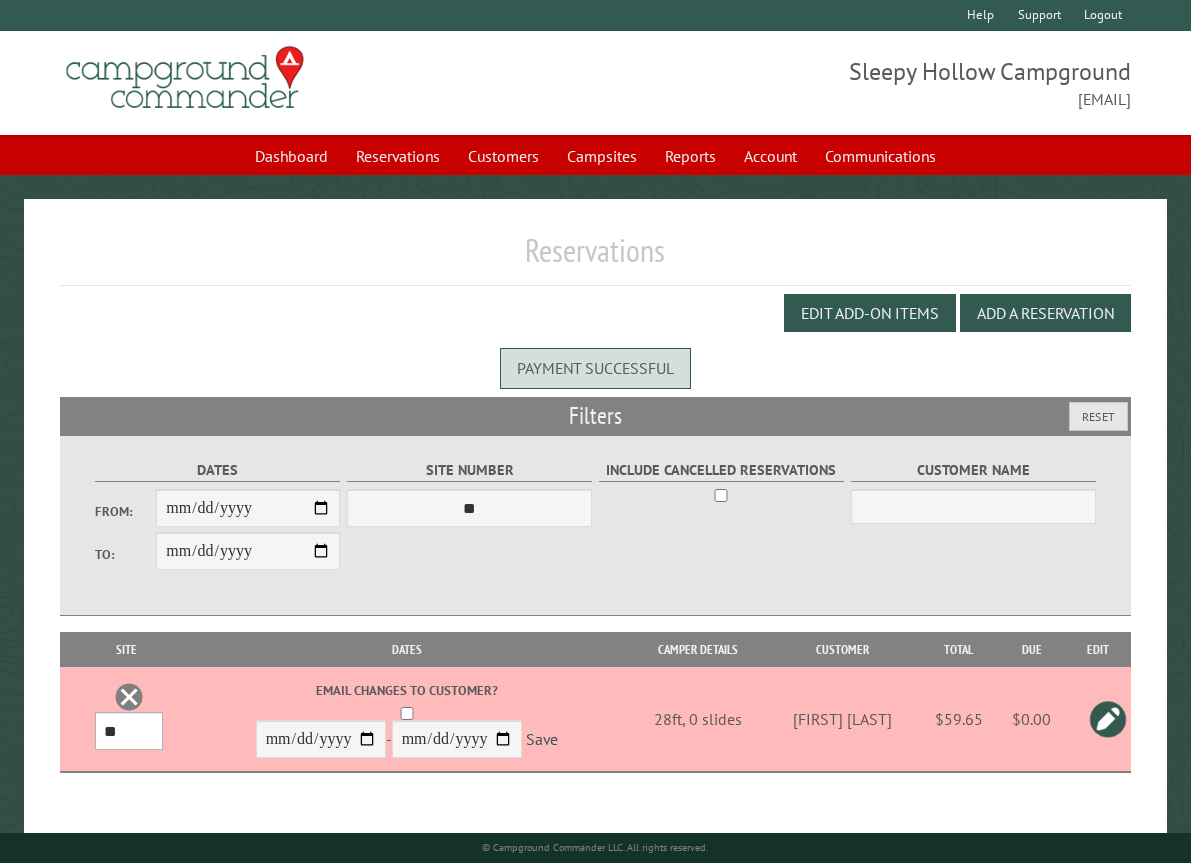 click on "*** * * * * * * * * * ** *** *** ** ** ** ** ** ** ** ** ** ** *** *** ** ** ** ** ** ** ** ** ** ** *** *** ** ** ** ** ** ** ** ** *** *** ** ** ** ** ** ** *** *** ** ** ** ** ** *** ** ** ** ** ** ** ** ** ** ** ** ** ** ** ** ** ** ** ** ** ** ** ** ** **" at bounding box center (129, 731) 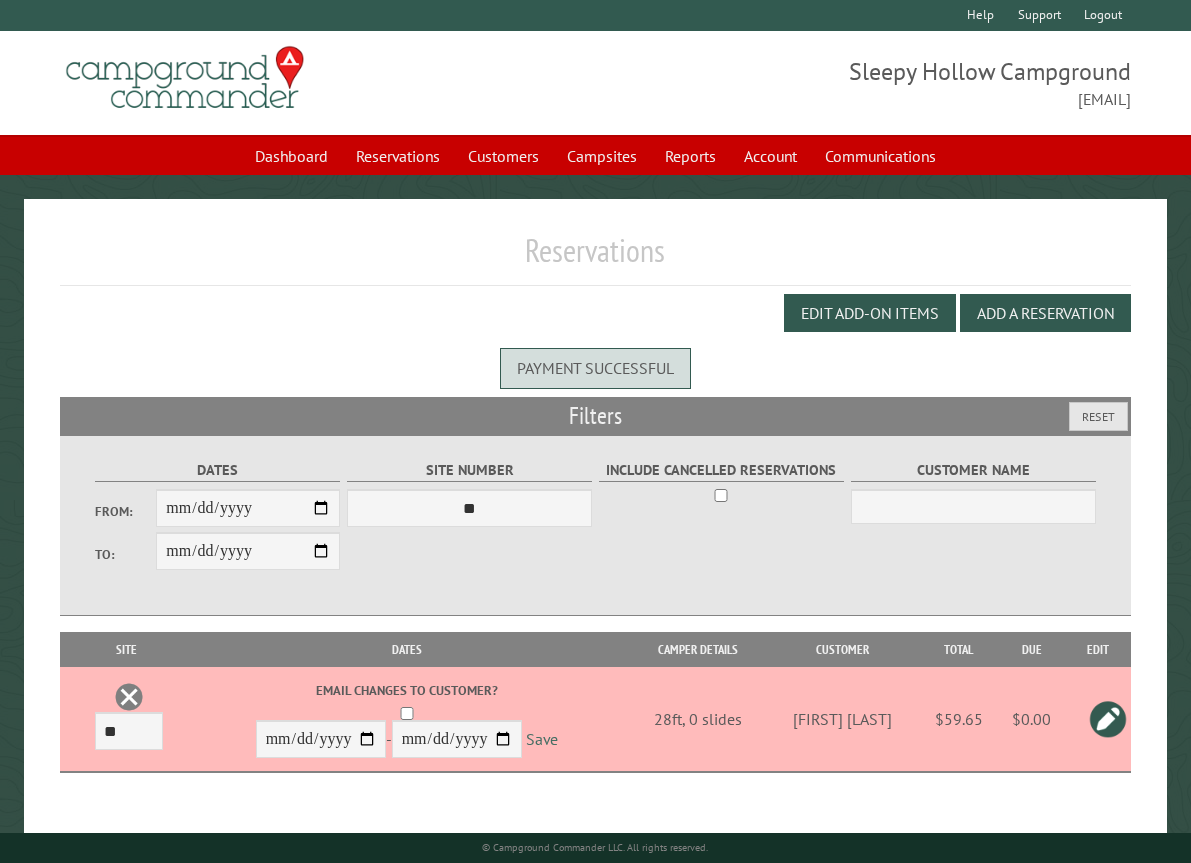 click on "Save" at bounding box center [542, 739] 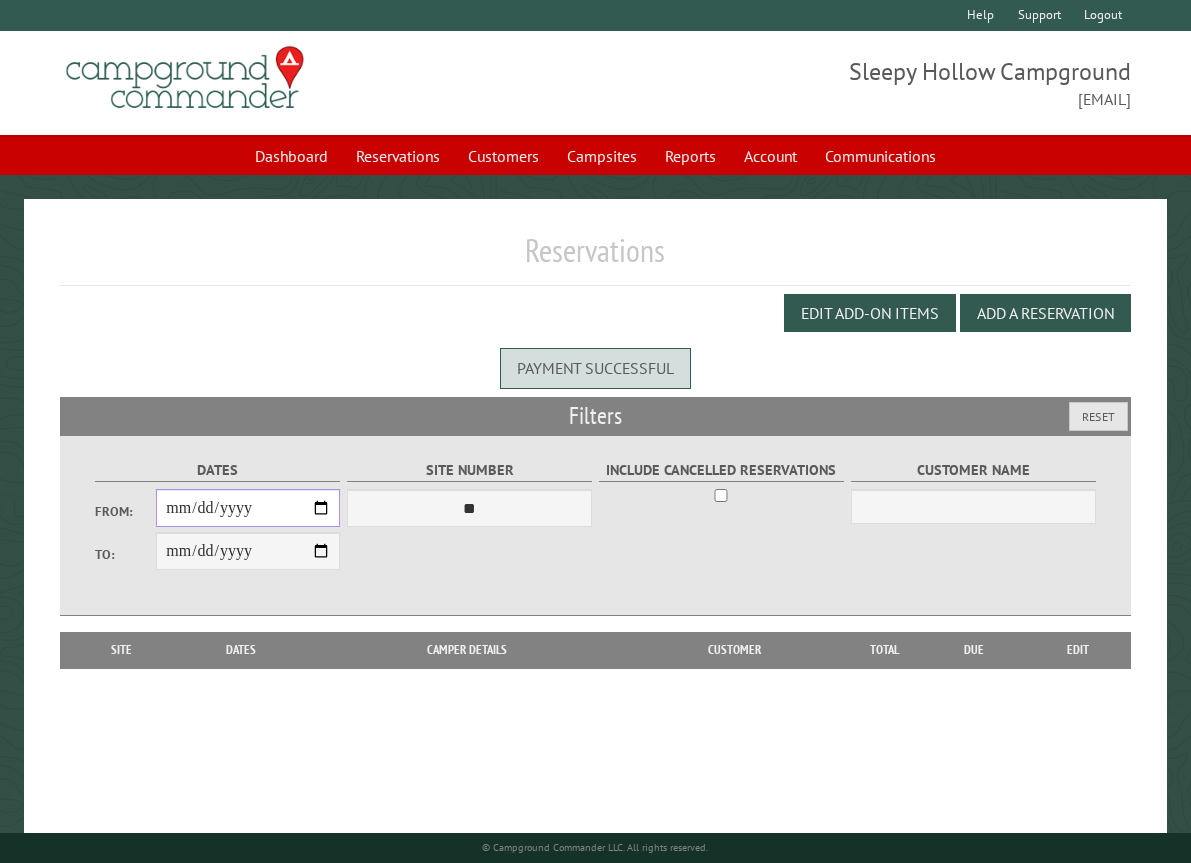 click on "**********" at bounding box center (248, 508) 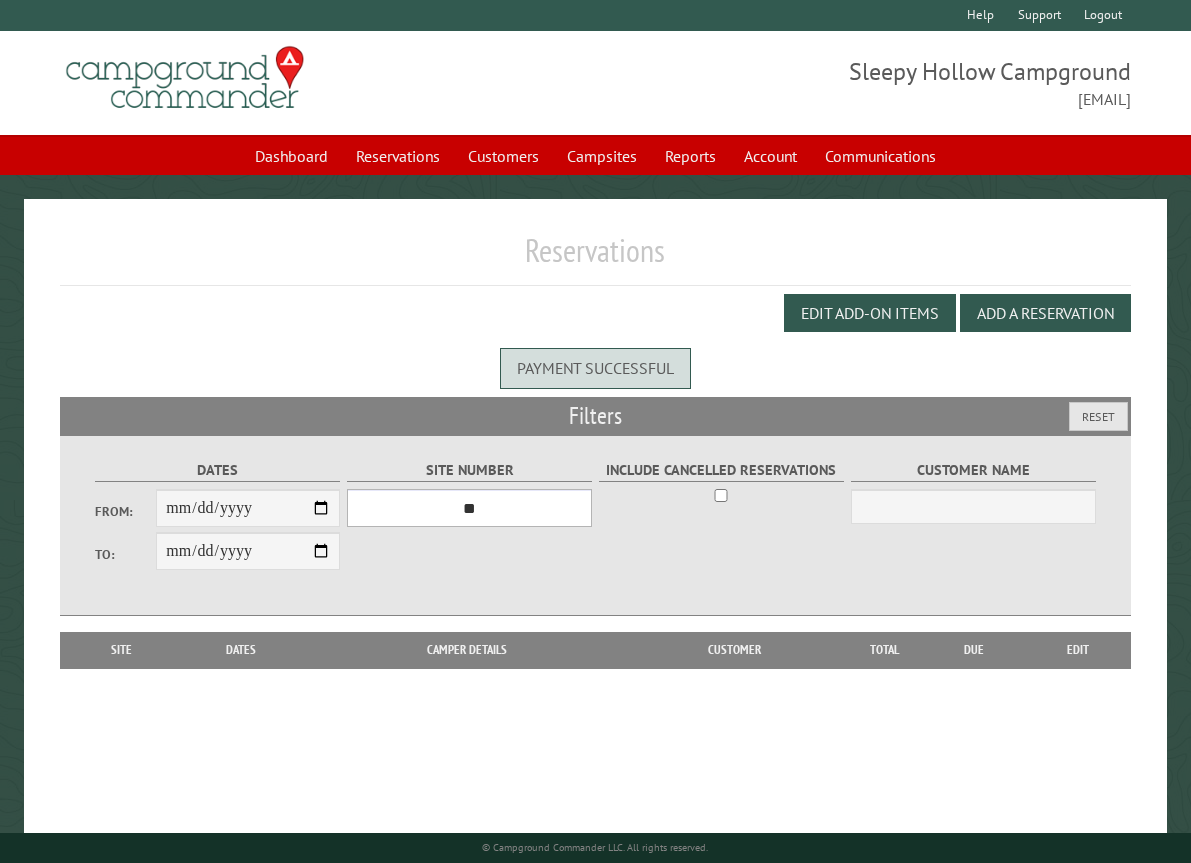 click on "*** * * * * * * * * * ** *** *** ** ** ** ** ** ** ** ** ** ** *** *** ** ** ** ** ** ** ** ** ** ** *** *** ** ** ** ** ** ** ** ** *** *** ** ** ** ** ** ** *** *** ** ** ** ** ** *** ** ** ** ** ** ** ** ** ** ** ** ** ** ** ** ** ** ** ** ** ** ** ** ** **" at bounding box center [470, 508] 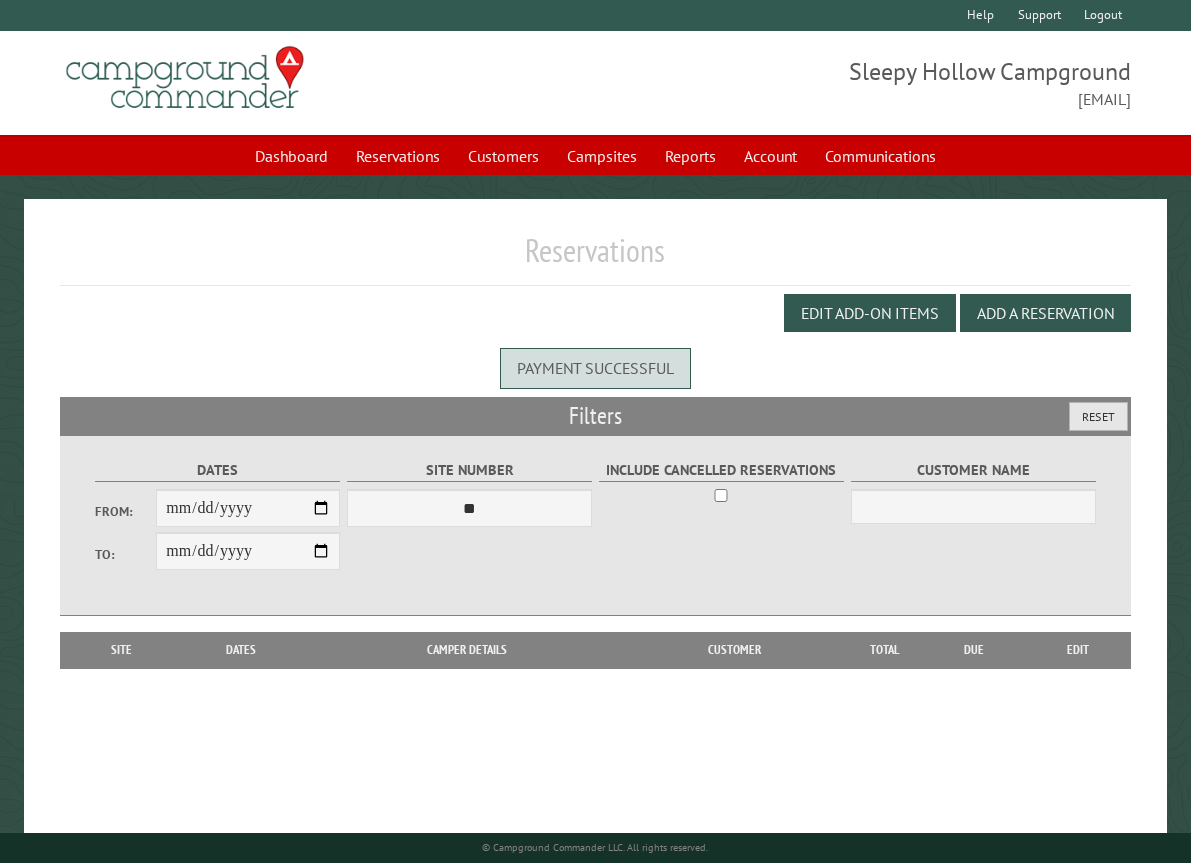 click on "Reset" at bounding box center (1098, 416) 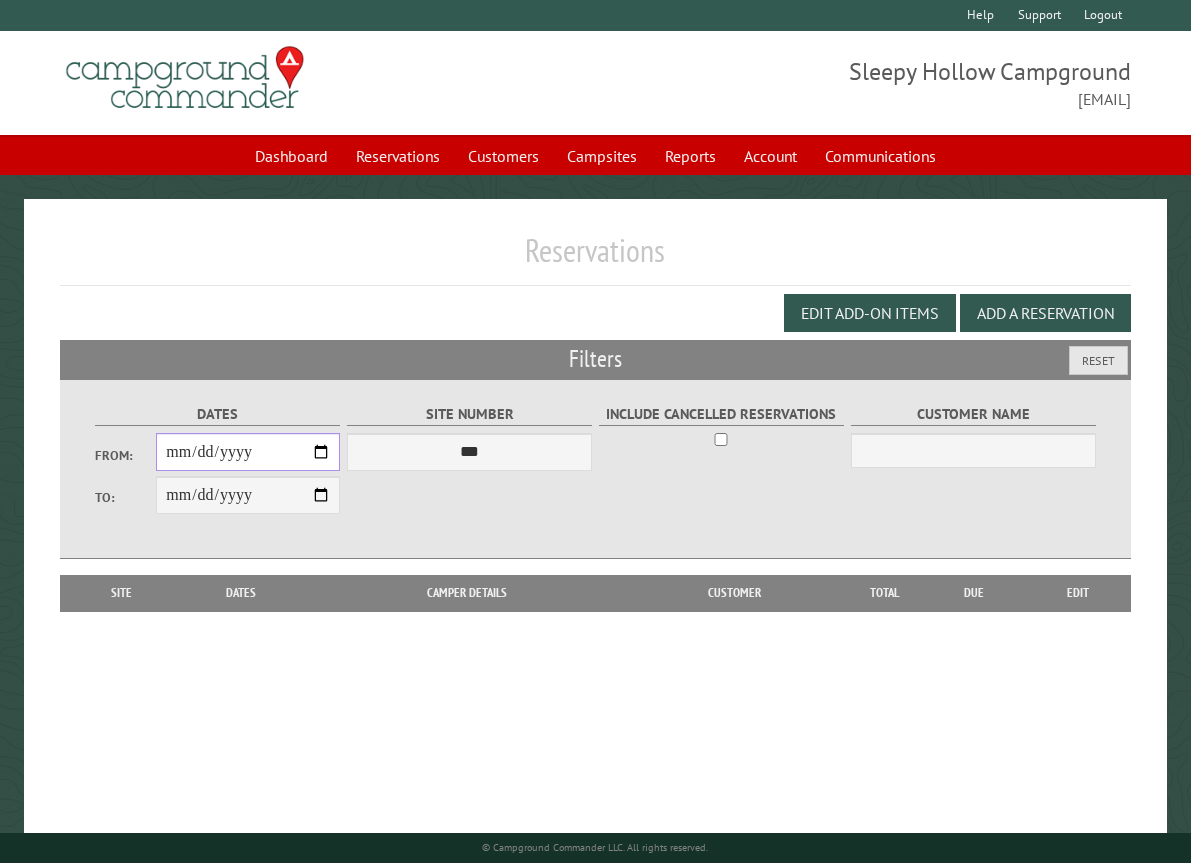 click on "From:" at bounding box center (248, 452) 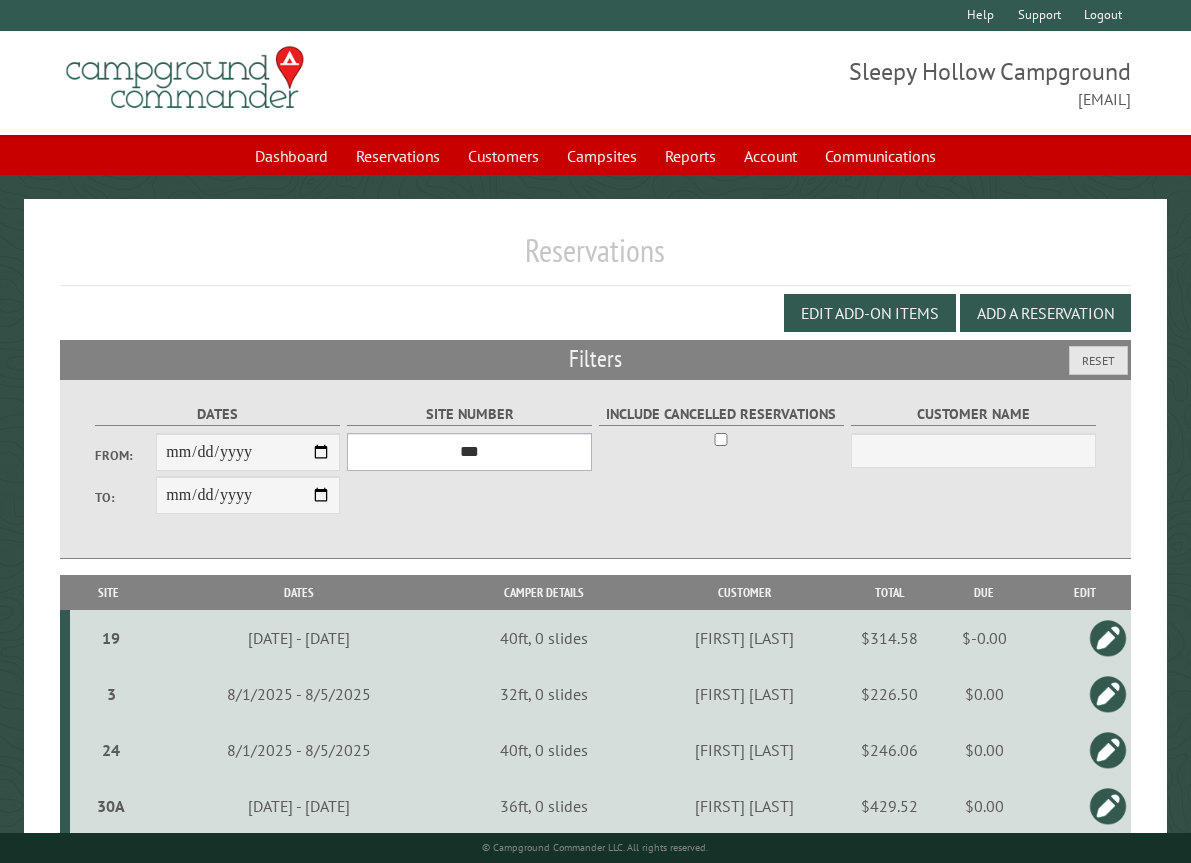 click on "*** * * * * * * * * * ** *** *** ** ** ** ** ** ** ** ** ** ** *** *** ** ** ** ** ** ** ** ** ** ** *** *** ** ** ** ** ** ** ** ** *** *** ** ** ** ** ** ** *** *** ** ** ** ** ** *** ** ** ** ** ** ** ** ** ** ** ** ** ** ** ** ** ** ** ** ** ** ** ** ** **" at bounding box center [470, 452] 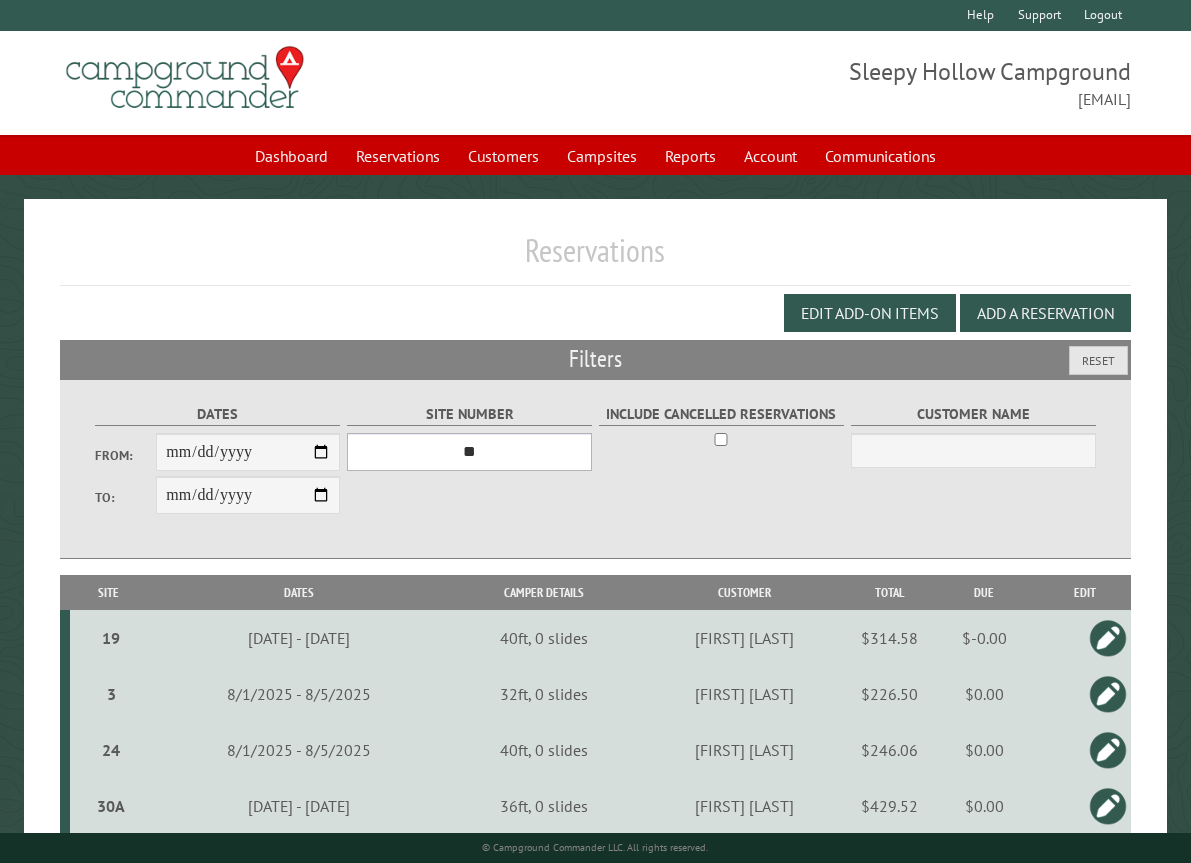 click on "*** * * * * * * * * * ** *** *** ** ** ** ** ** ** ** ** ** ** *** *** ** ** ** ** ** ** ** ** ** ** *** *** ** ** ** ** ** ** ** ** *** *** ** ** ** ** ** ** *** *** ** ** ** ** ** *** ** ** ** ** ** ** ** ** ** ** ** ** ** ** ** ** ** ** ** ** ** ** ** ** **" at bounding box center (470, 452) 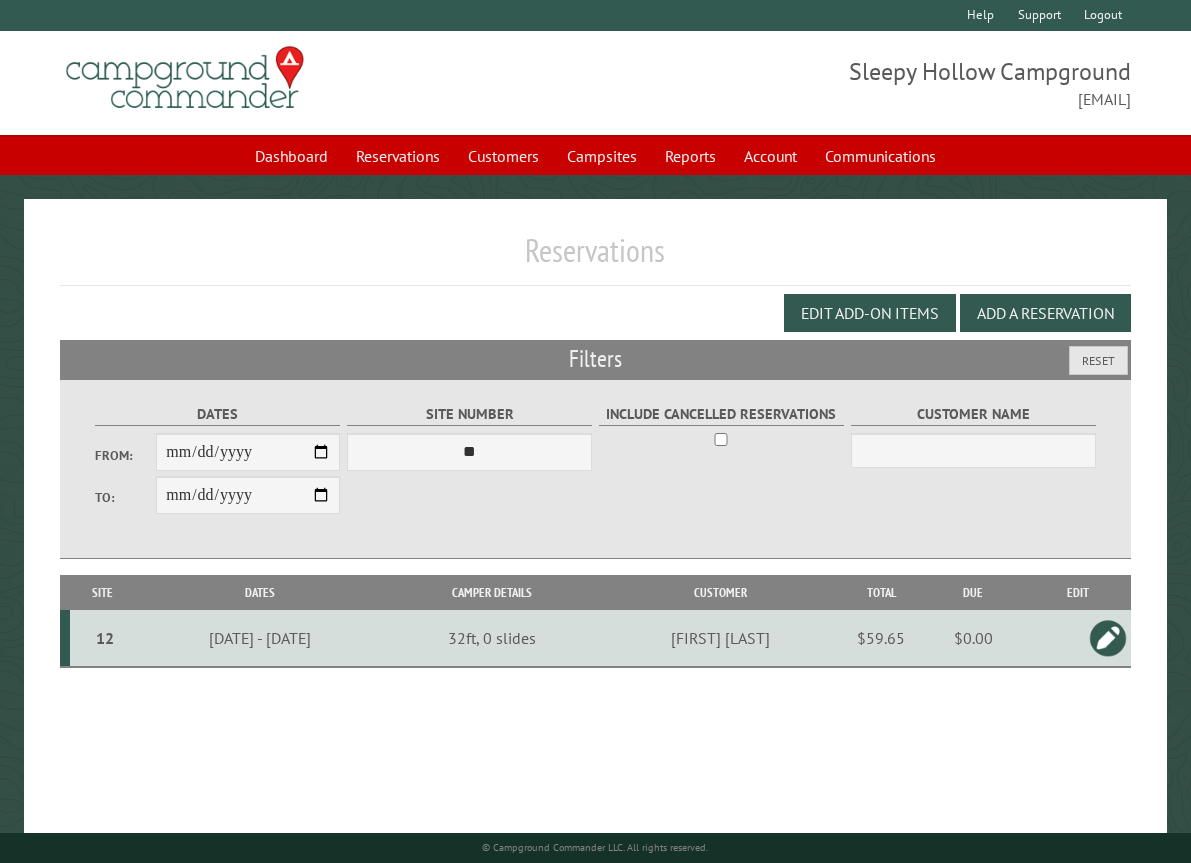 click at bounding box center (1108, 638) 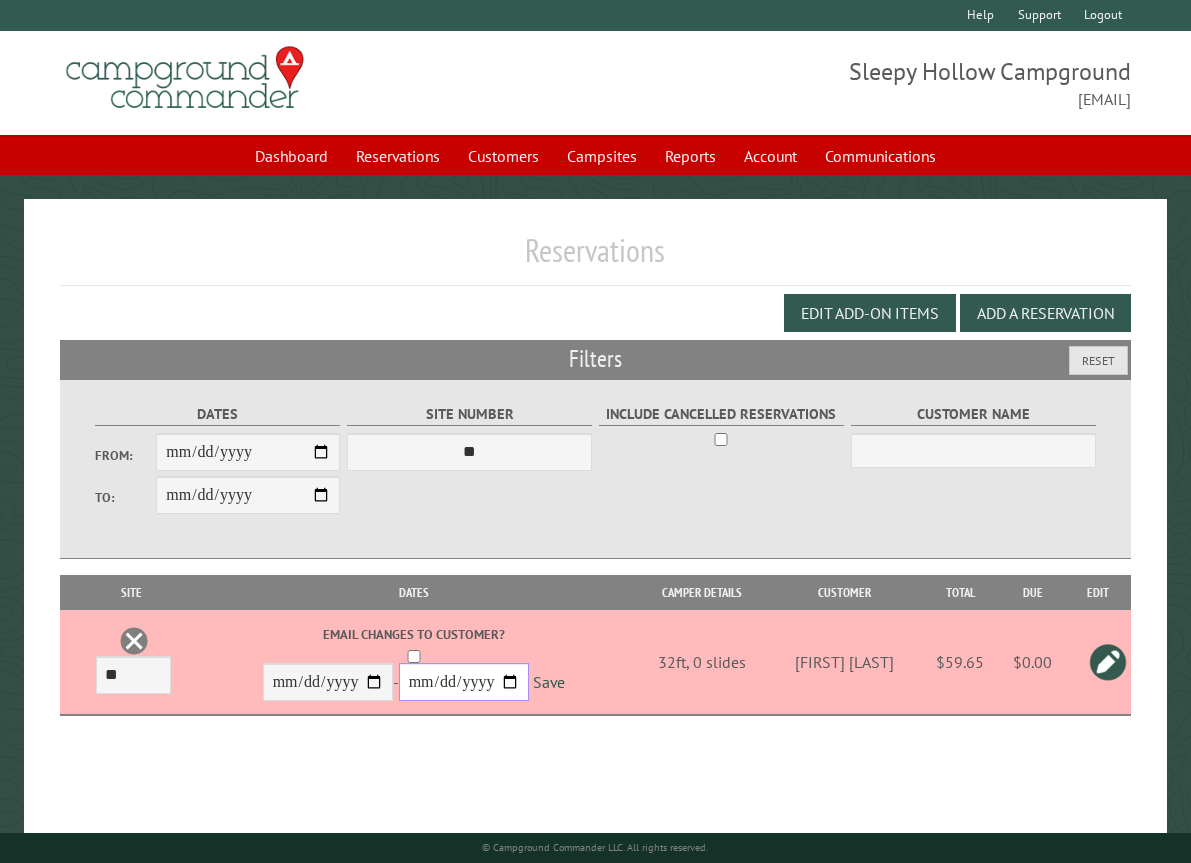 click on "**********" at bounding box center (464, 682) 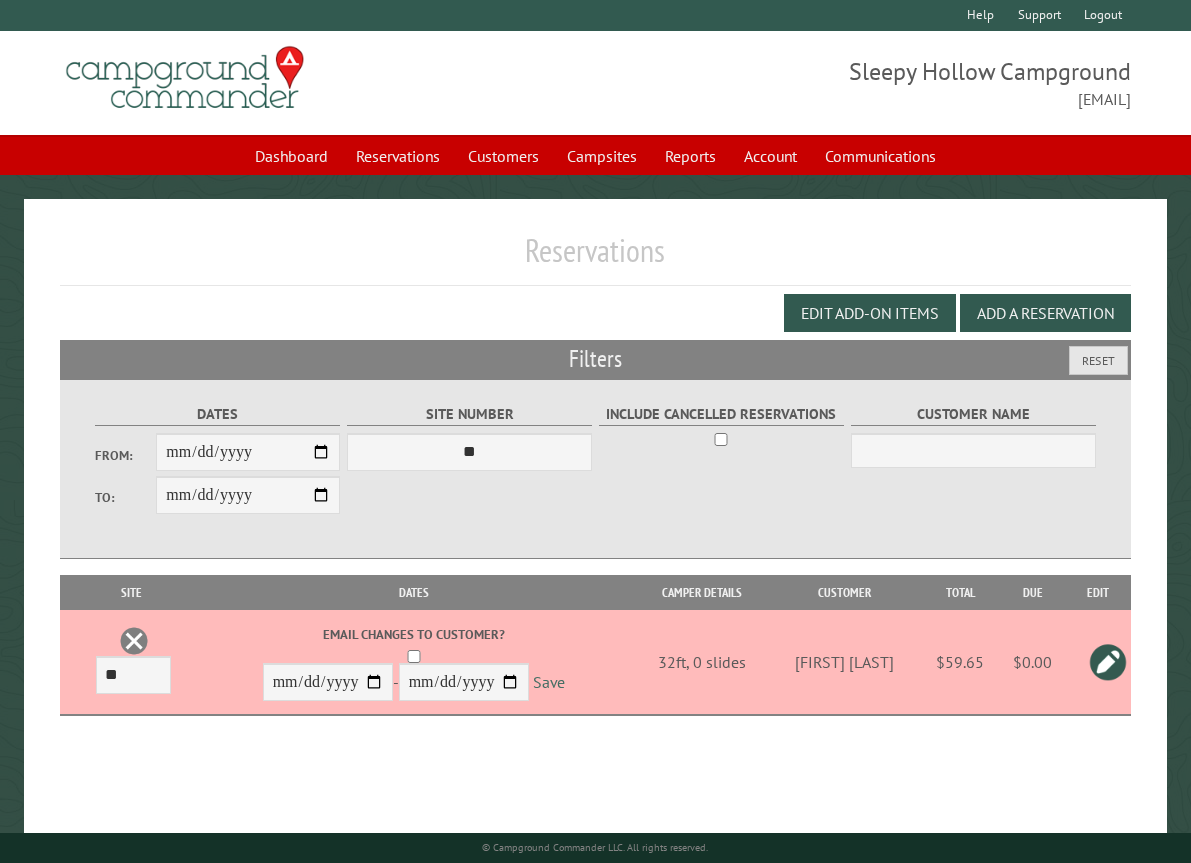 click on "Save" at bounding box center [549, 683] 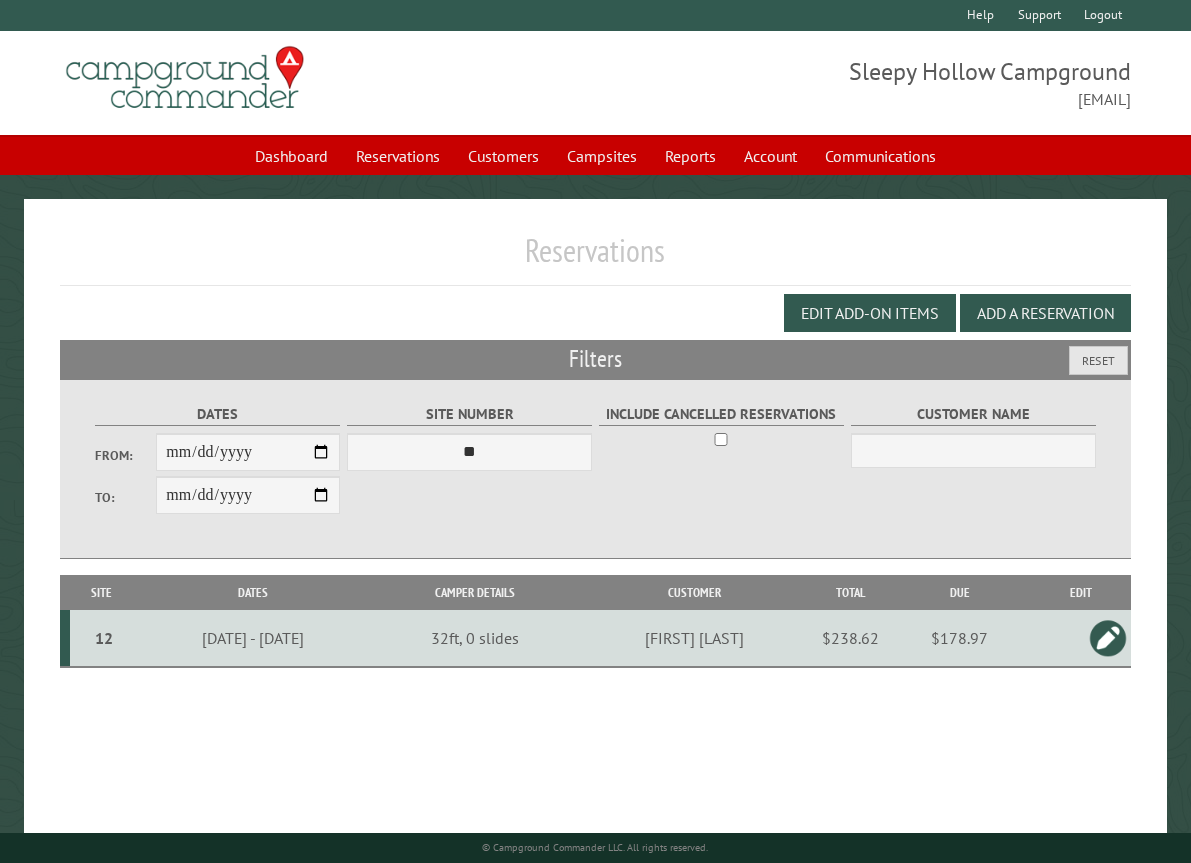 click on "Edit Add-on Items
Add a Reservation" at bounding box center (596, 313) 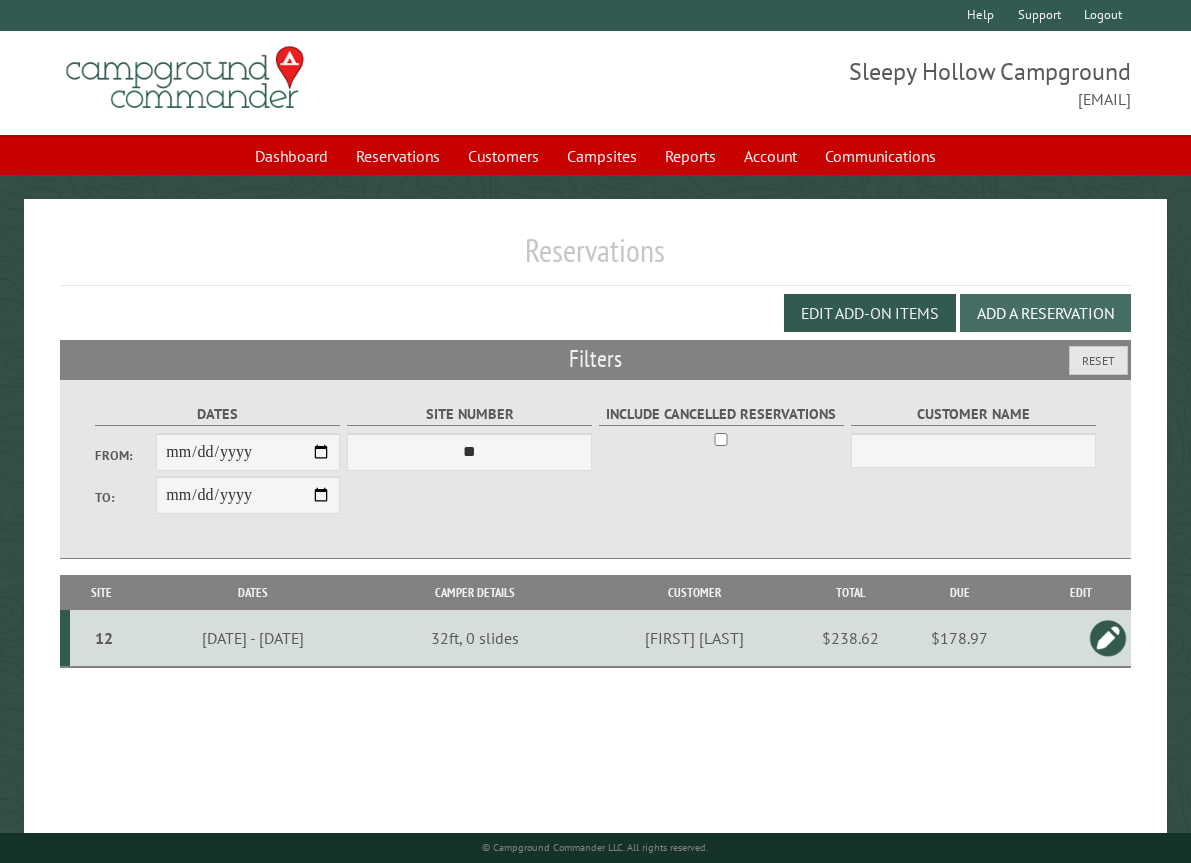 click on "Add a Reservation" at bounding box center (1045, 313) 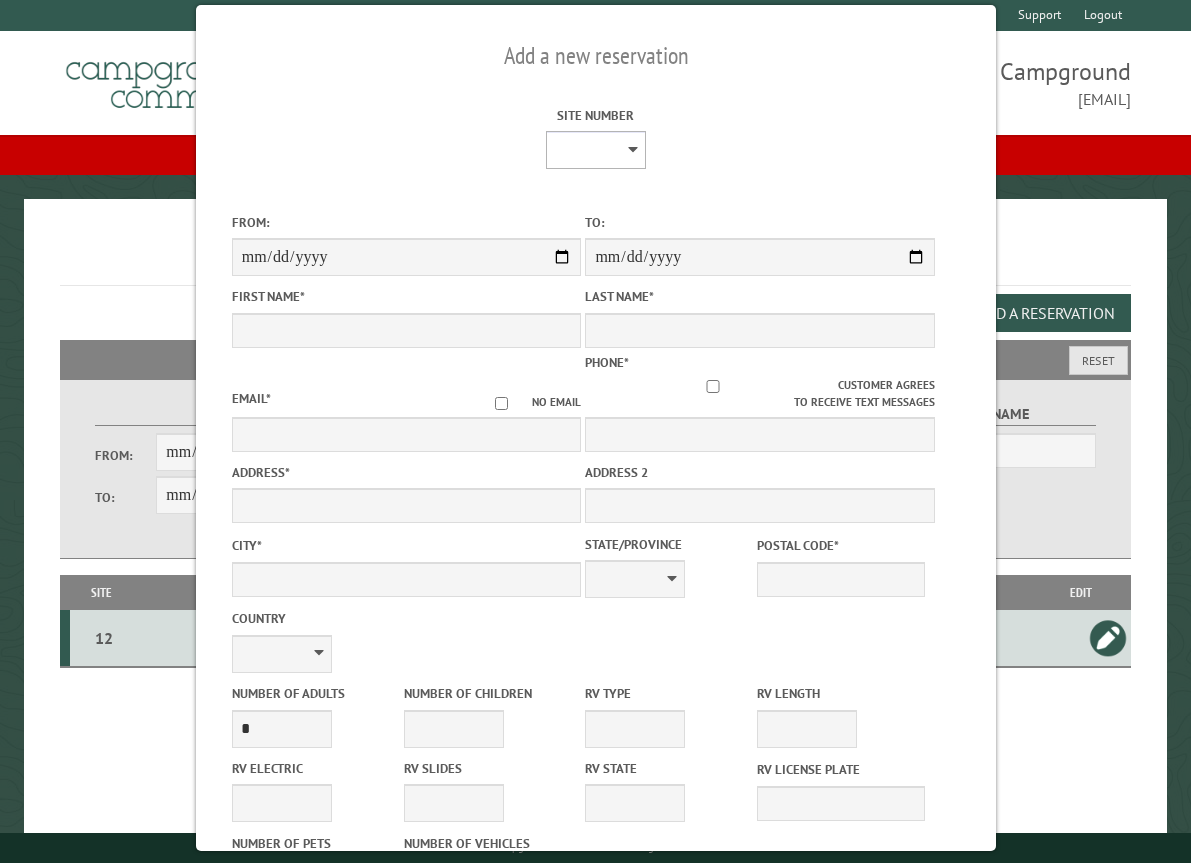 click on "* * * * * * * * * ** *** *** ** ** ** ** ** ** ** ** ** ** *** *** ** ** ** ** ** ** ** ** ** ** *** *** ** ** ** ** ** ** ** ** *** *** ** ** ** ** ** ** *** *** ** ** ** ** ** *** ** ** ** ** ** ** ** ** ** ** ** ** ** ** ** ** ** ** ** ** ** ** ** ** **" at bounding box center (595, 150) 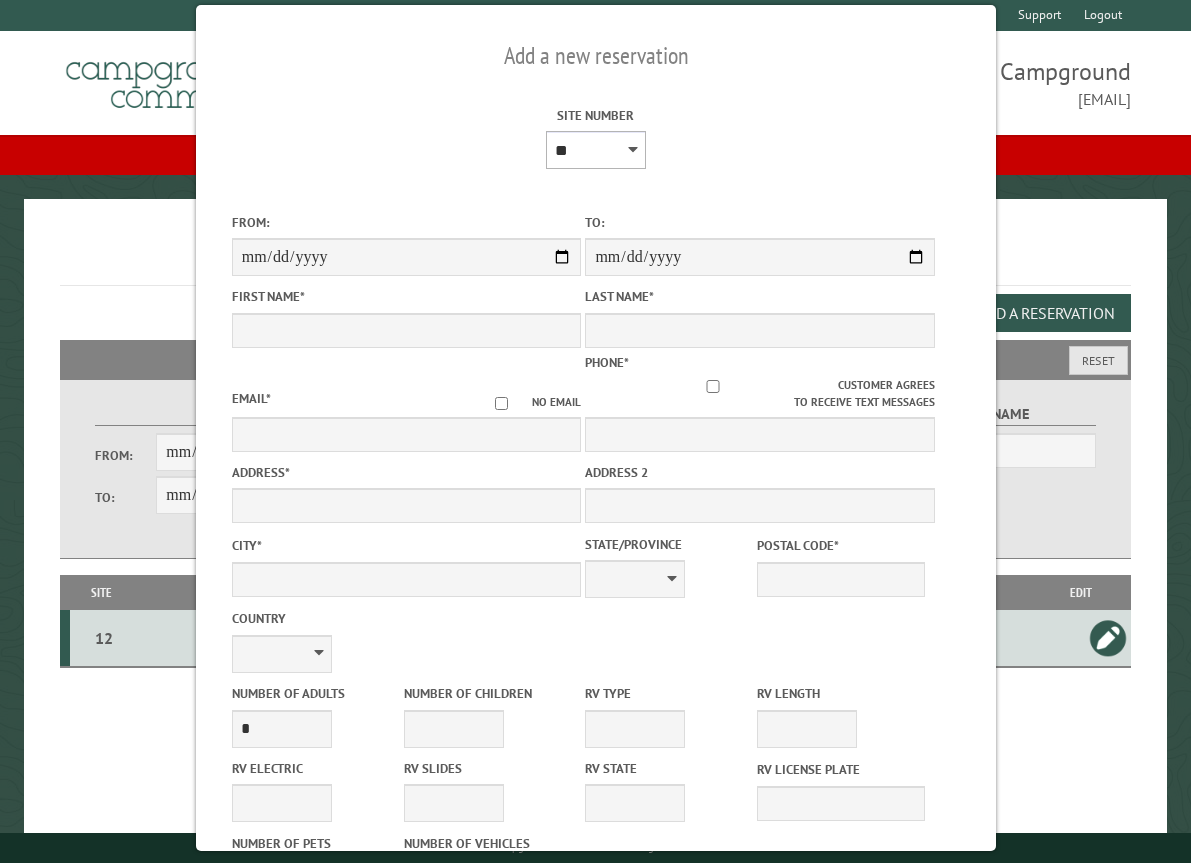 click on "* * * * * * * * * ** *** *** ** ** ** ** ** ** ** ** ** ** *** *** ** ** ** ** ** ** ** ** ** ** *** *** ** ** ** ** ** ** ** ** *** *** ** ** ** ** ** ** *** *** ** ** ** ** ** *** ** ** ** ** ** ** ** ** ** ** ** ** ** ** ** ** ** ** ** ** ** ** ** ** **" at bounding box center (595, 150) 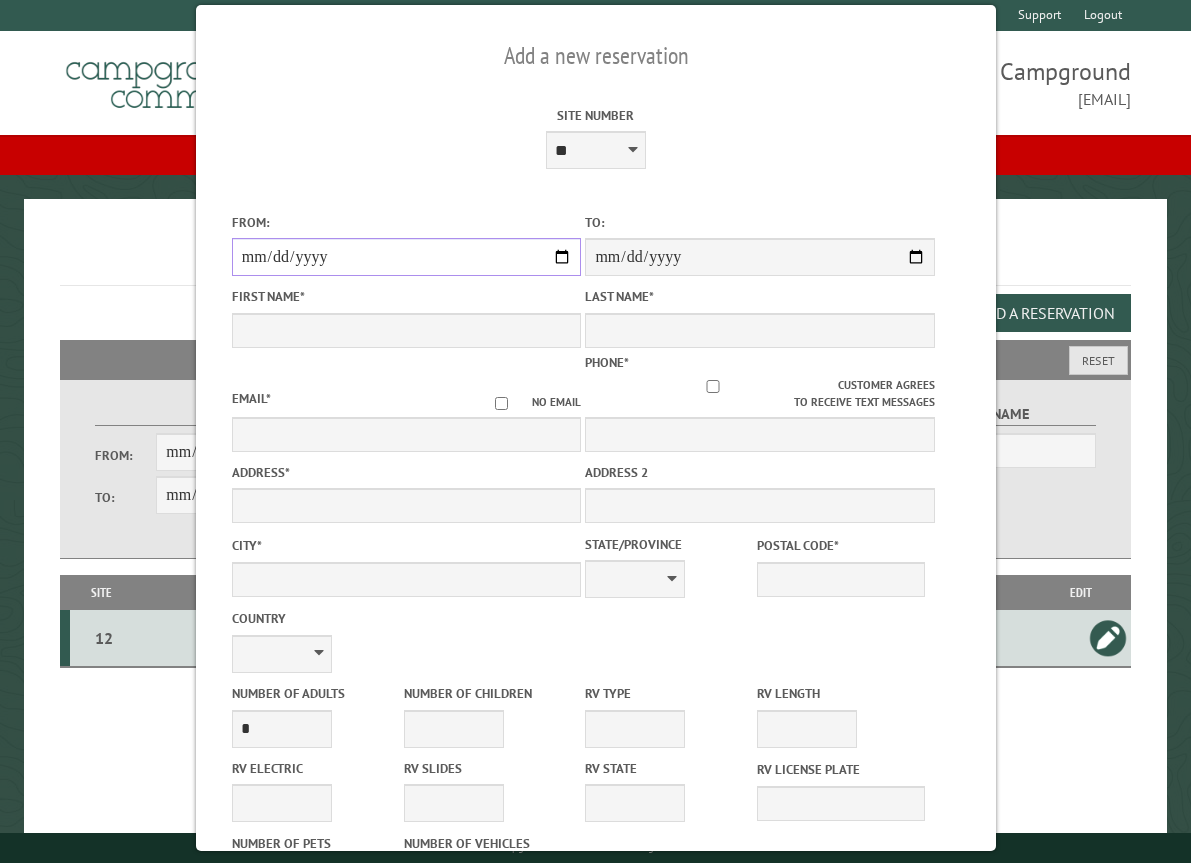 click on "From:" at bounding box center [406, 257] 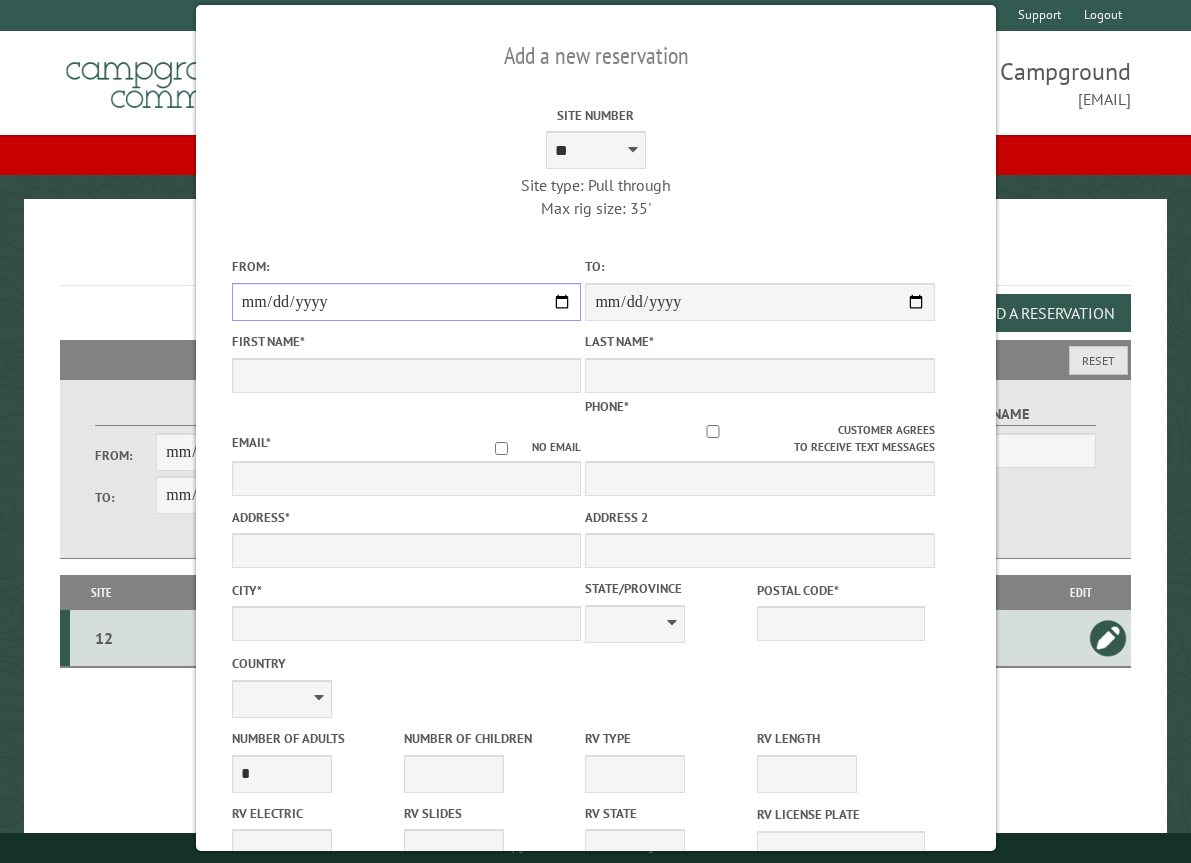 type on "**********" 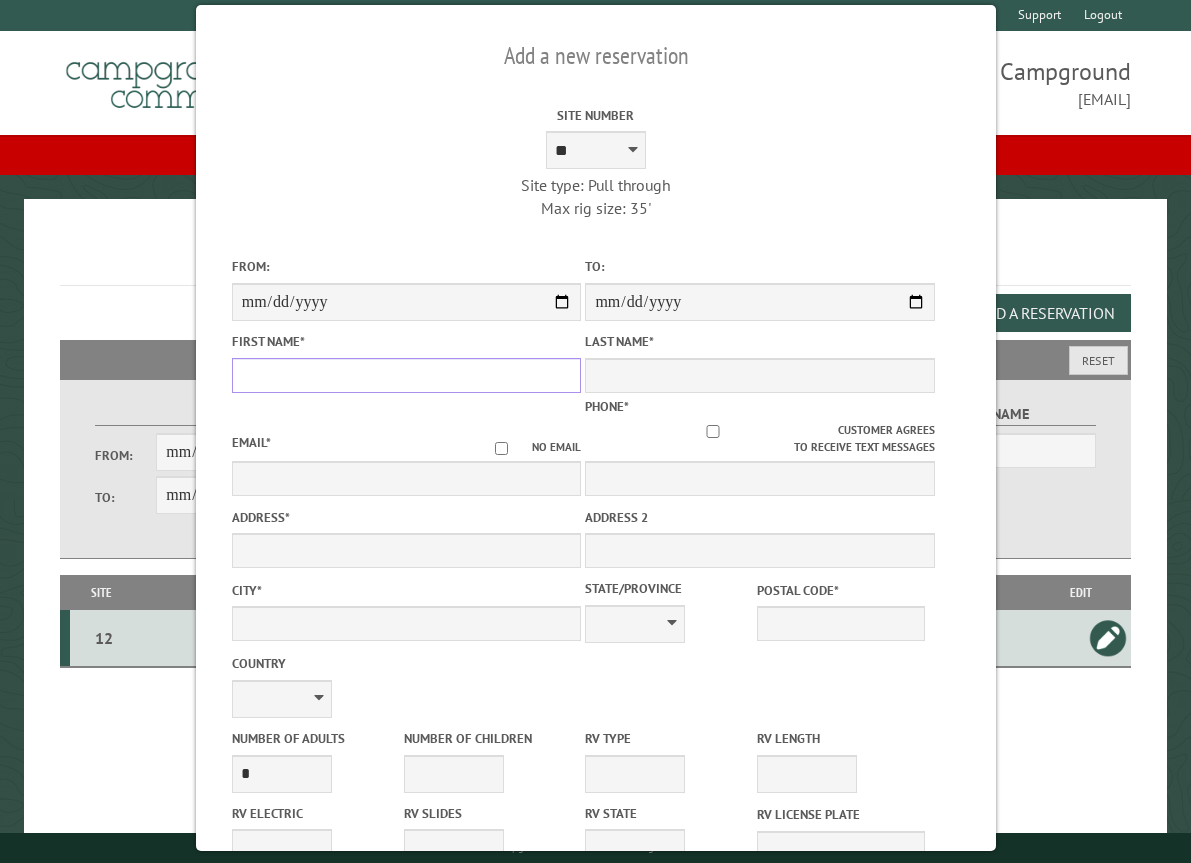 click on "First Name *" at bounding box center [406, 375] 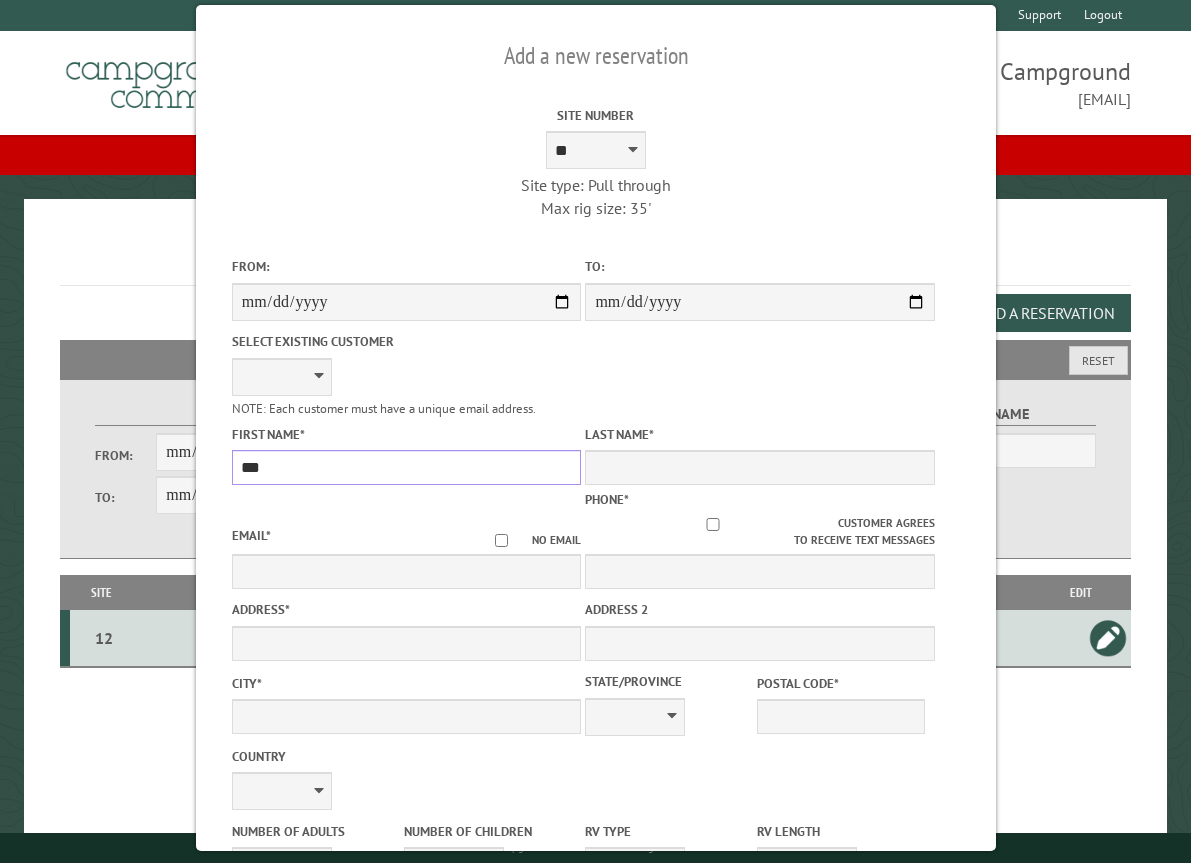 type on "***" 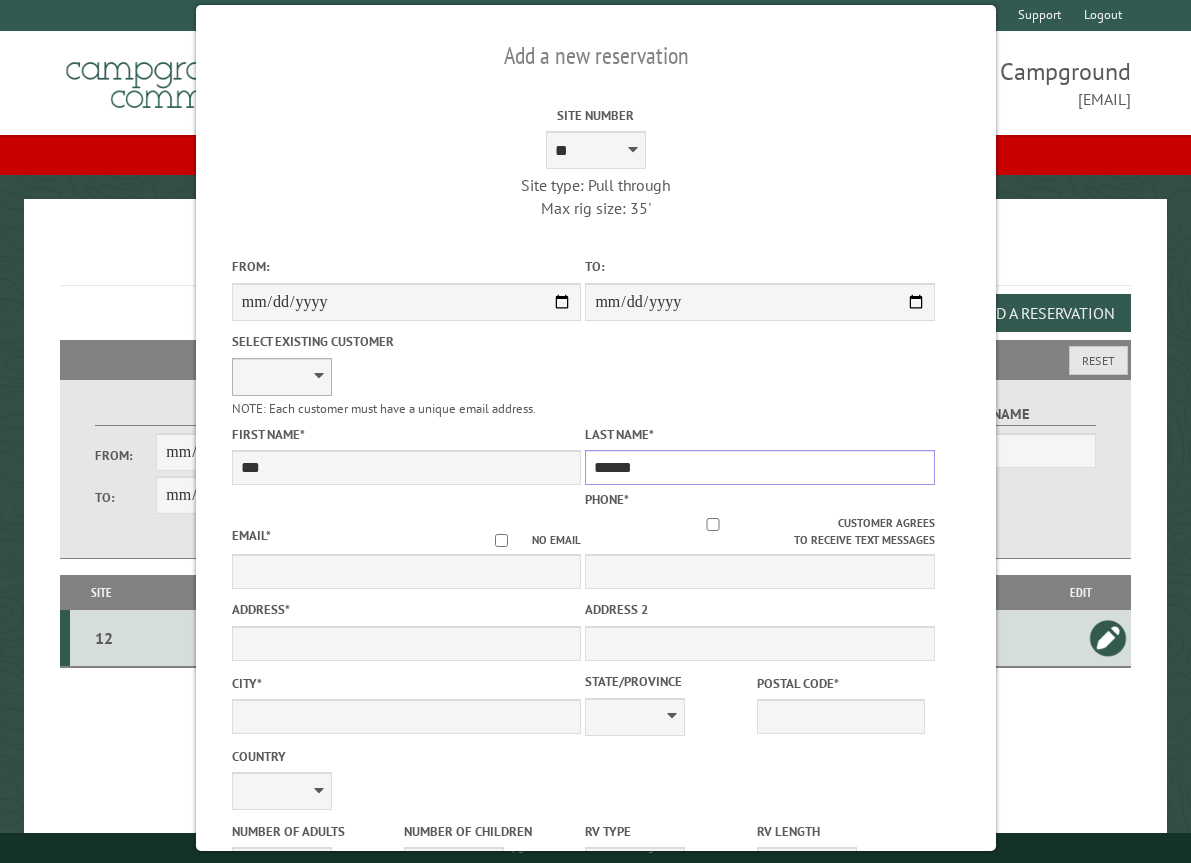 type on "******" 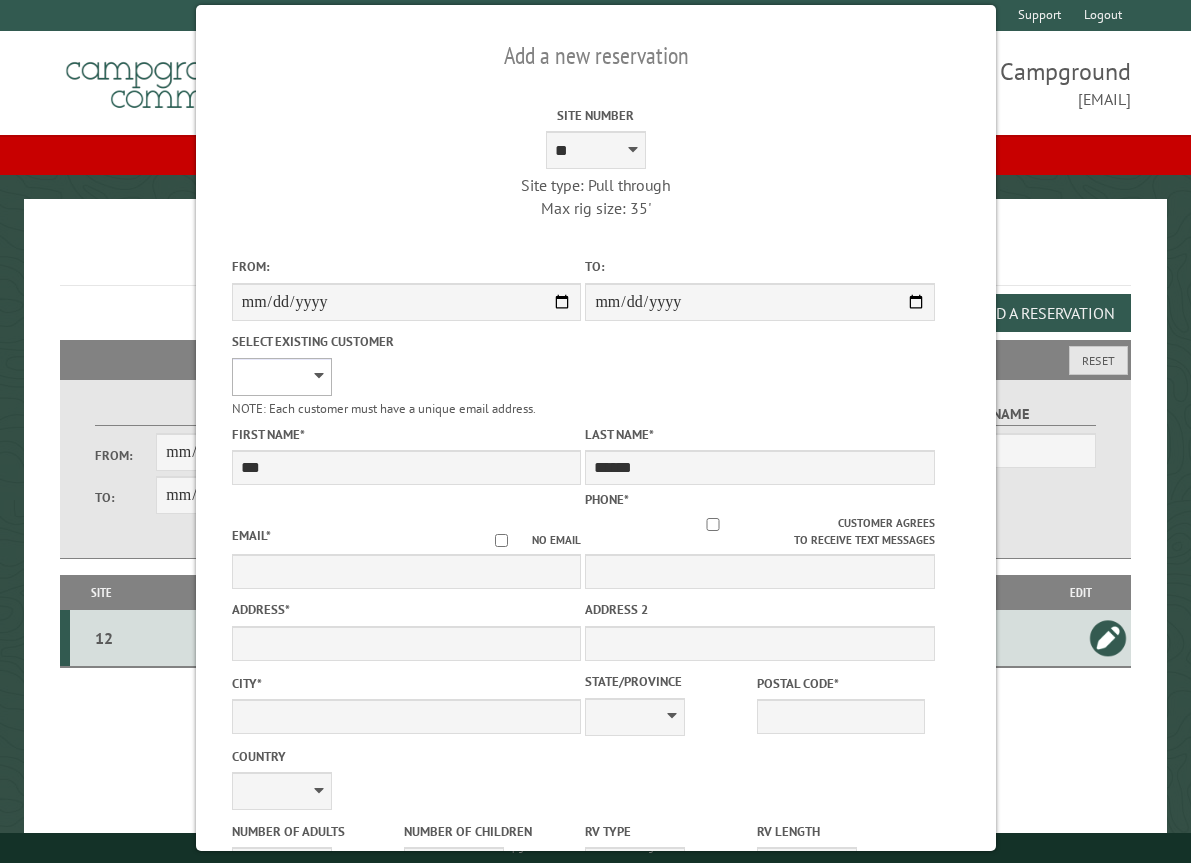 click on "**********" at bounding box center [281, 377] 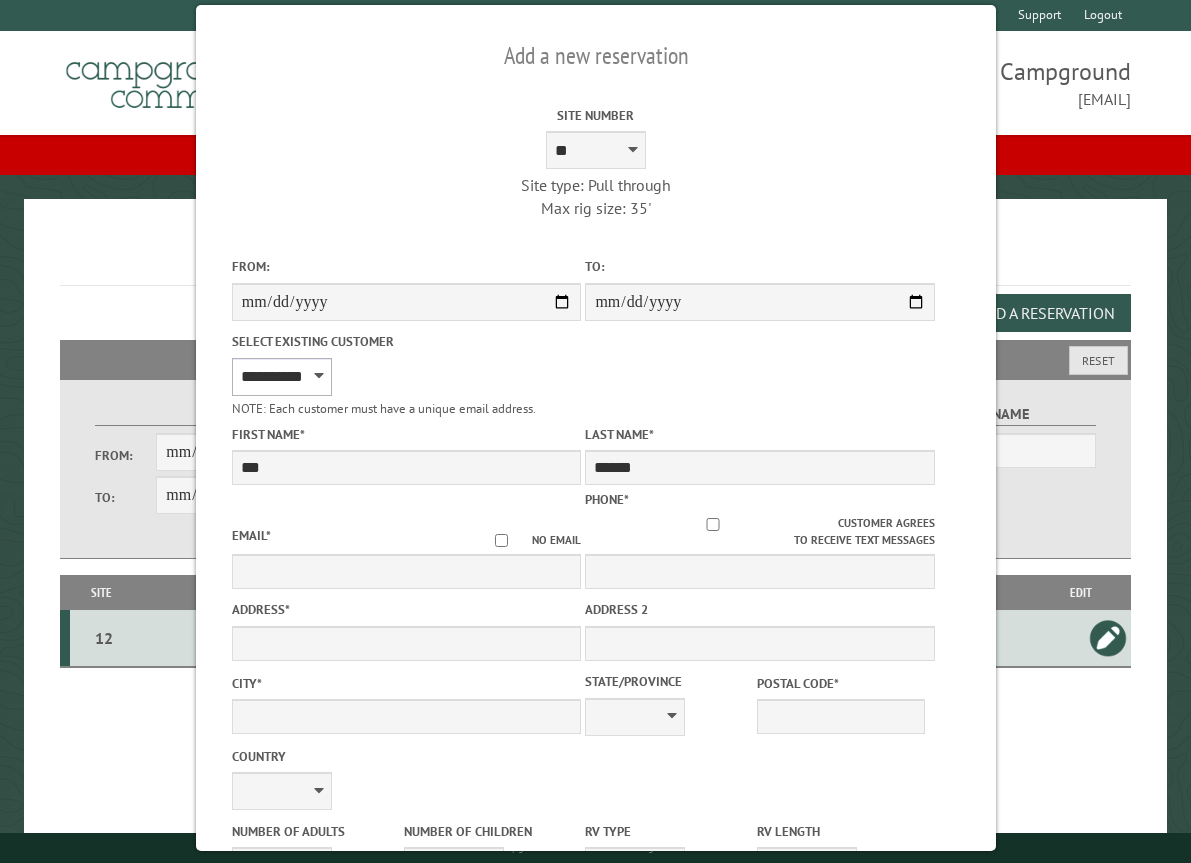 click on "**********" at bounding box center (281, 377) 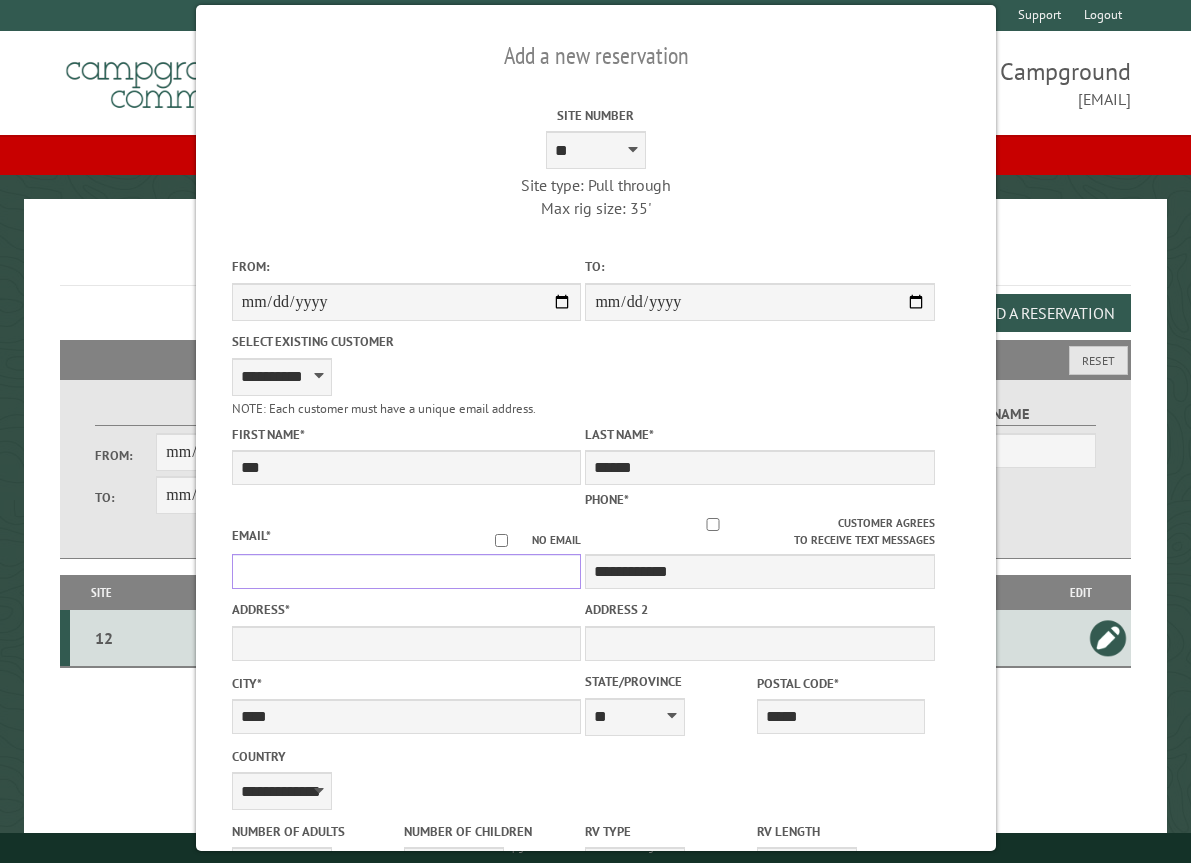 click on "Email *" at bounding box center (406, 571) 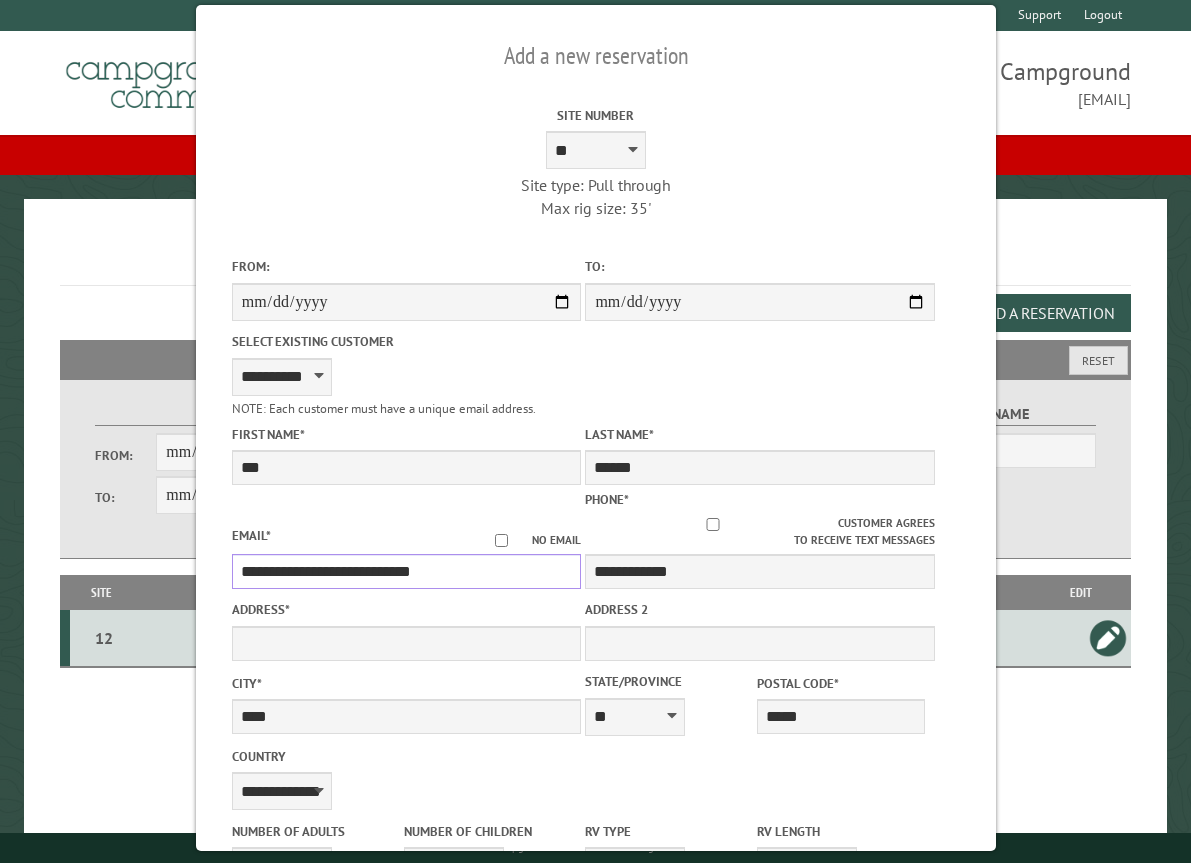 type on "**********" 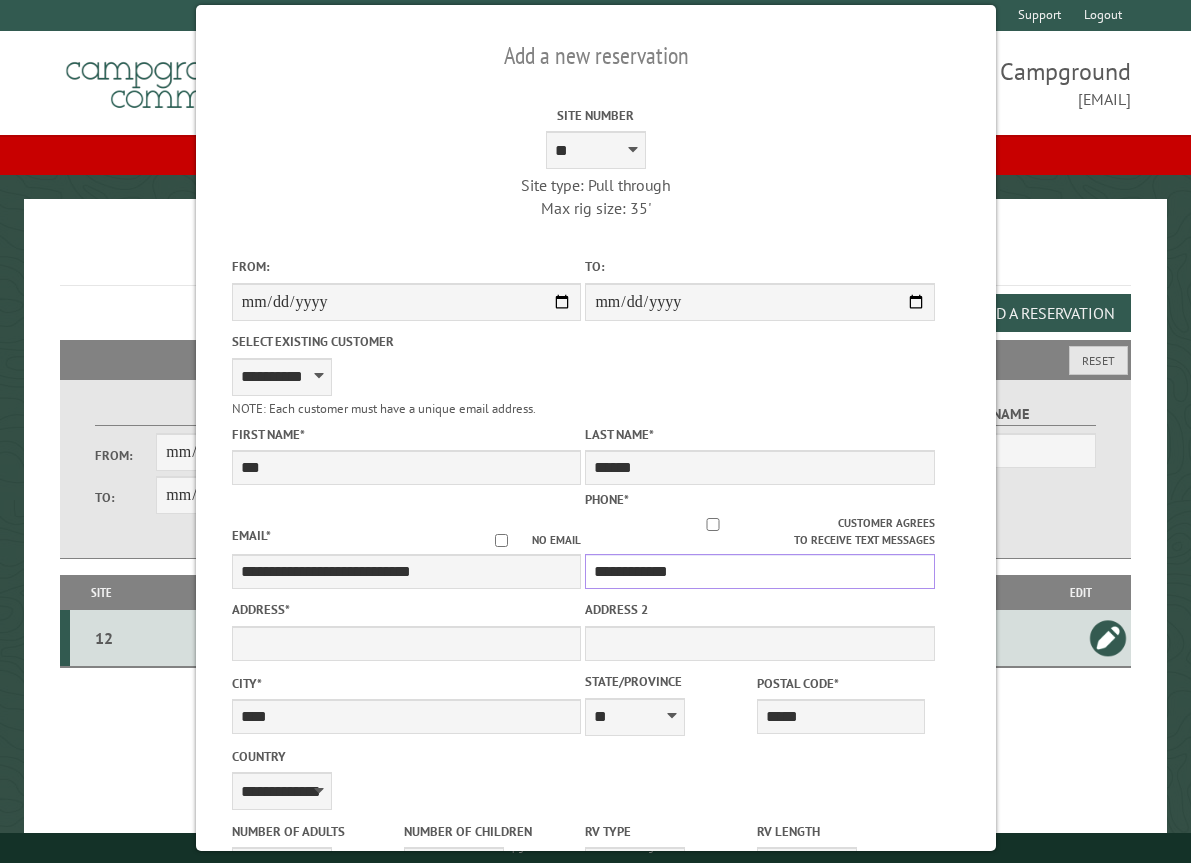 drag, startPoint x: 692, startPoint y: 555, endPoint x: 583, endPoint y: 565, distance: 109.457756 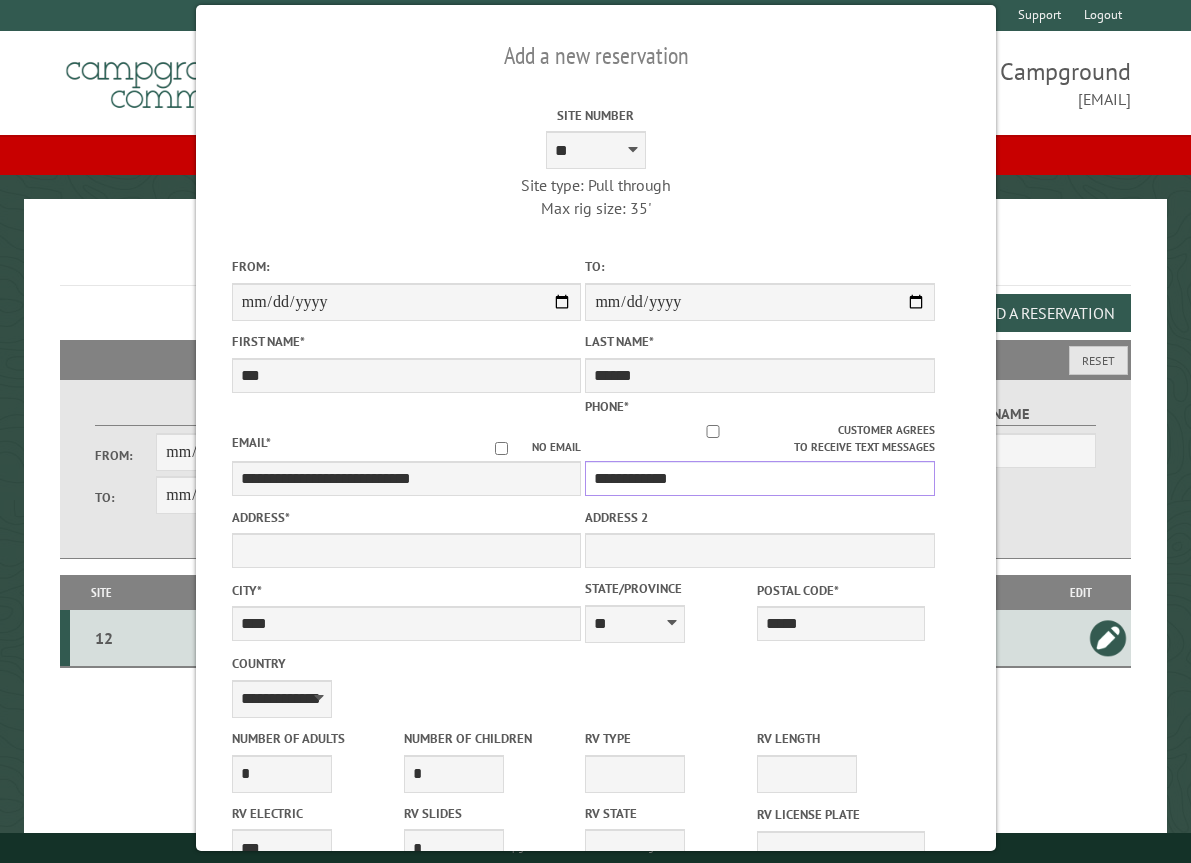 type on "**********" 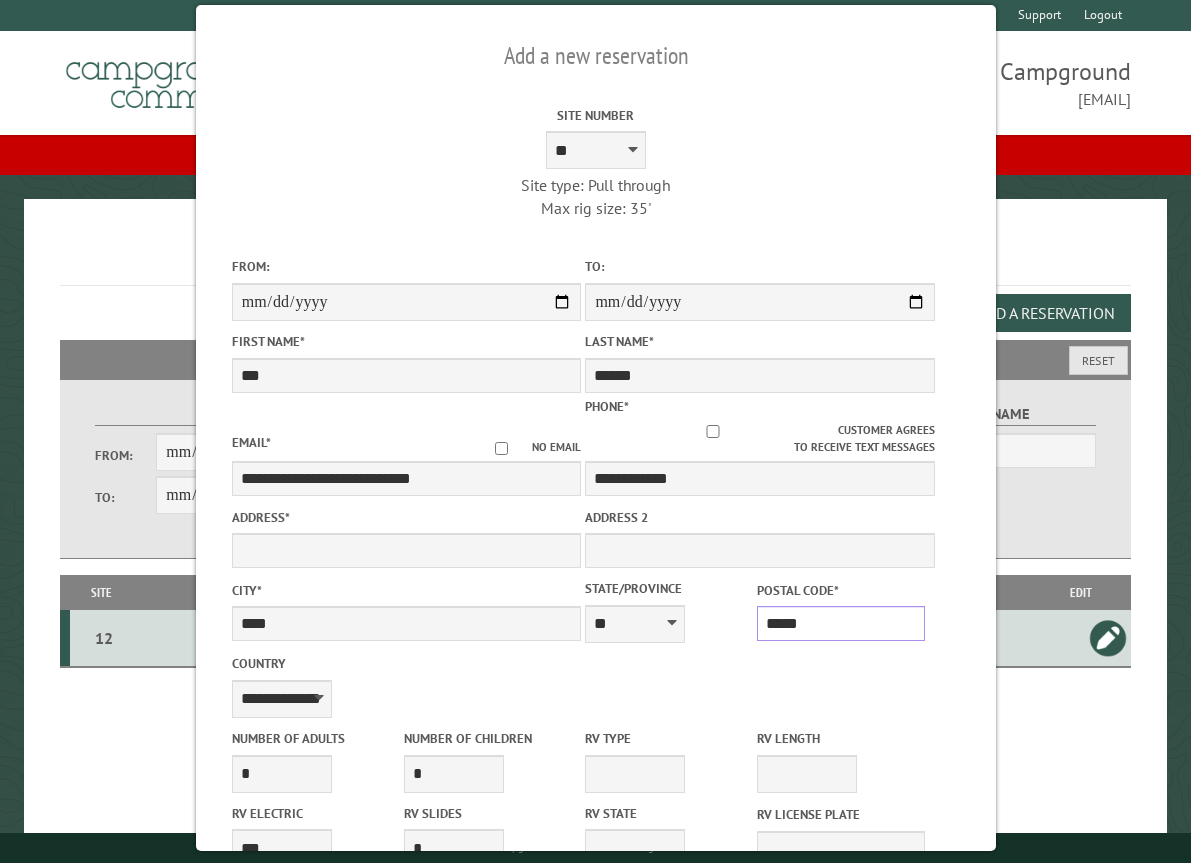 drag, startPoint x: 817, startPoint y: 618, endPoint x: 732, endPoint y: 619, distance: 85.00588 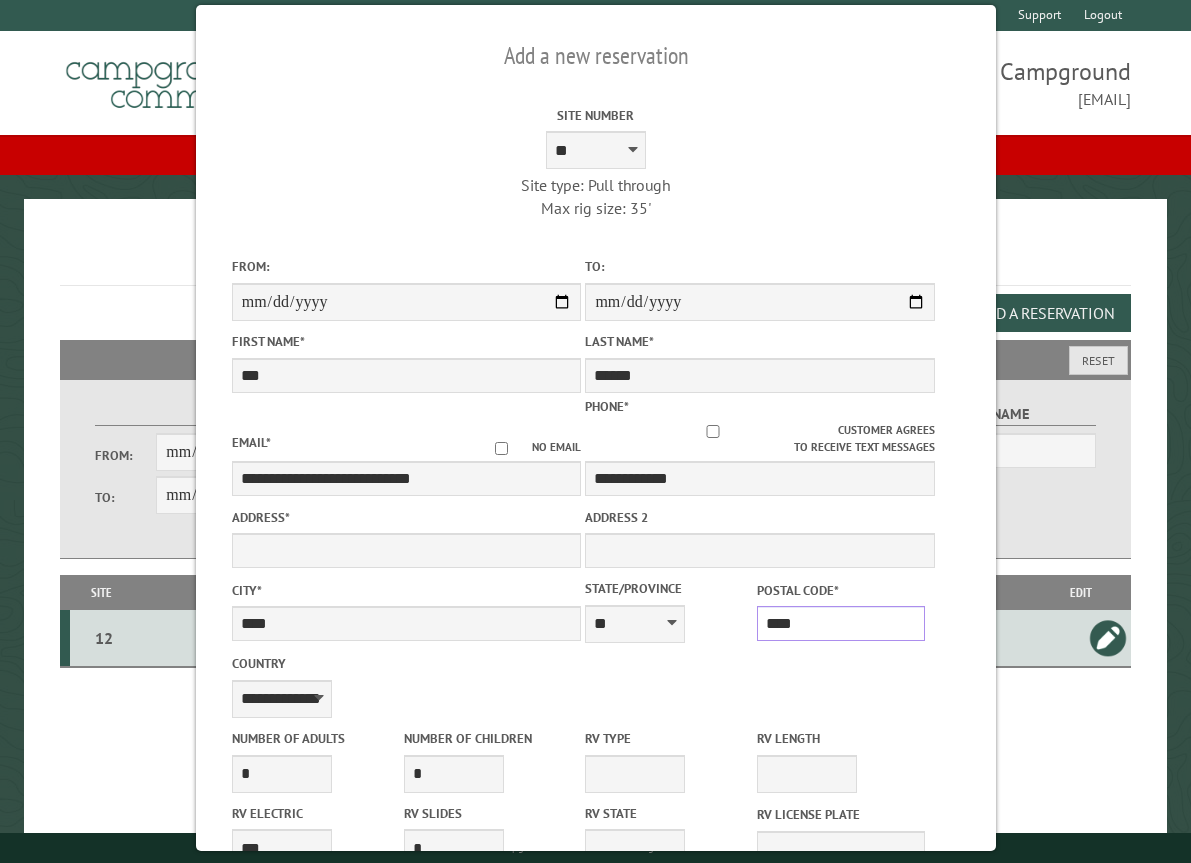 type on "*****" 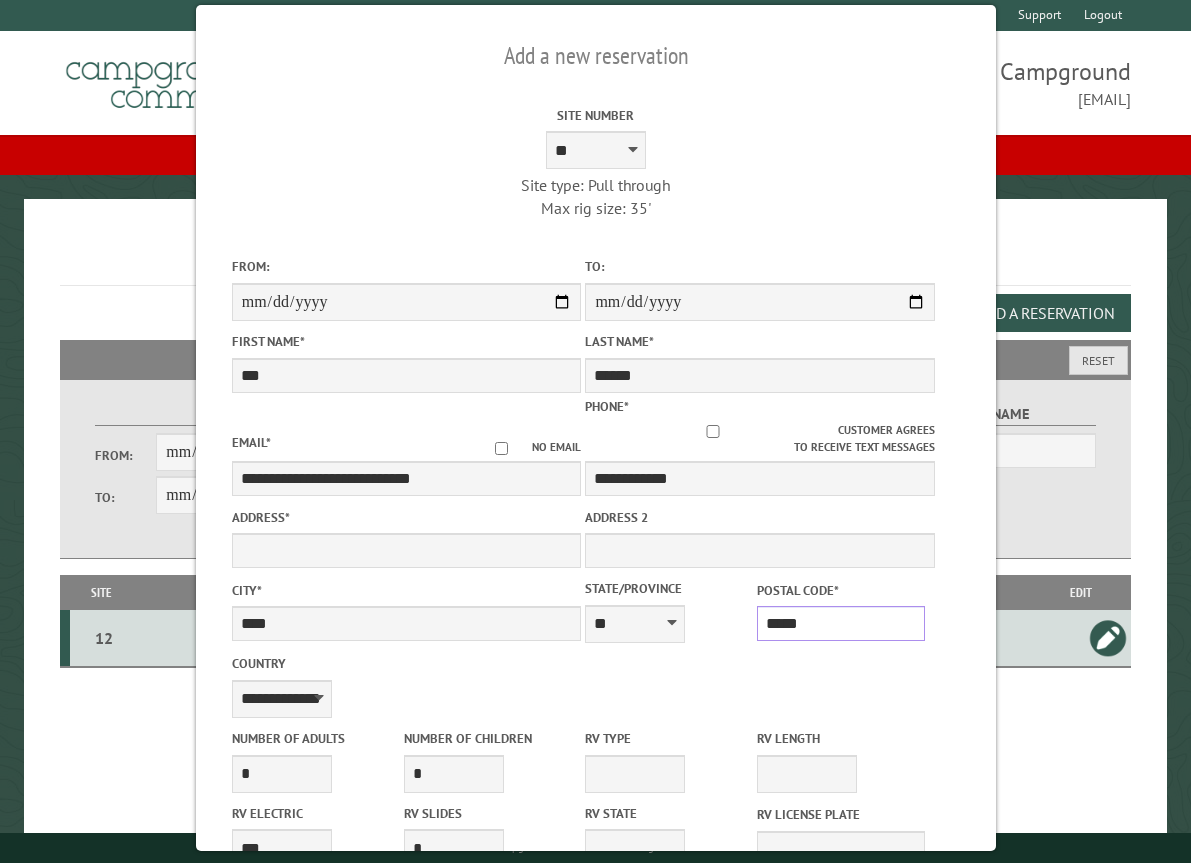 type on "******" 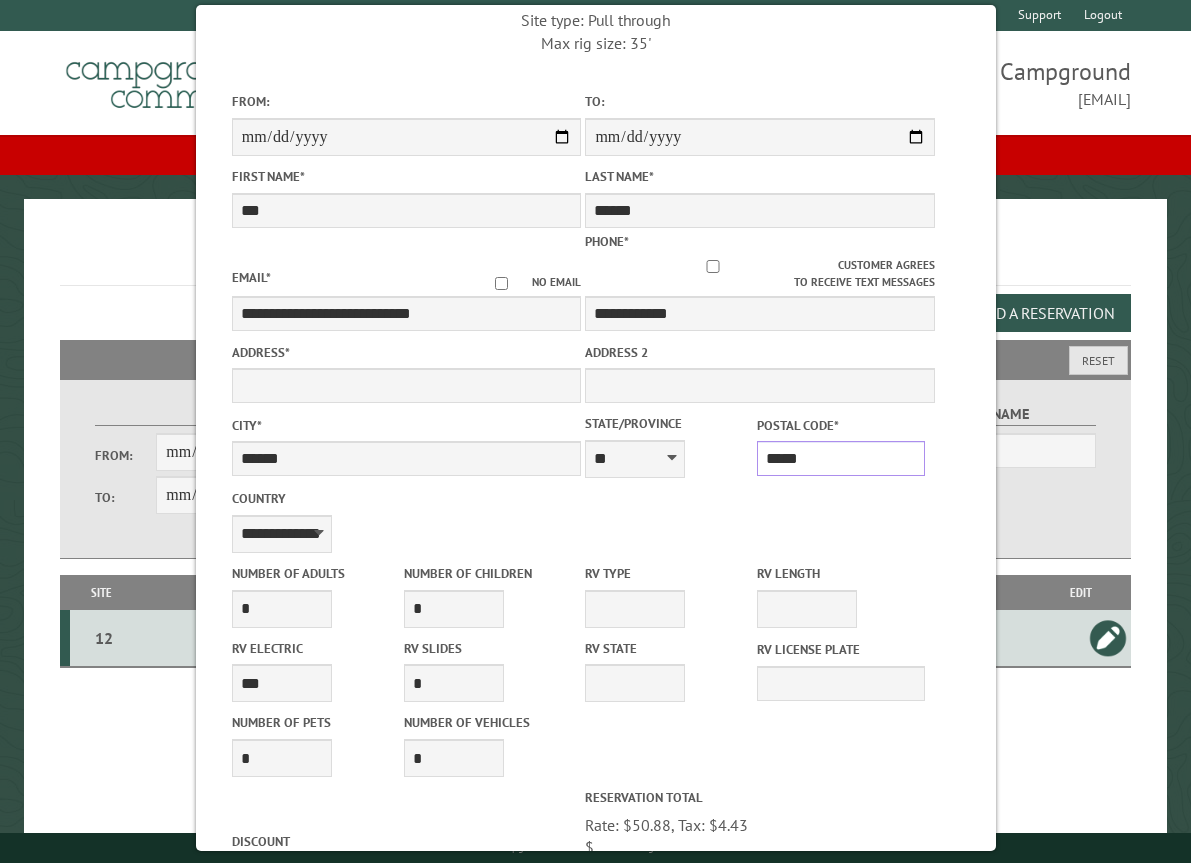 scroll, scrollTop: 200, scrollLeft: 0, axis: vertical 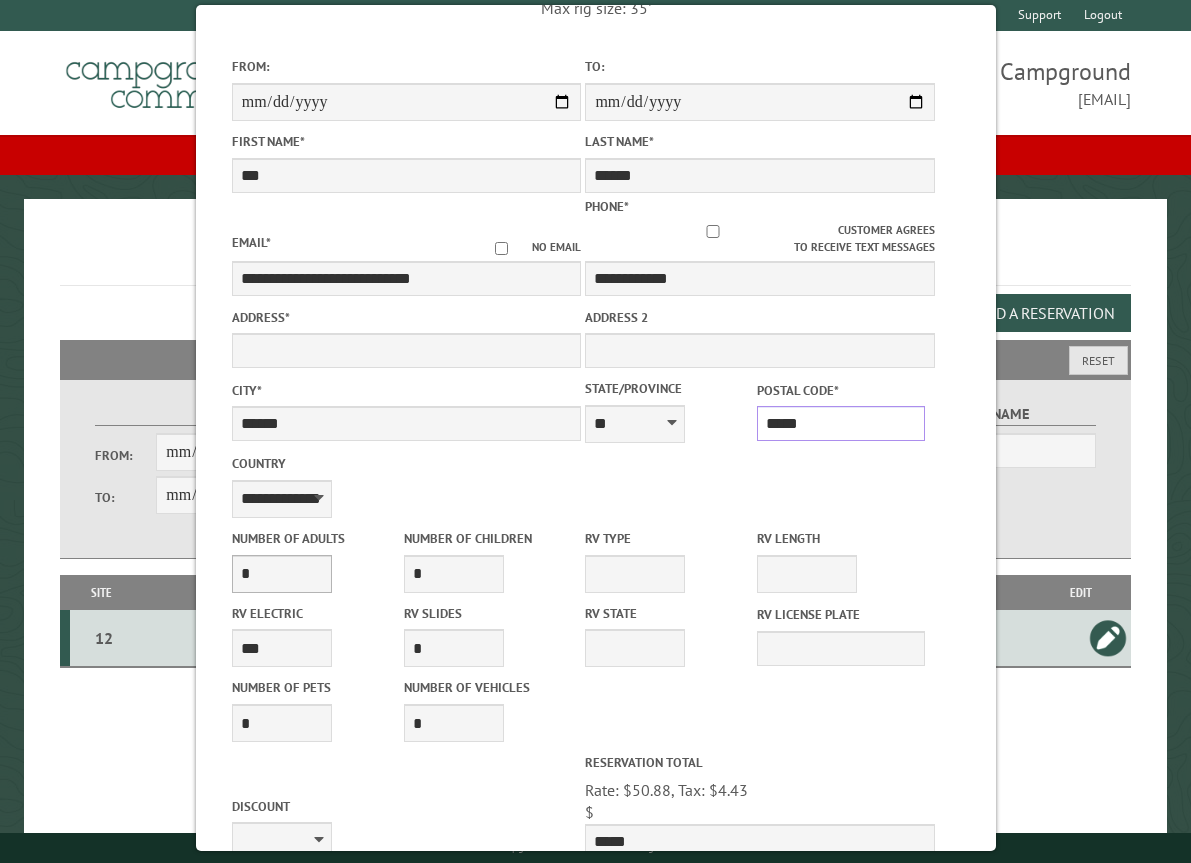 type on "*****" 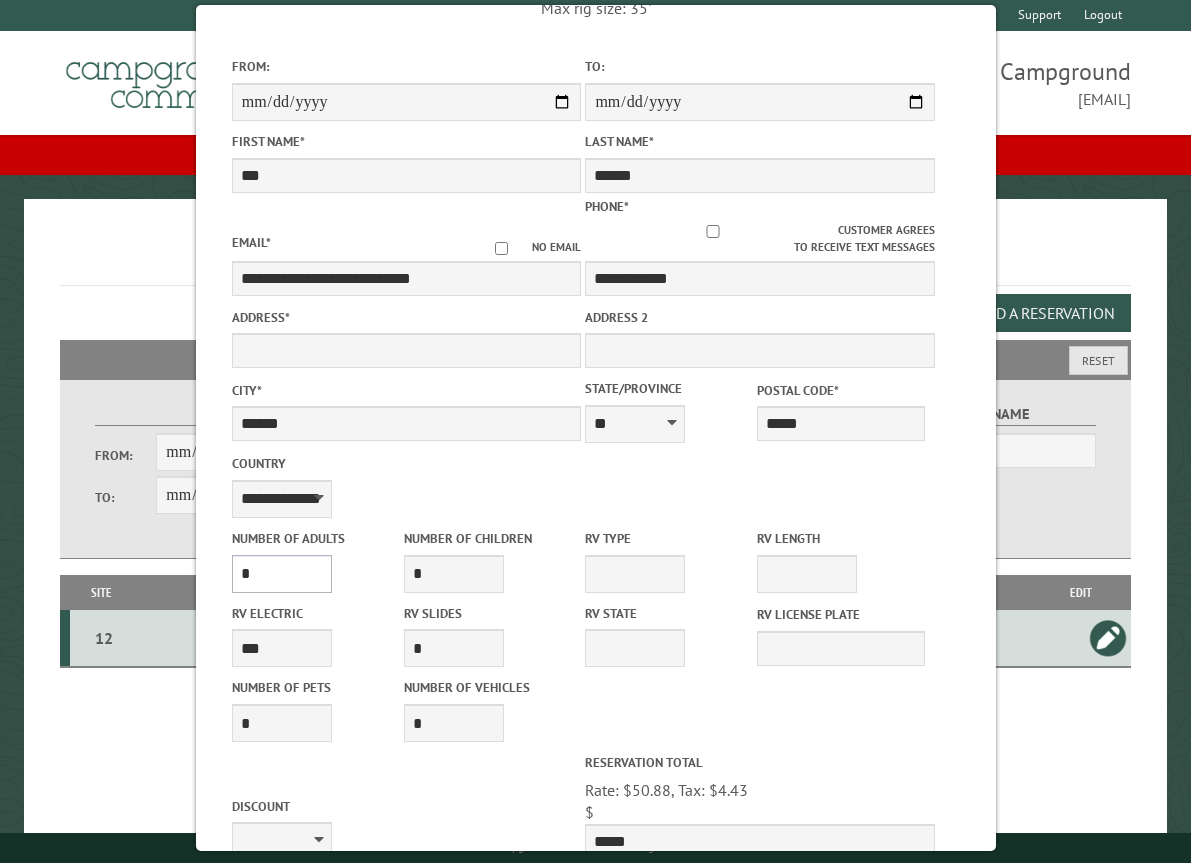 click on "* * * * * * * * * * **" at bounding box center [281, 574] 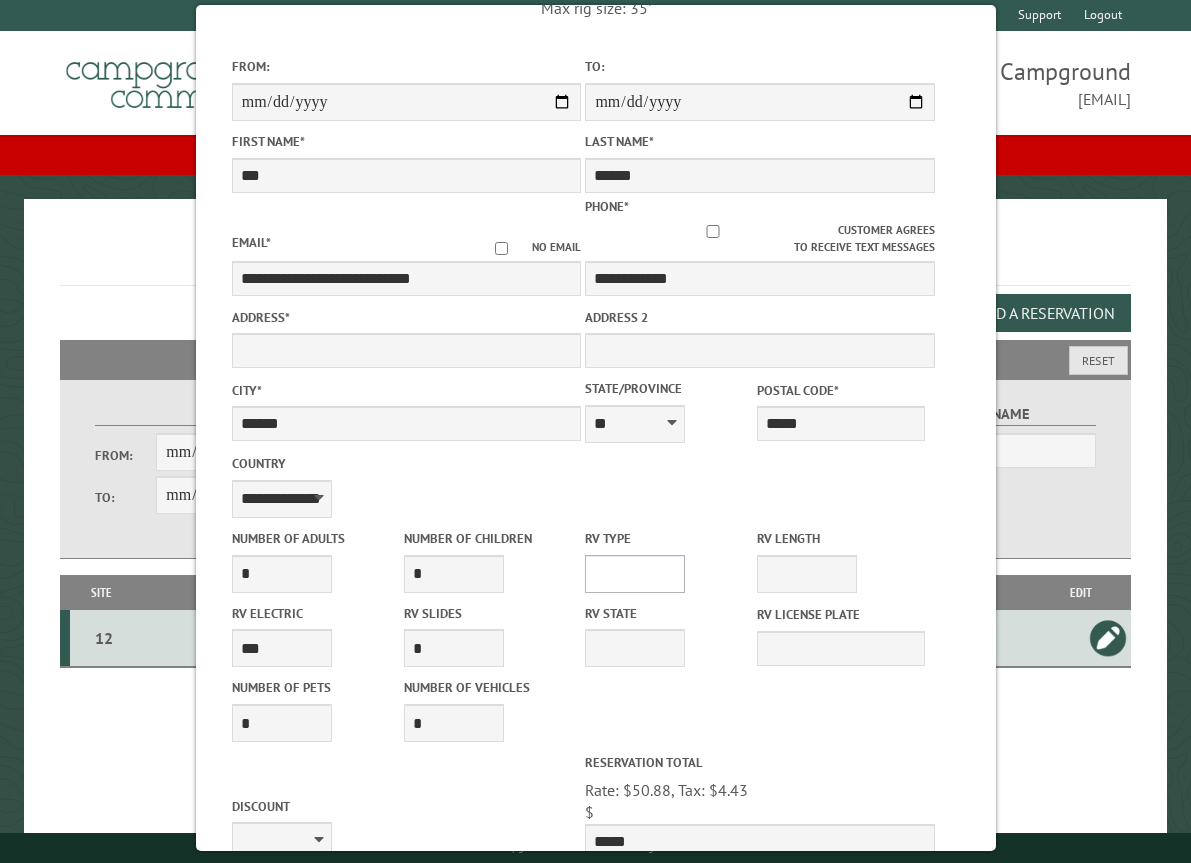 click on "**********" at bounding box center [635, 574] 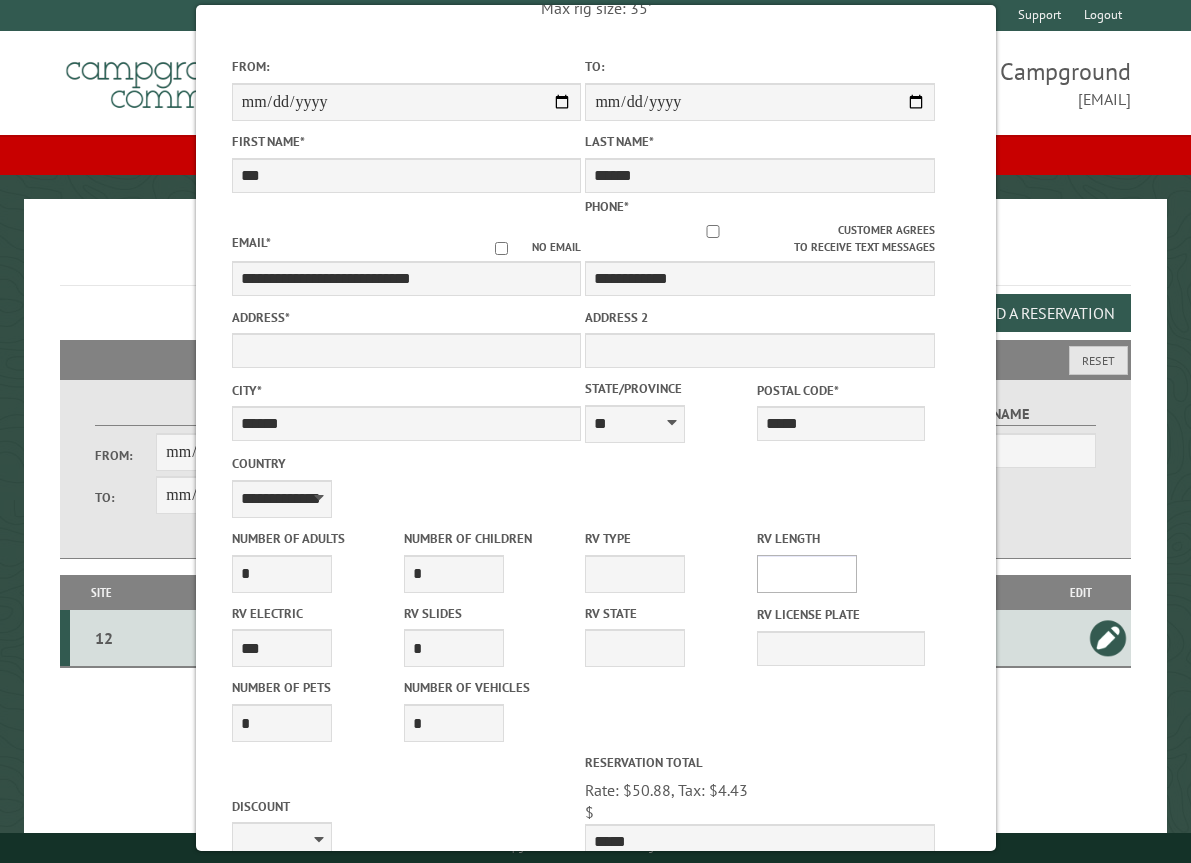 click on "* ** ** ** ** ** ** ** ** ** ** **" at bounding box center [807, 574] 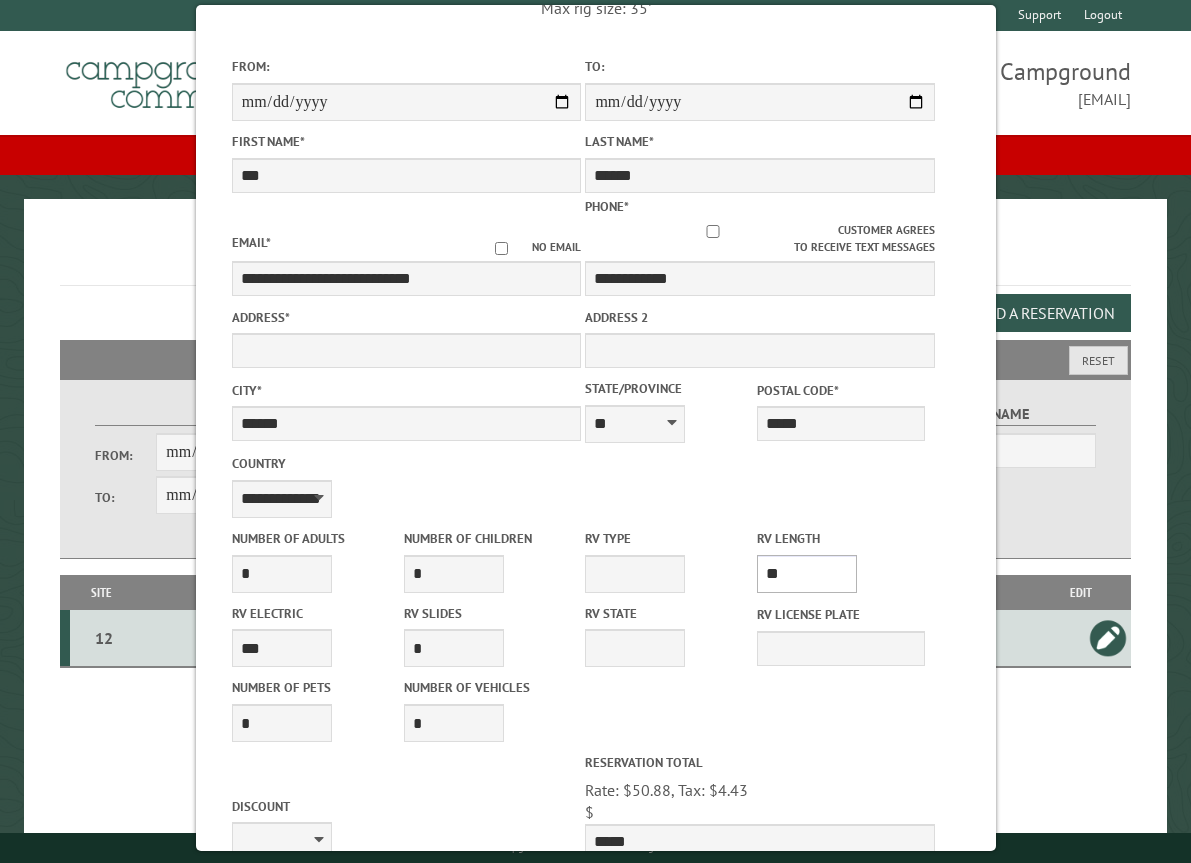 click on "* ** ** ** ** ** ** ** ** ** ** **" at bounding box center [807, 574] 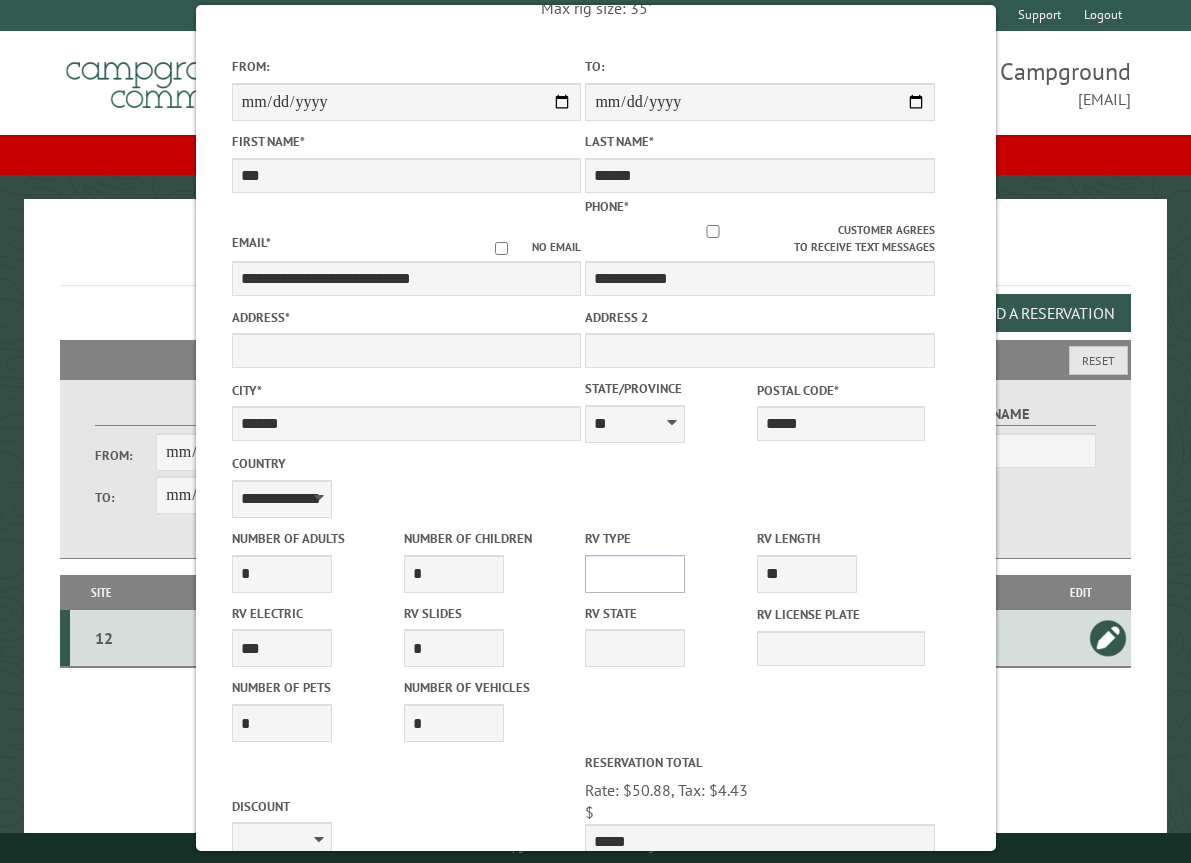 click on "**********" at bounding box center [635, 574] 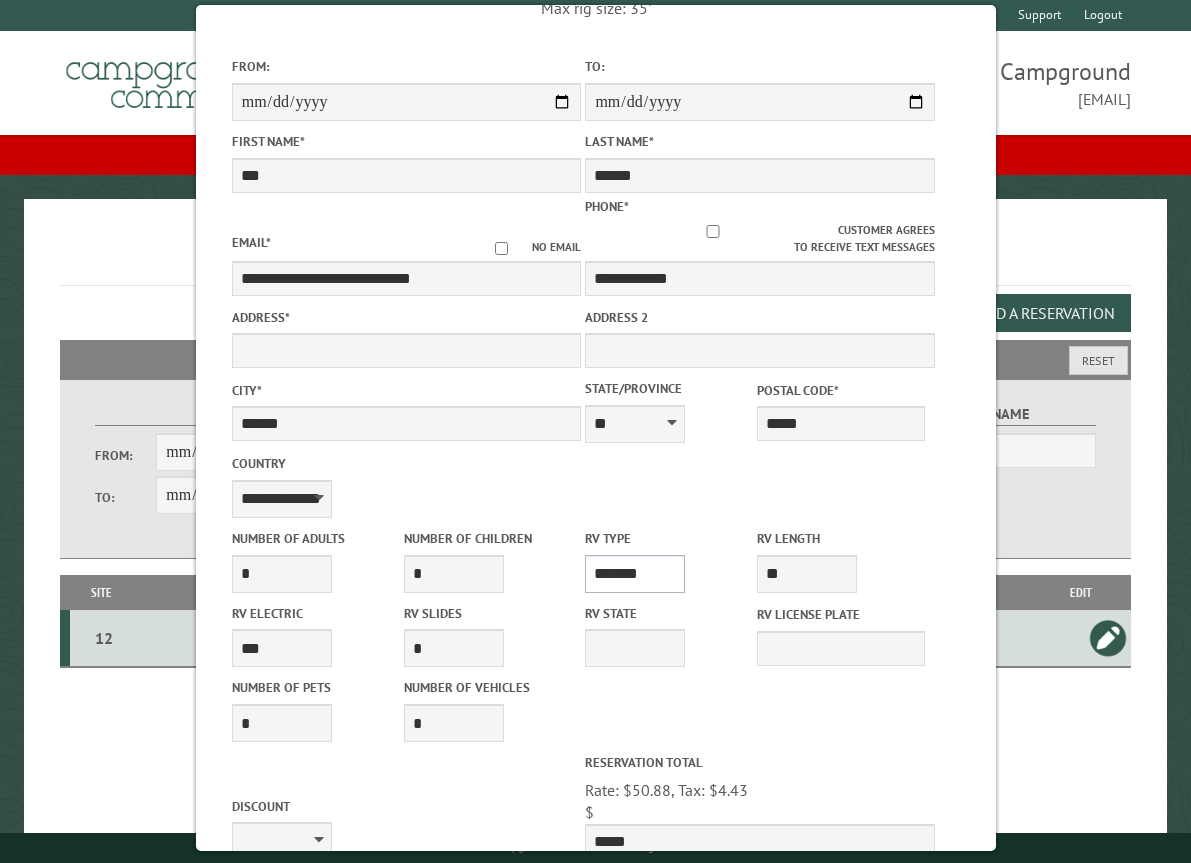 click on "**********" at bounding box center (635, 574) 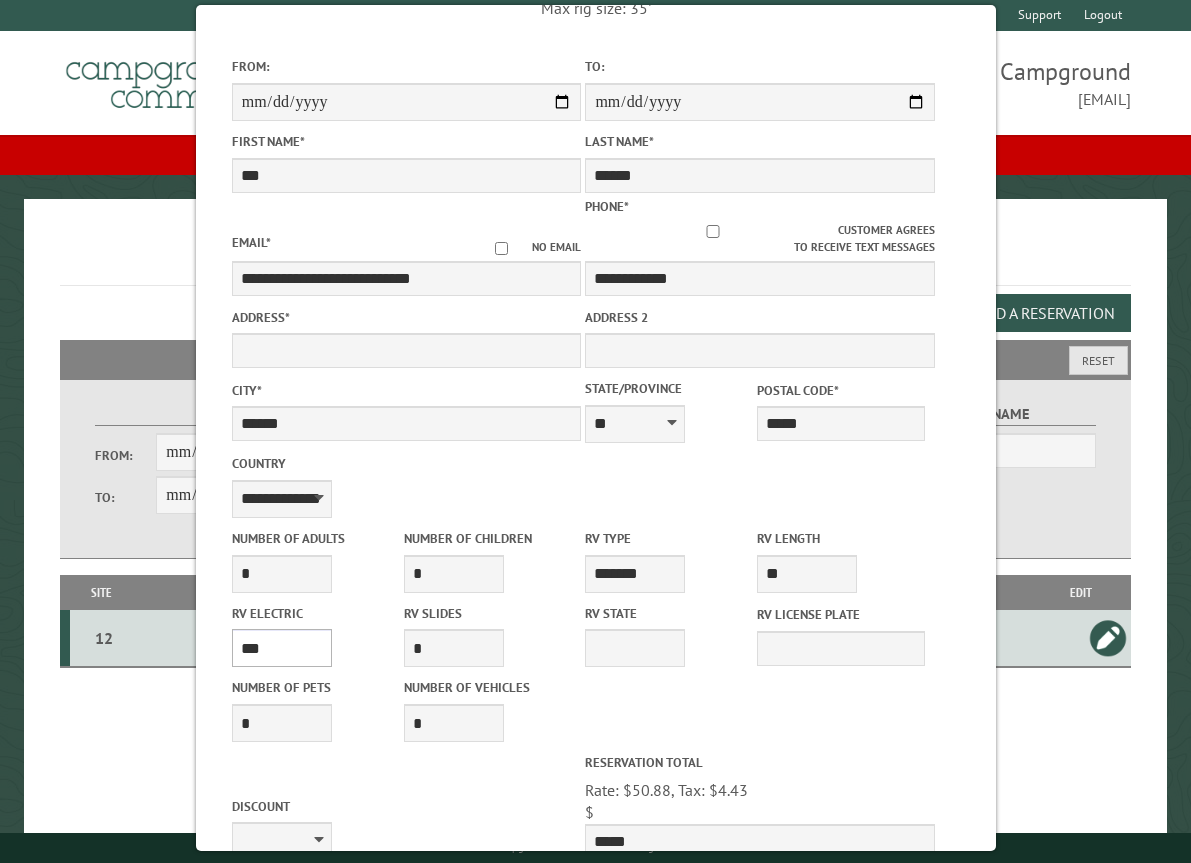 click on "**** *** *** ***" at bounding box center (281, 648) 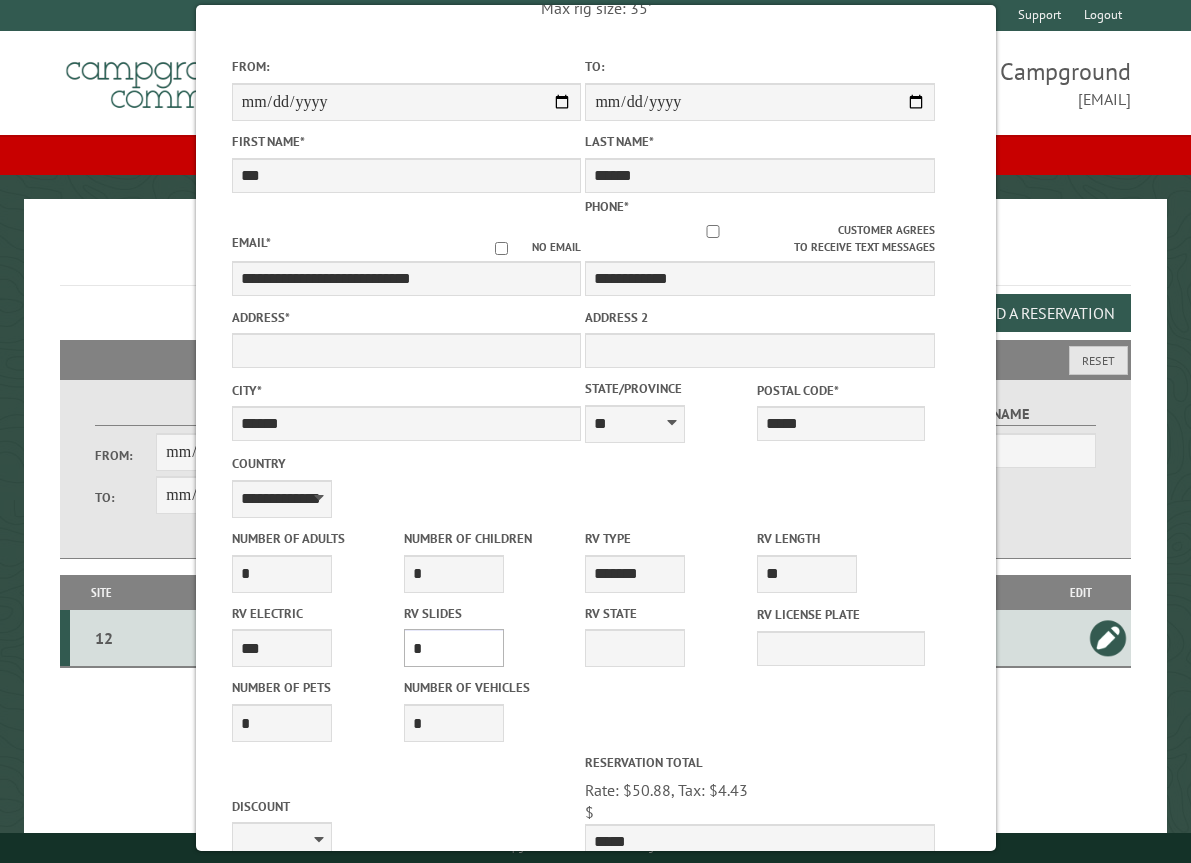 click on "* * * * * * * * * * **" at bounding box center (453, 648) 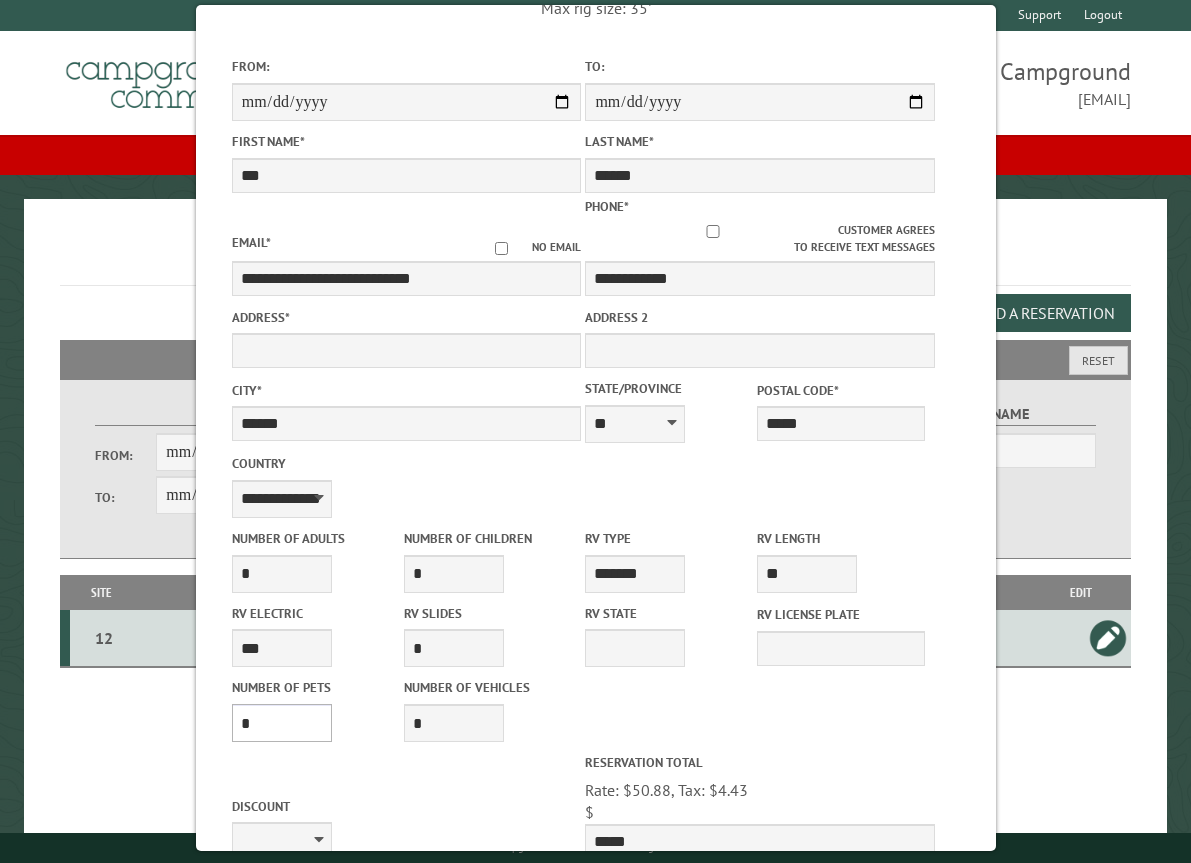 click on "* * * * * * * * * * **" at bounding box center (281, 723) 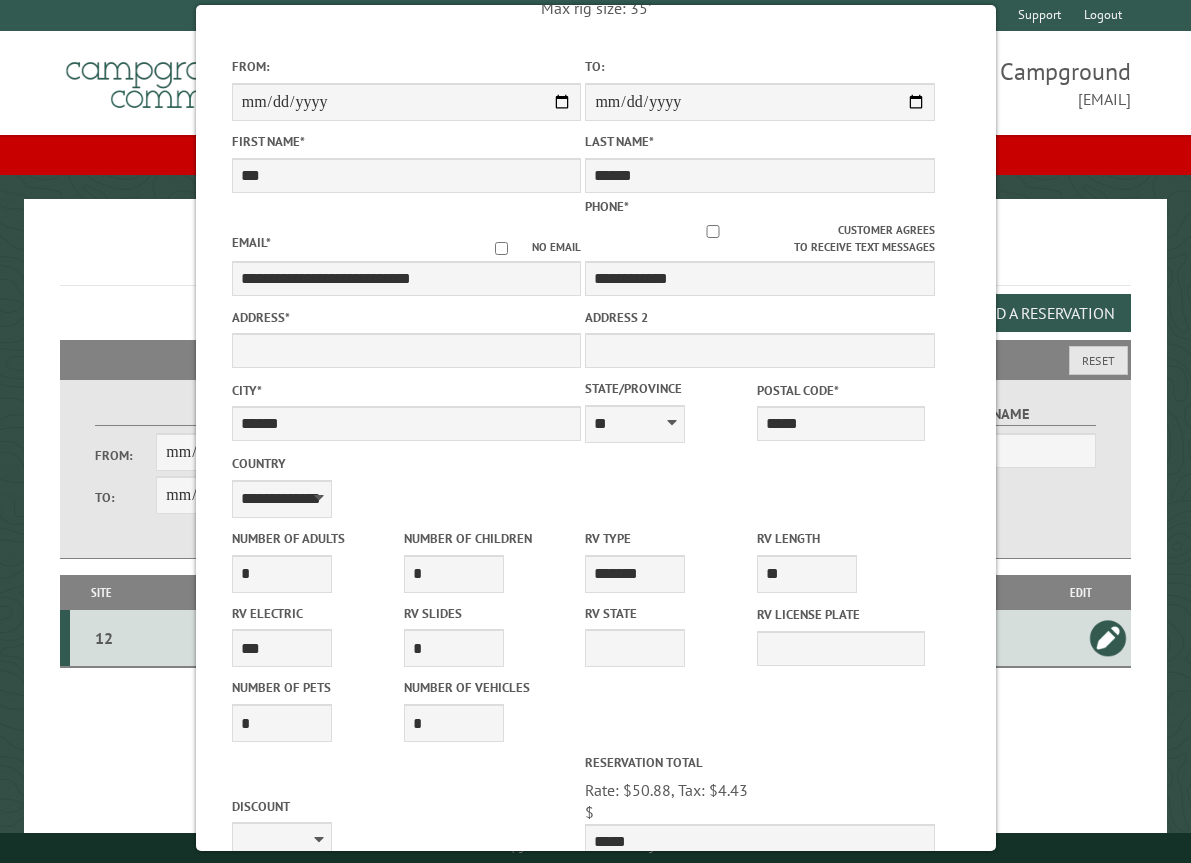 click on "Discount
********
Discount Number
Reservation Total
Rate: $50.88, Tax: $4.43 , Extra charges: $0.00
Processing: $0
$  *****
Amount paid
$  *****" at bounding box center (595, 853) 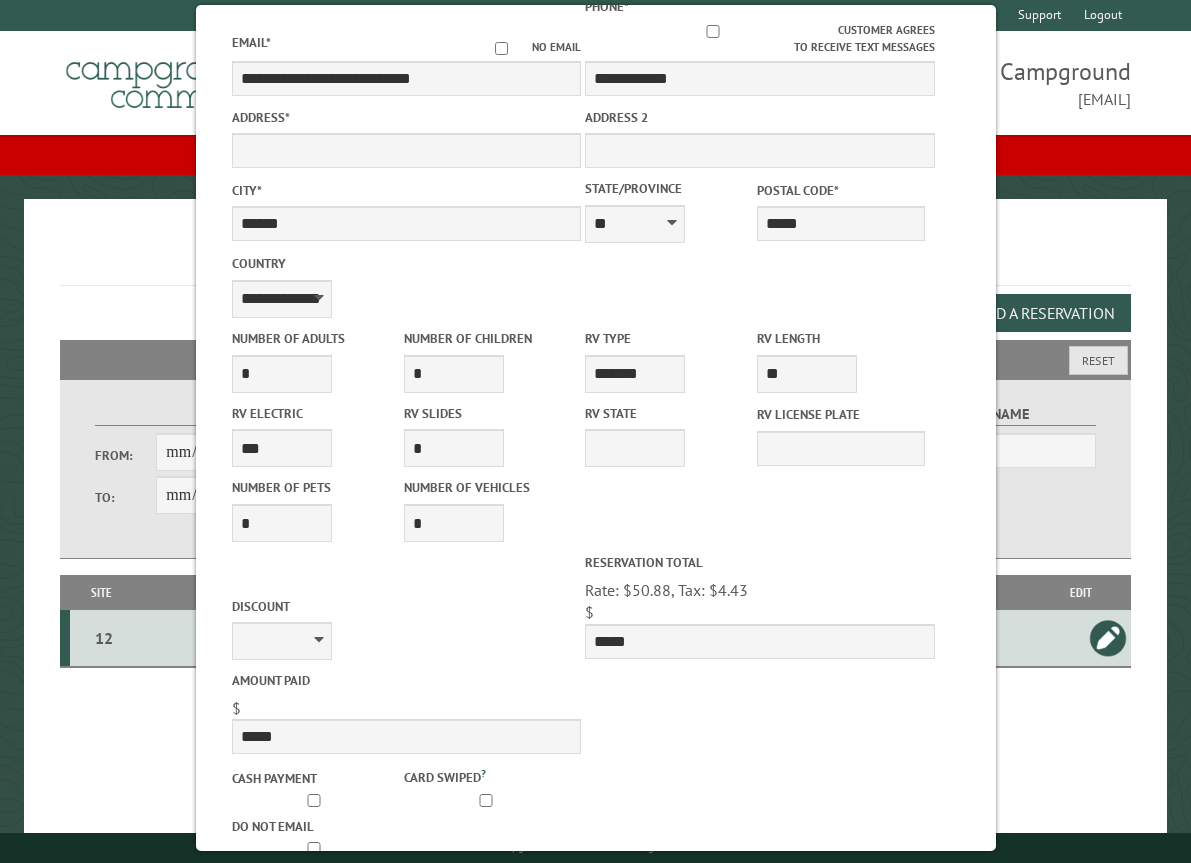 scroll, scrollTop: 467, scrollLeft: 0, axis: vertical 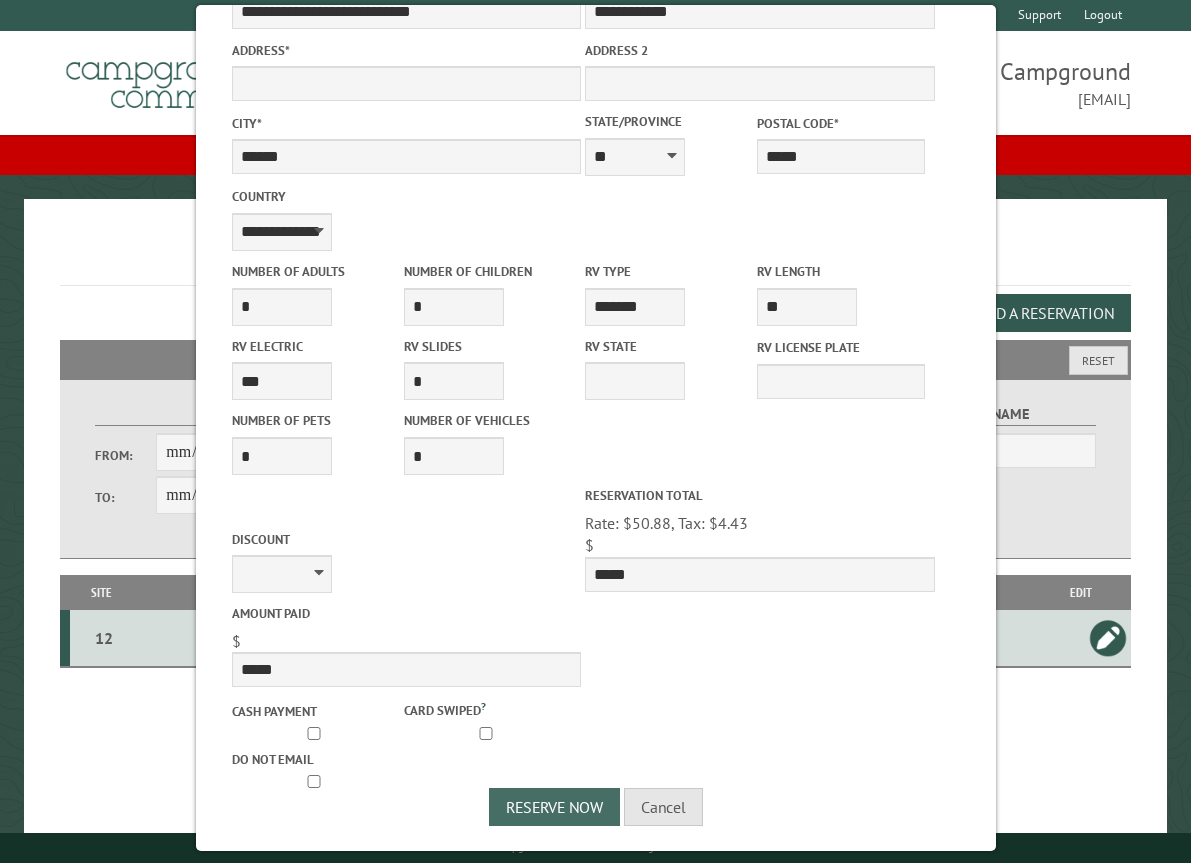 click on "Reserve Now" at bounding box center [554, 807] 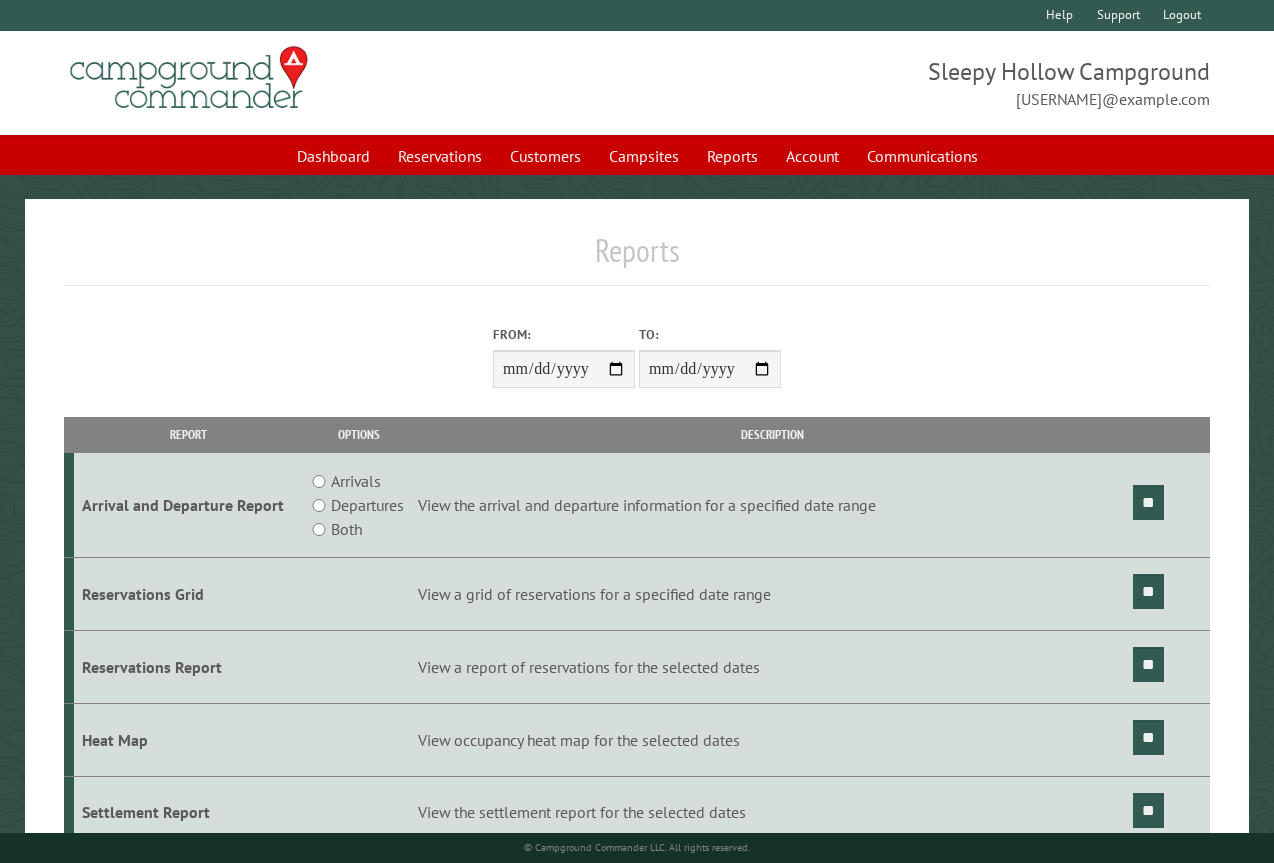 scroll, scrollTop: 0, scrollLeft: 0, axis: both 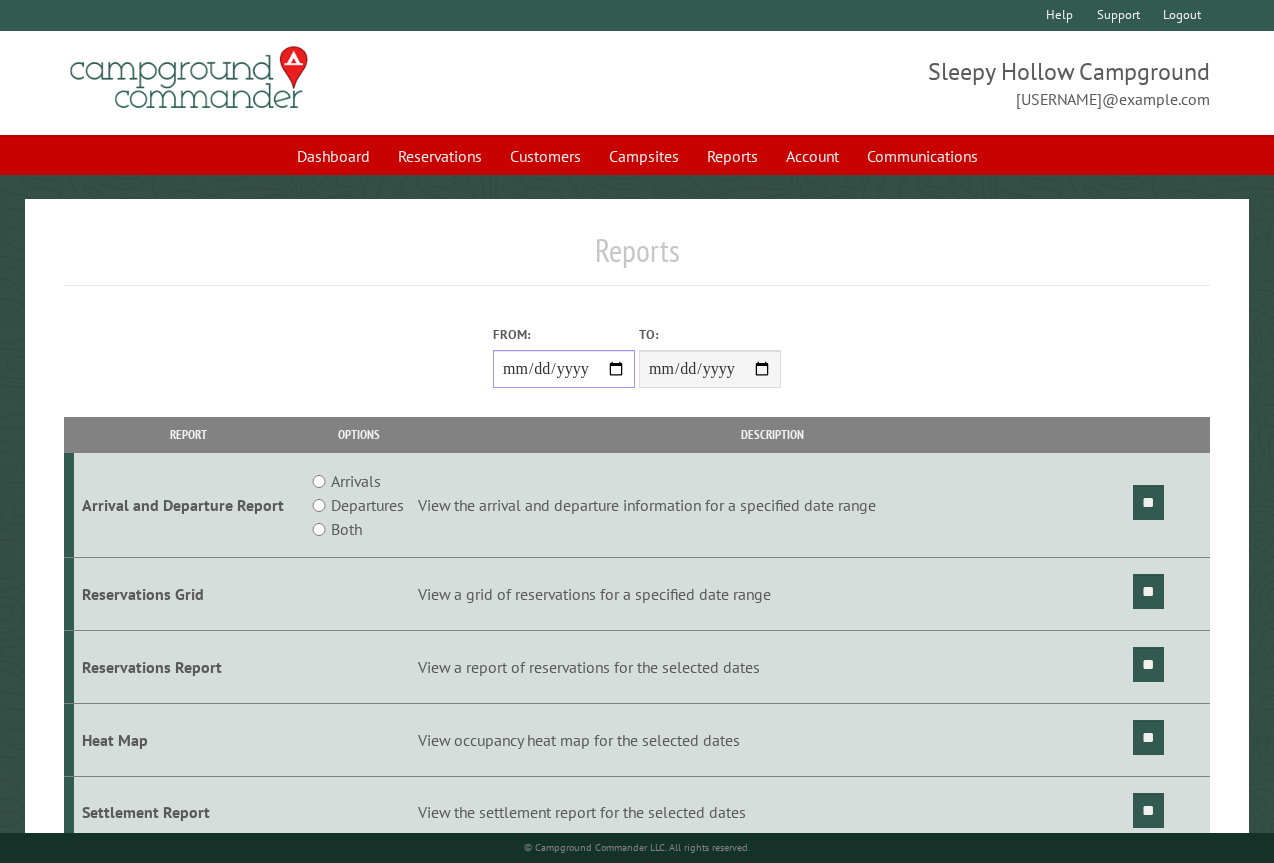 click on "**********" at bounding box center [564, 369] 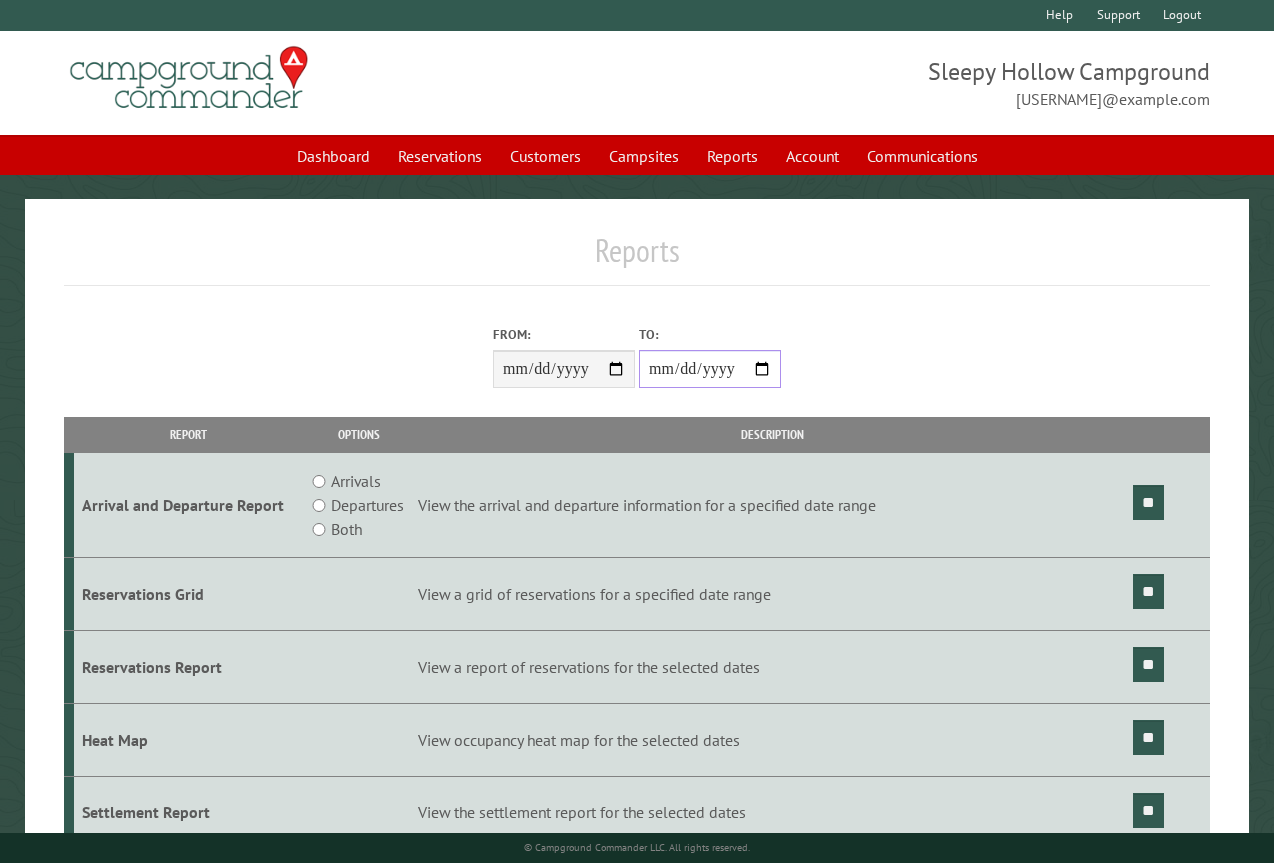click on "**********" at bounding box center (710, 369) 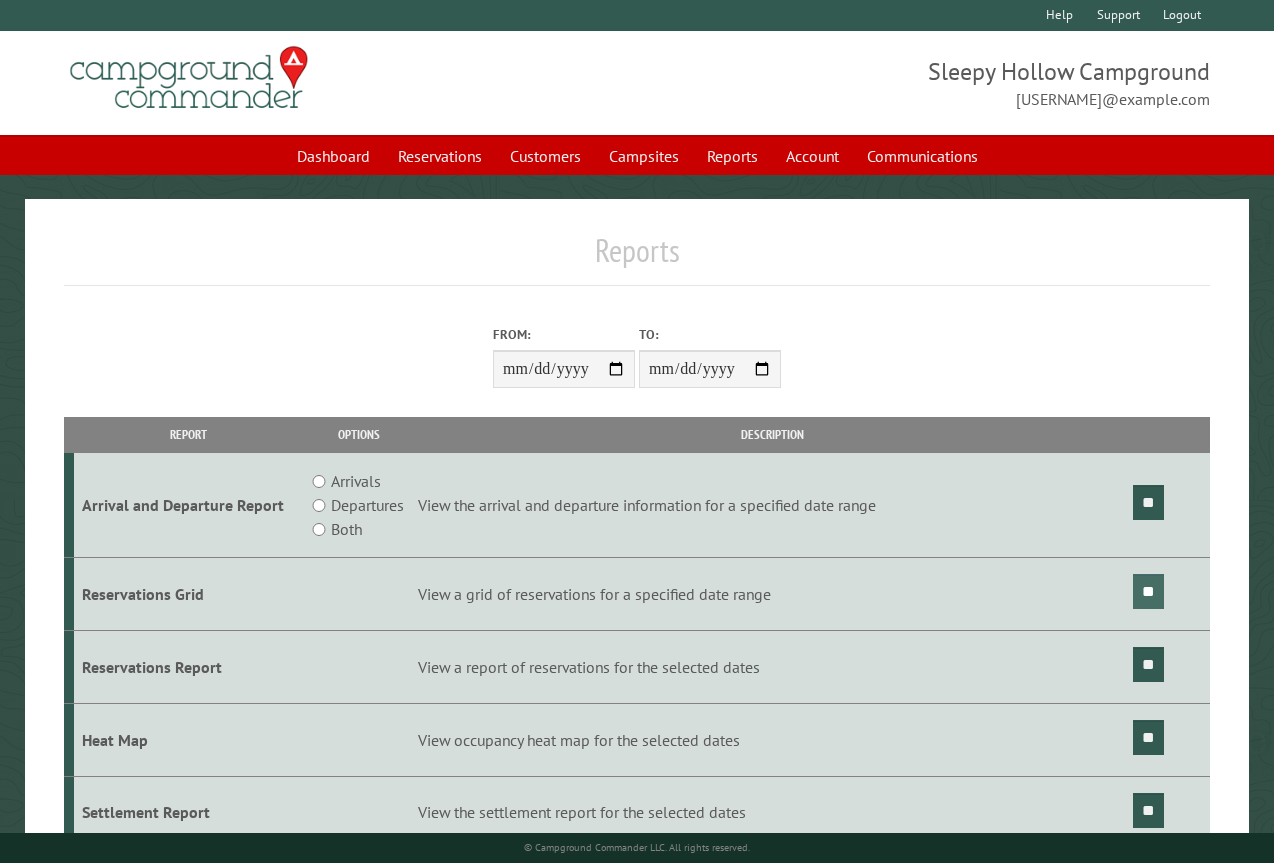 click on "**" at bounding box center [1148, 591] 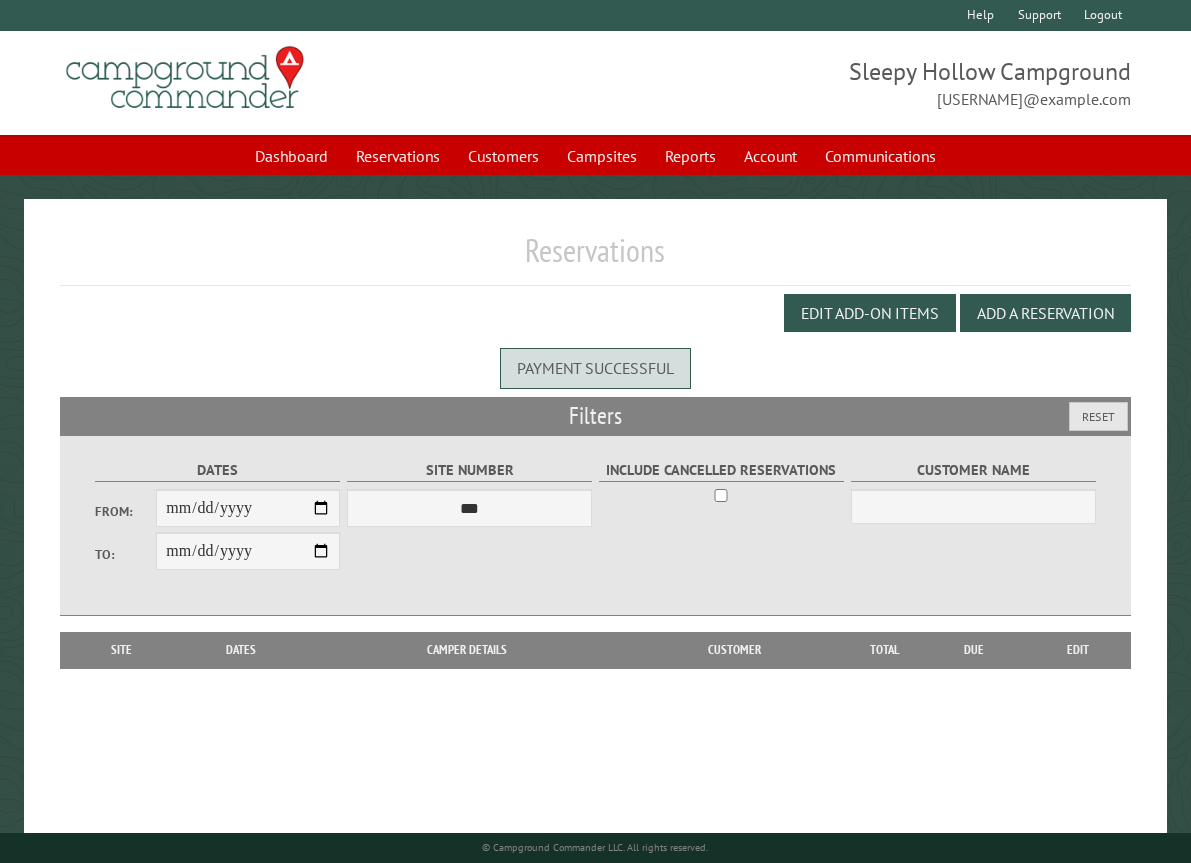 scroll, scrollTop: 0, scrollLeft: 0, axis: both 